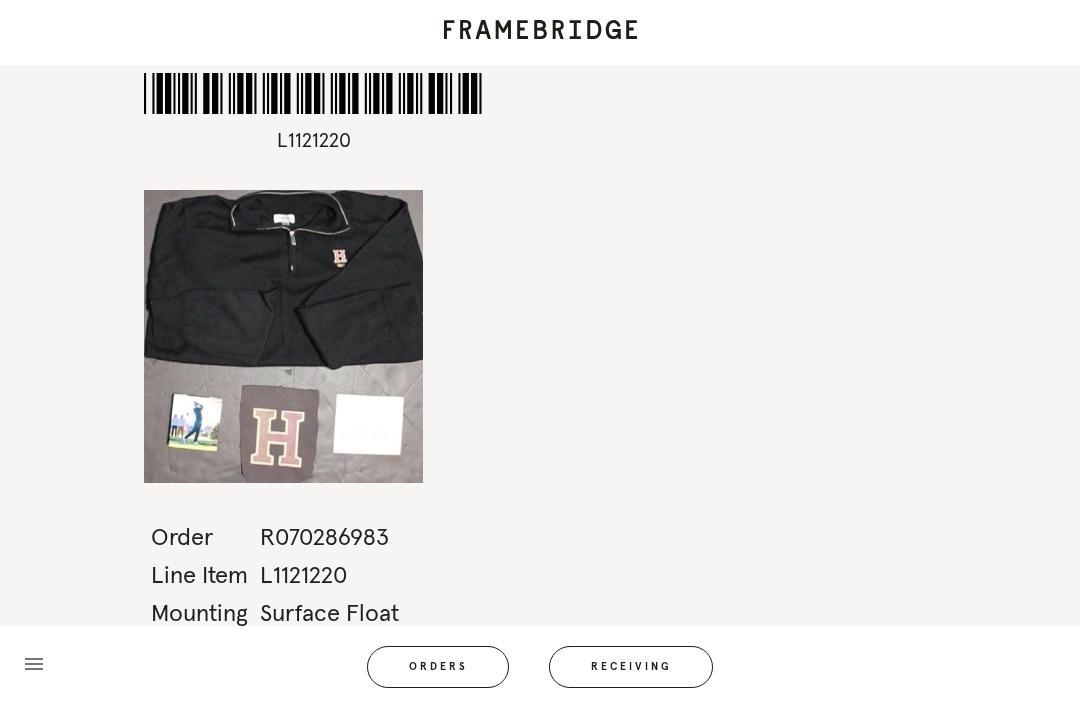 scroll, scrollTop: 64, scrollLeft: 0, axis: vertical 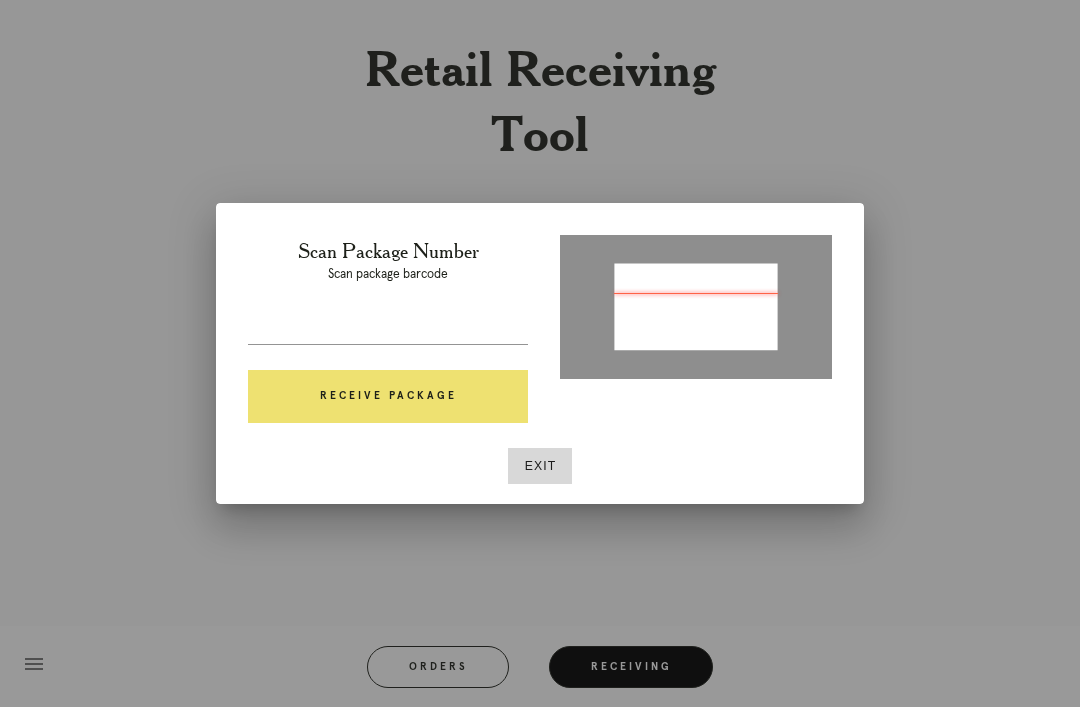 type on "W1-3182(710162 (" 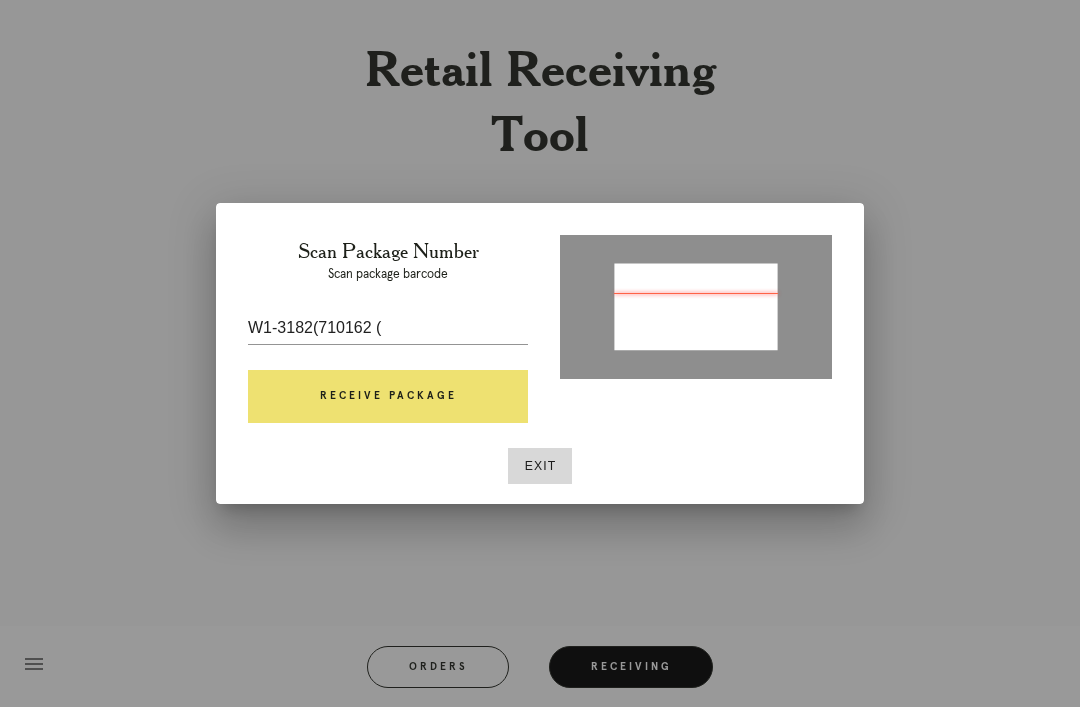 click on "Exit" at bounding box center (540, 466) 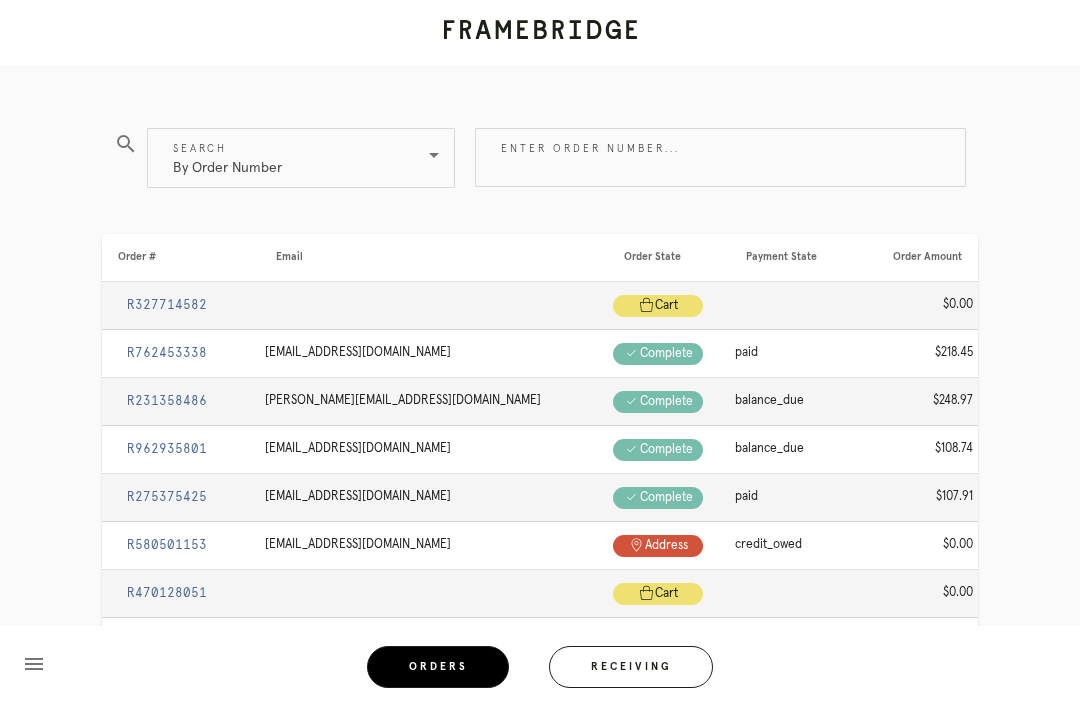 click on "By Order Number" at bounding box center (287, 158) 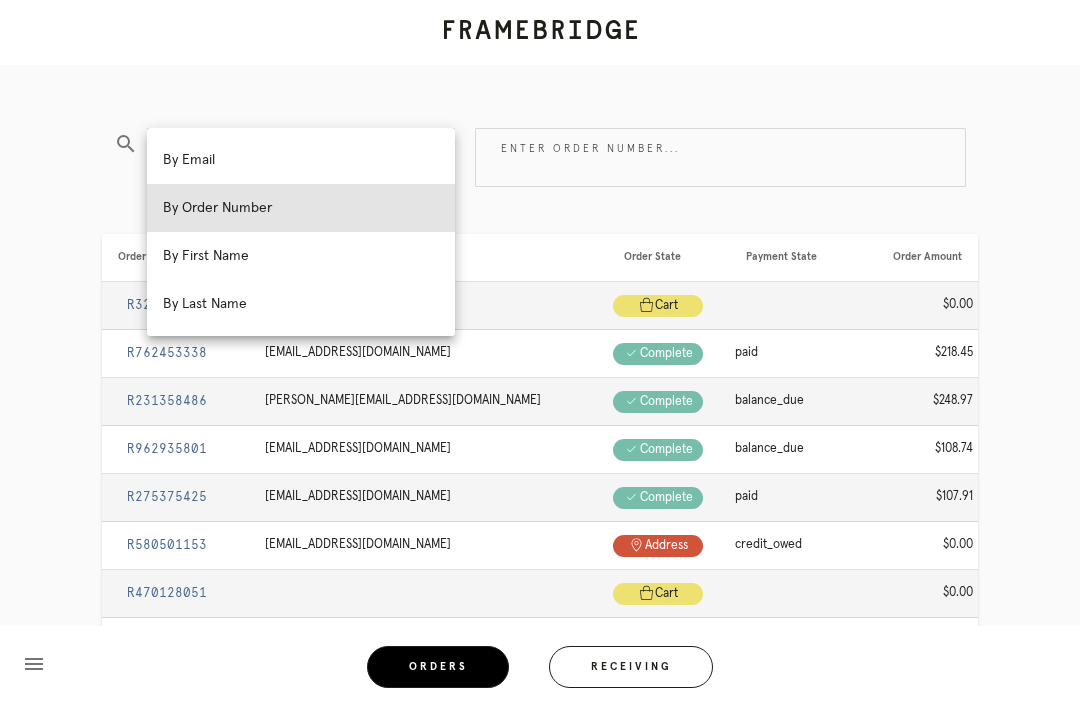 click on "Order Lookup" at bounding box center (540, 12) 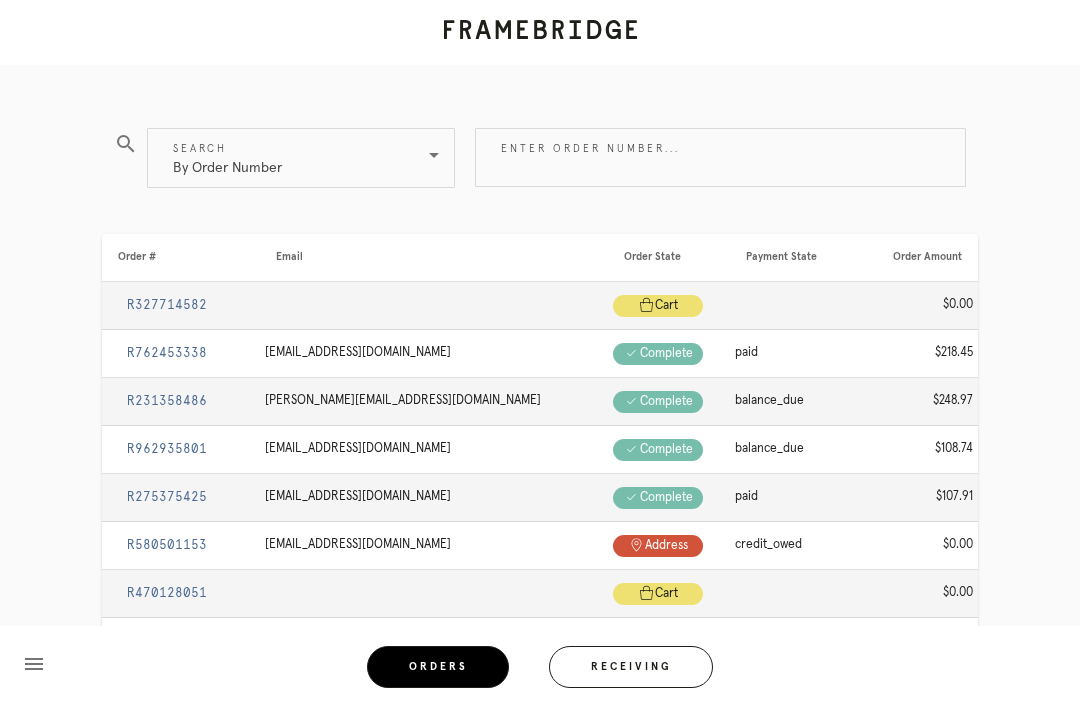 click on "By Order Number" at bounding box center [287, 158] 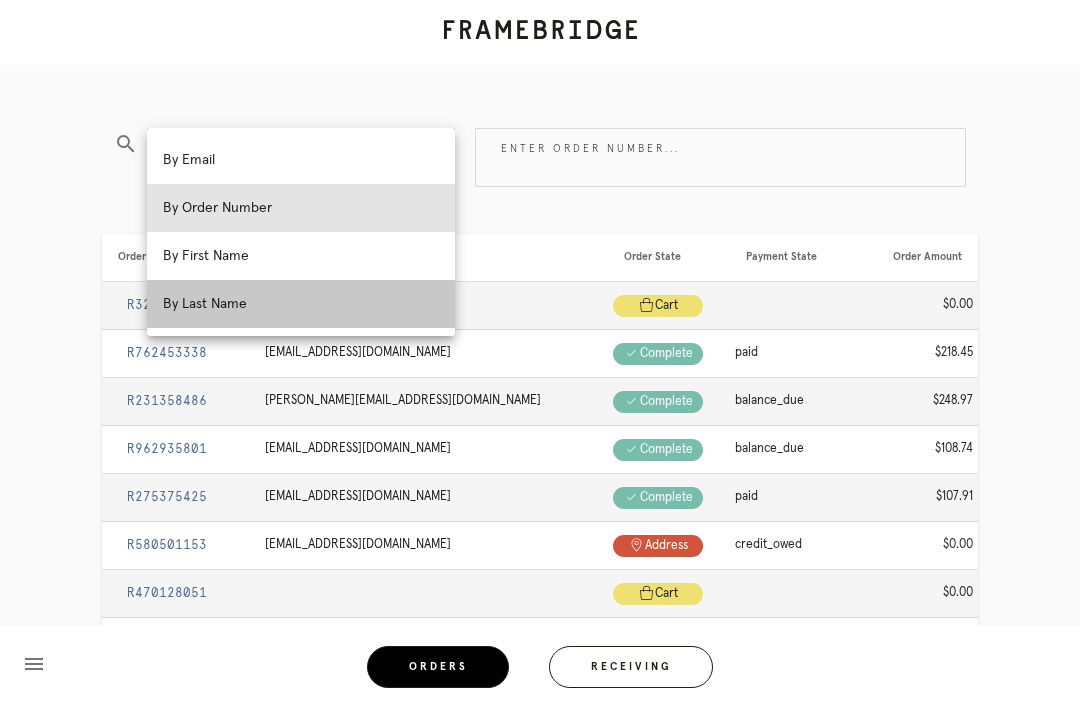 click on "By Last Name" at bounding box center (301, 304) 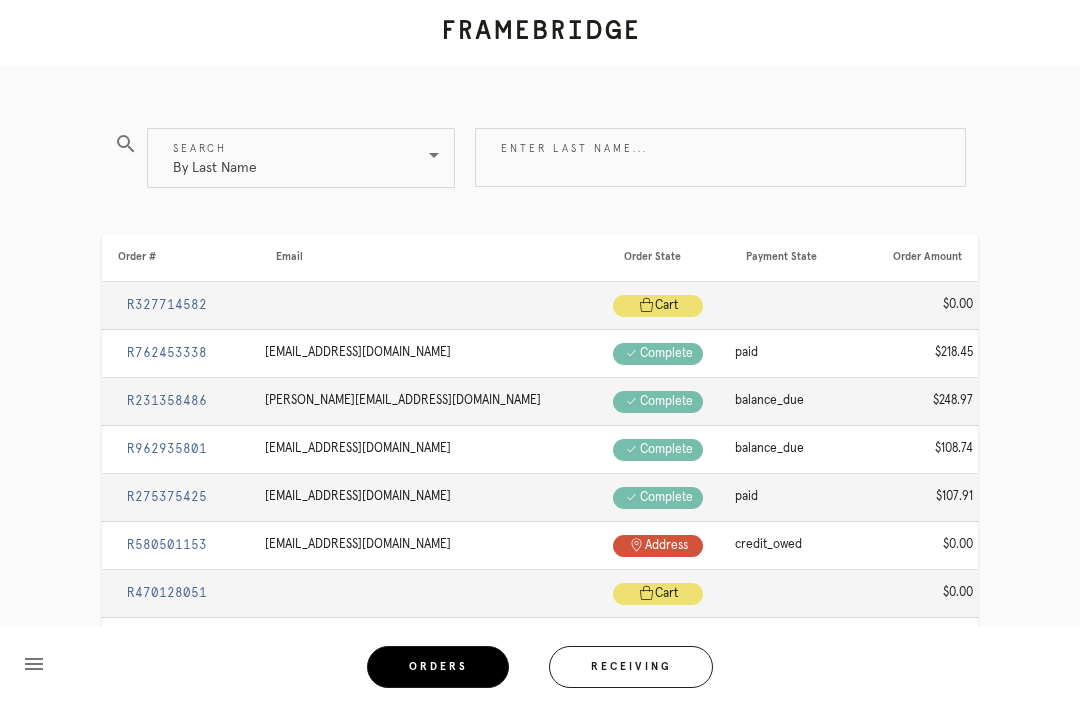 click on "Enter last name..." at bounding box center (720, 157) 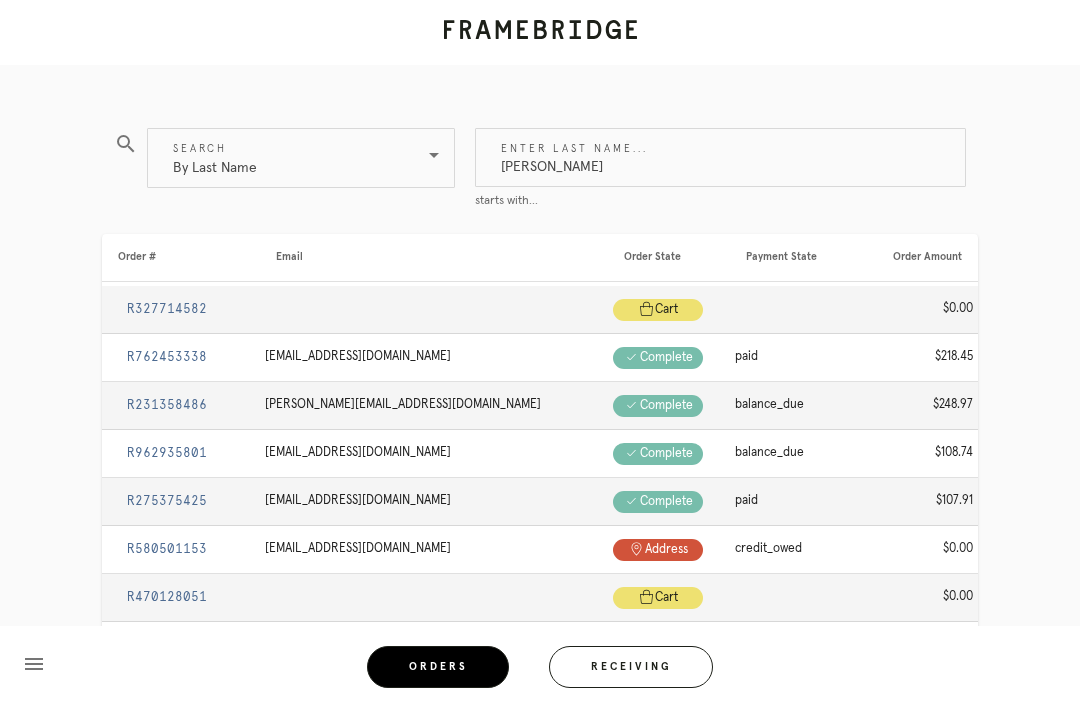 type on "Costello" 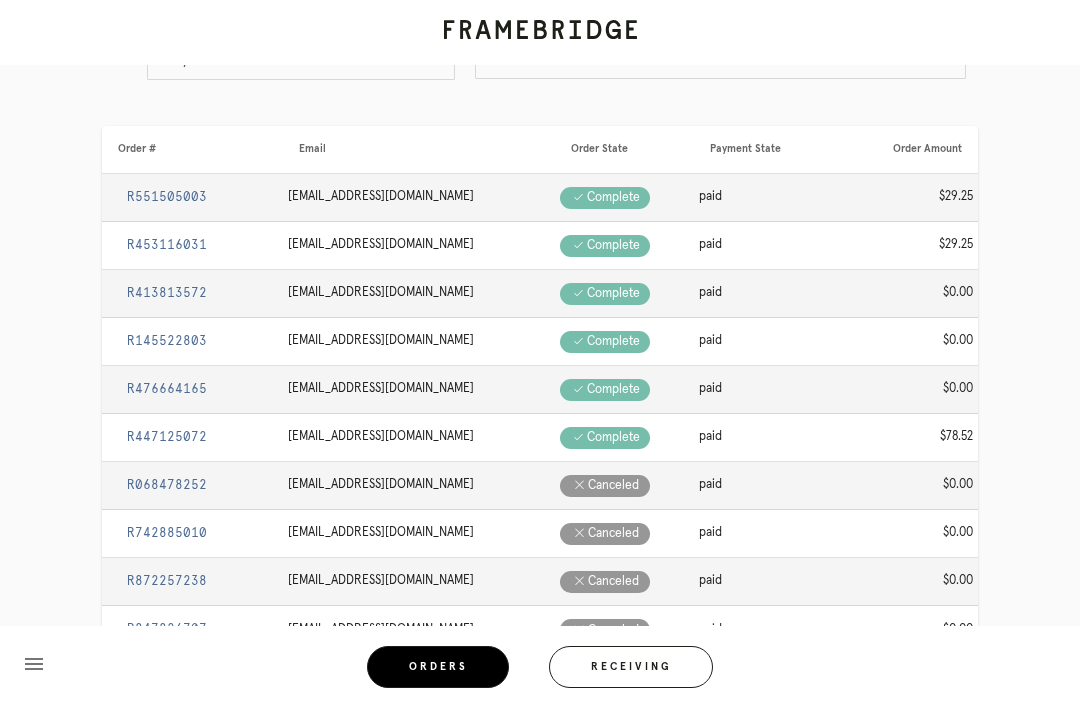 scroll, scrollTop: 276, scrollLeft: 0, axis: vertical 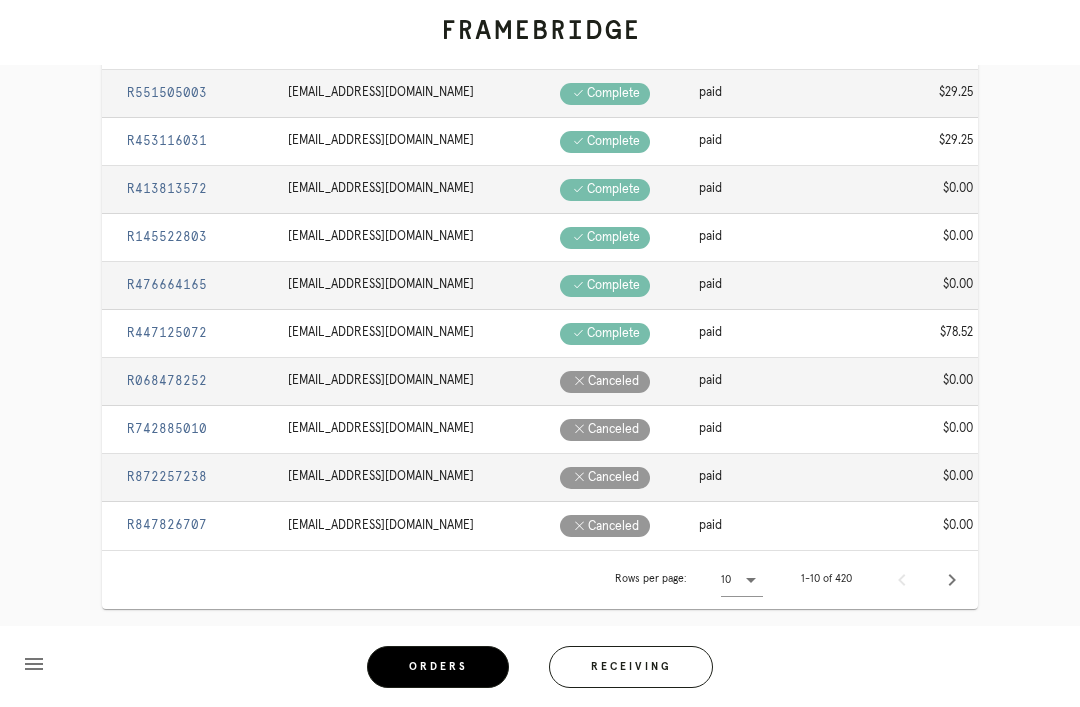 click at bounding box center [751, 580] 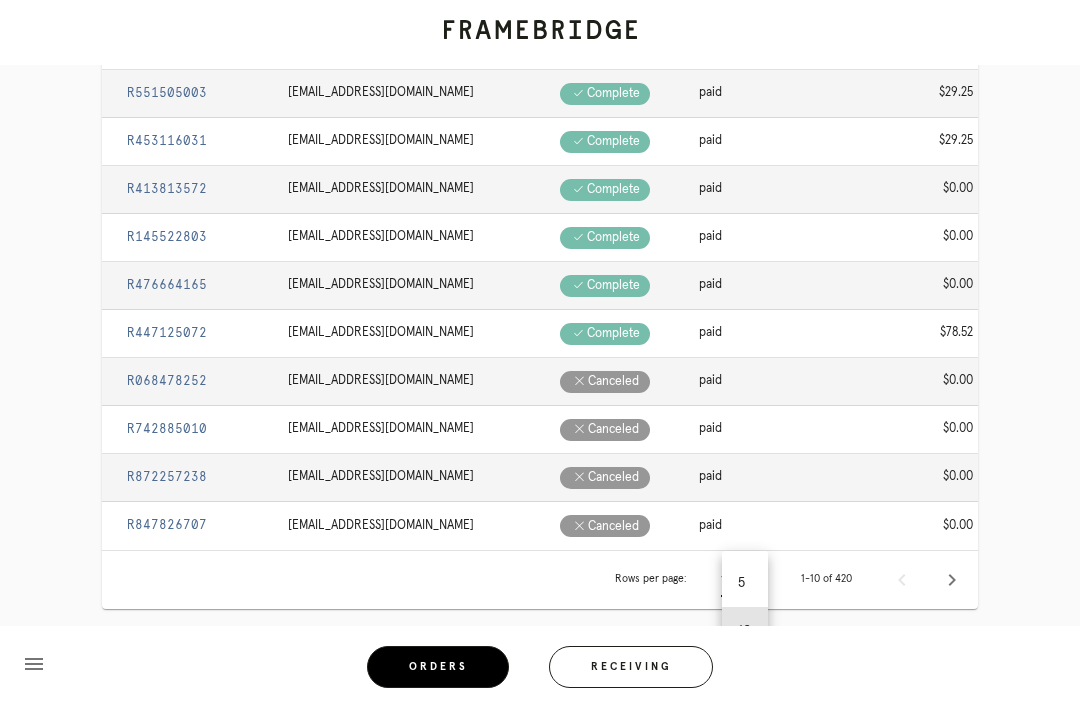 click on "15" at bounding box center [745, 679] 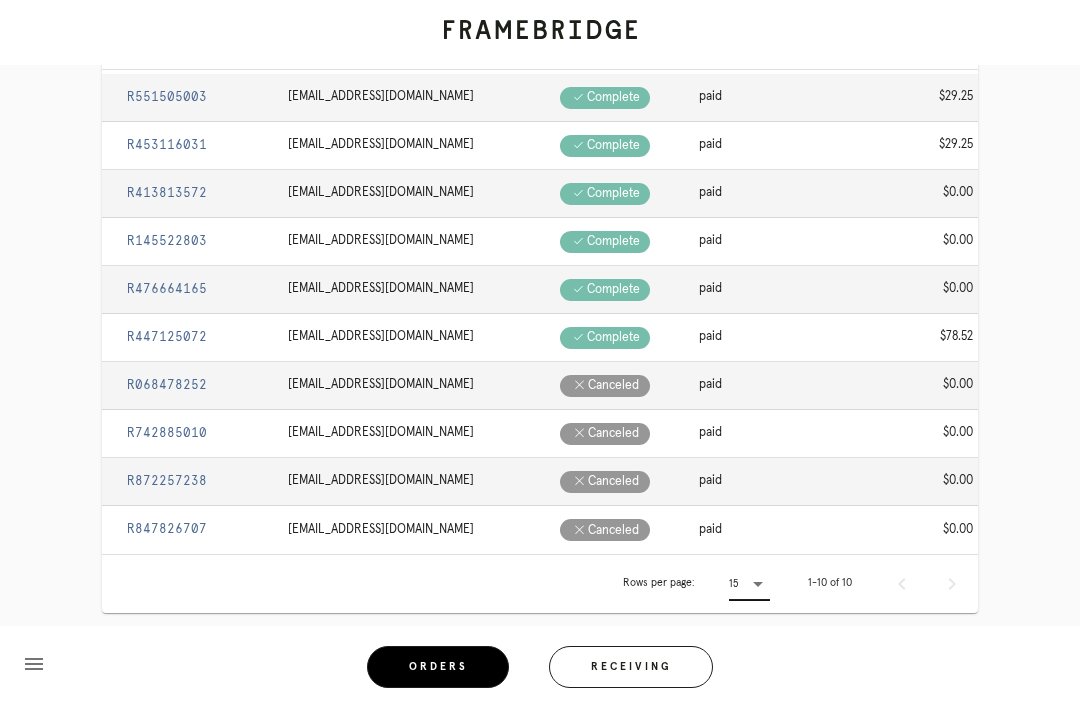 click at bounding box center (758, 584) 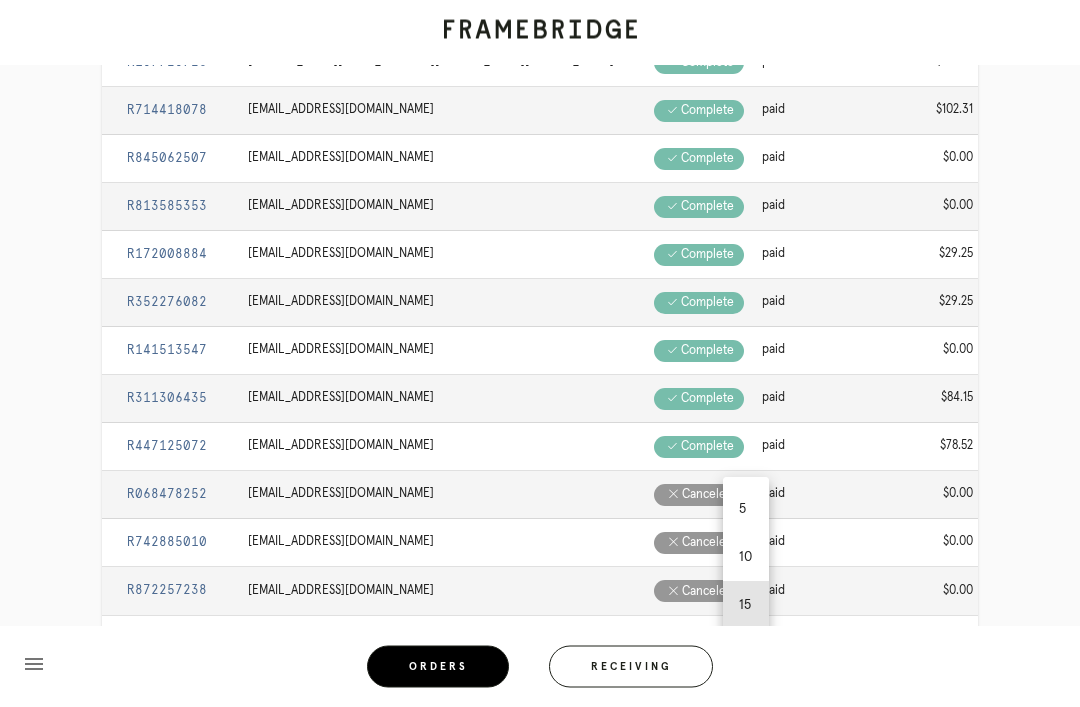 scroll, scrollTop: 461, scrollLeft: 0, axis: vertical 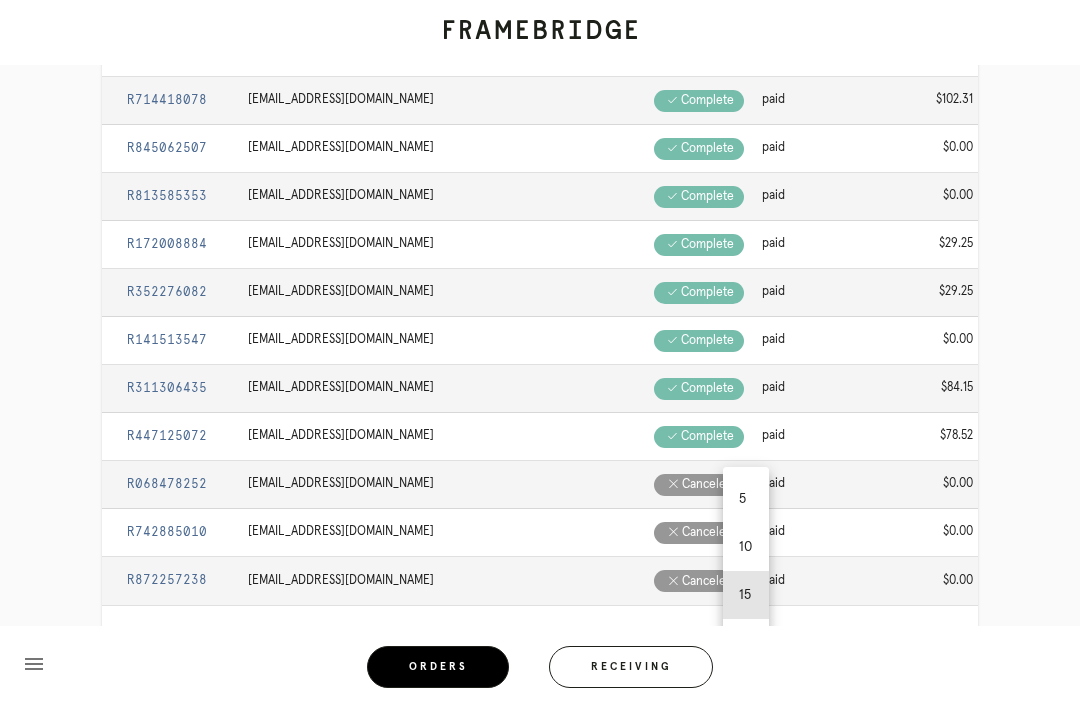 click on "R311306435" at bounding box center [167, 388] 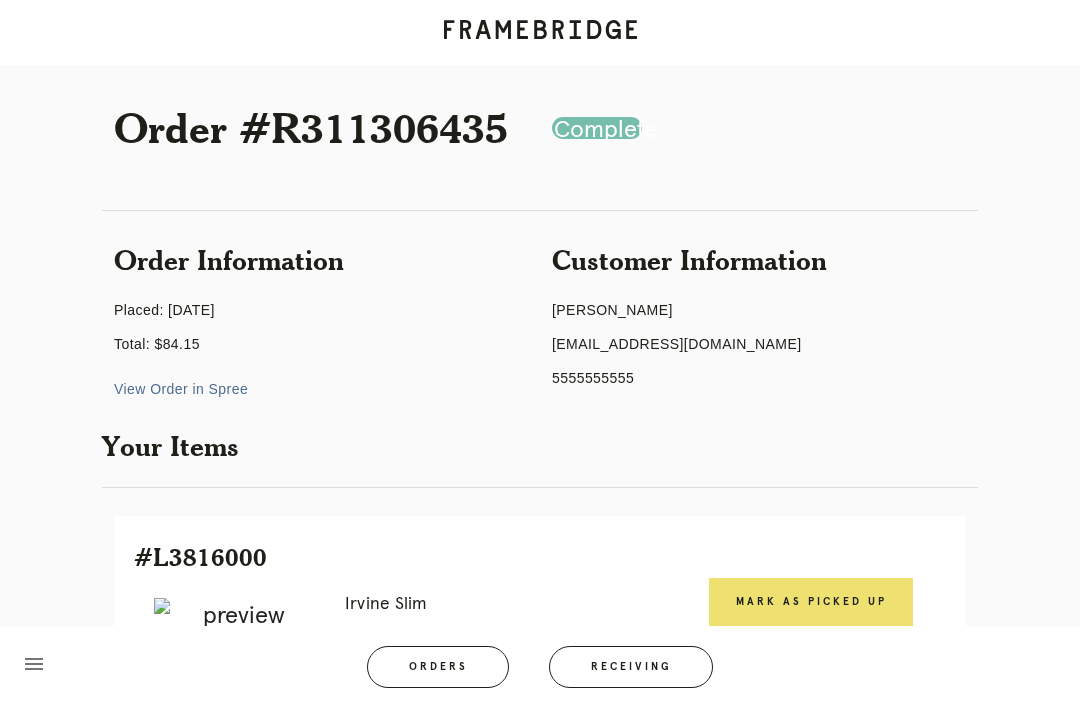 scroll, scrollTop: 0, scrollLeft: 0, axis: both 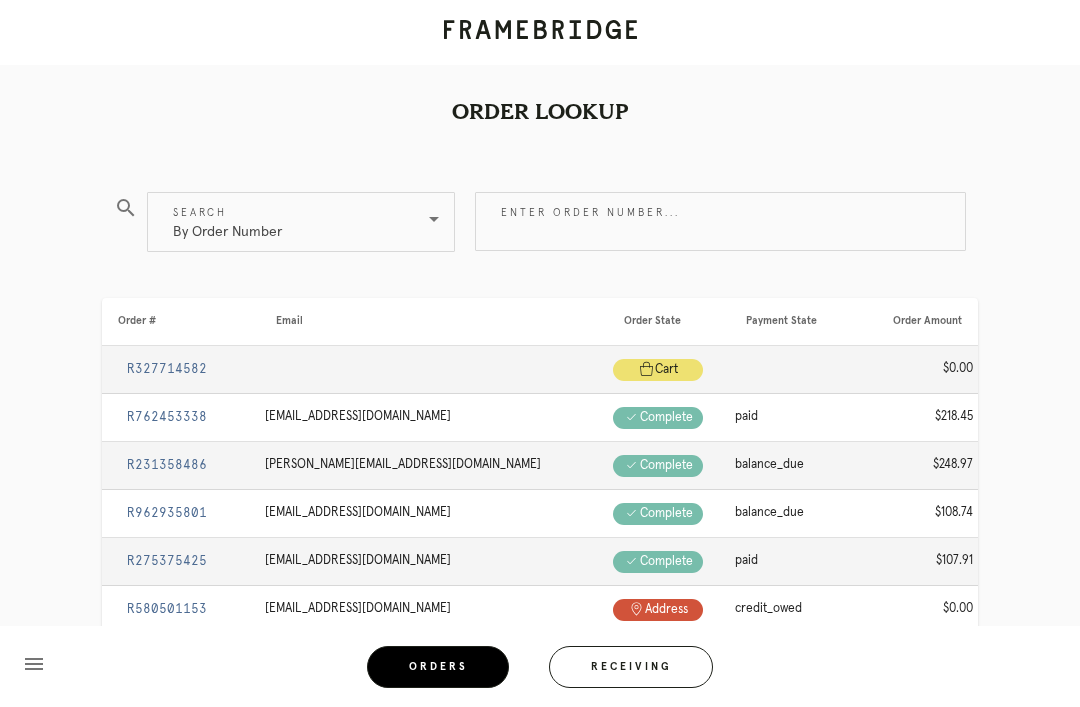 click on "Enter order number..." at bounding box center (720, 221) 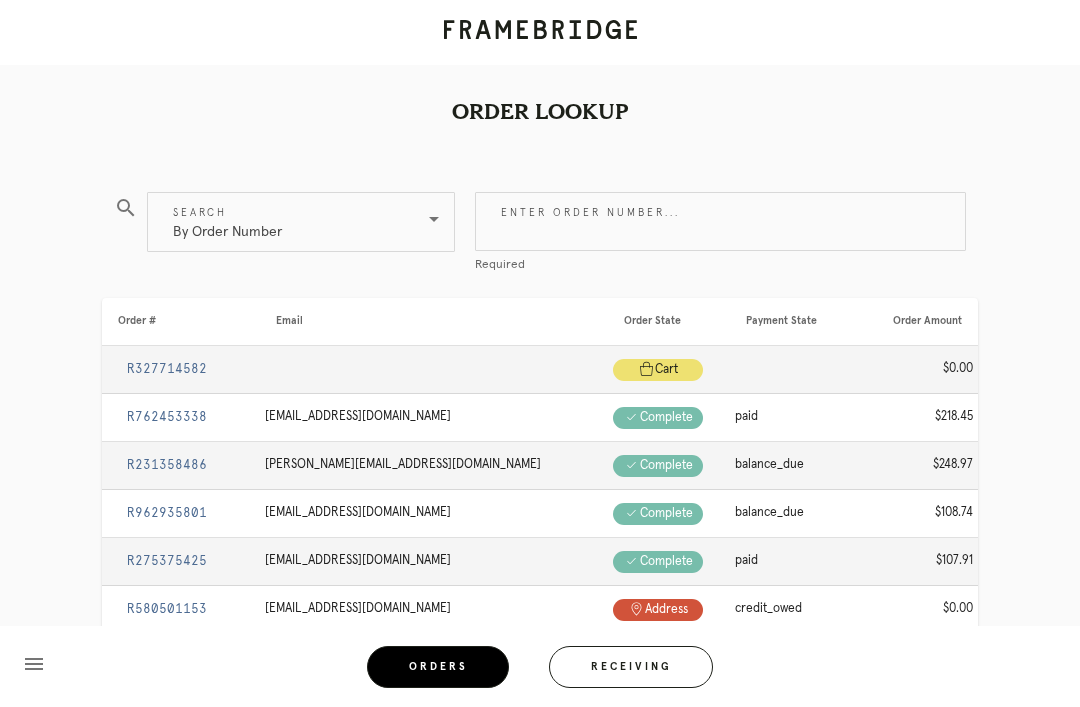 click on "Enter order number..." at bounding box center (720, 221) 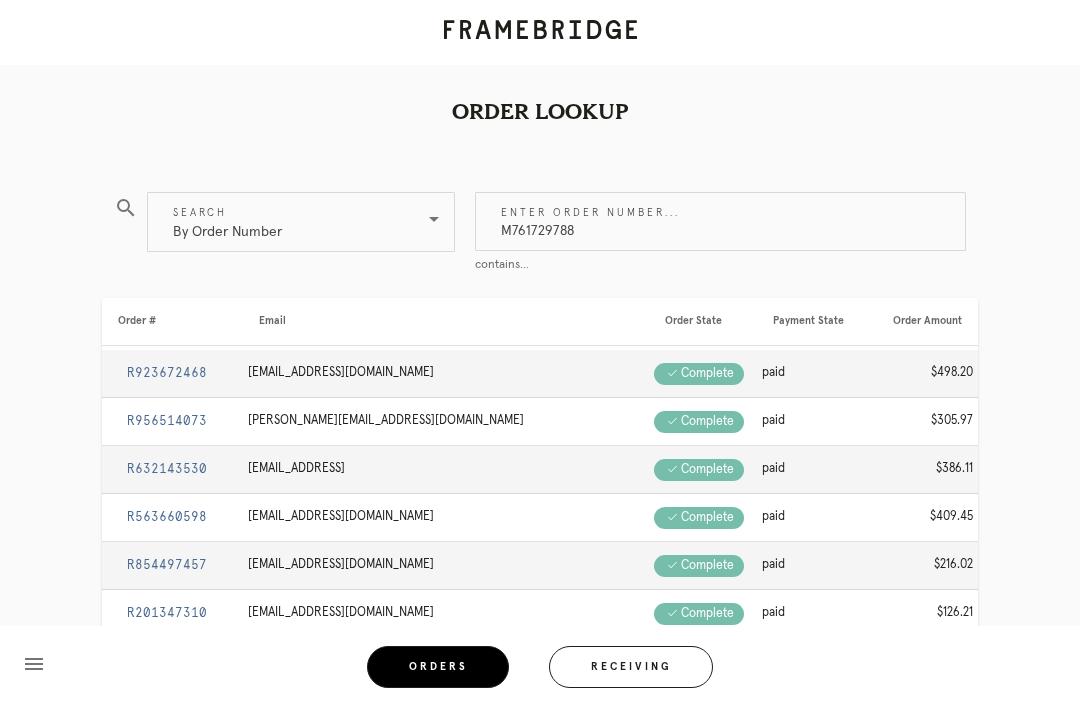 type on "M761729788" 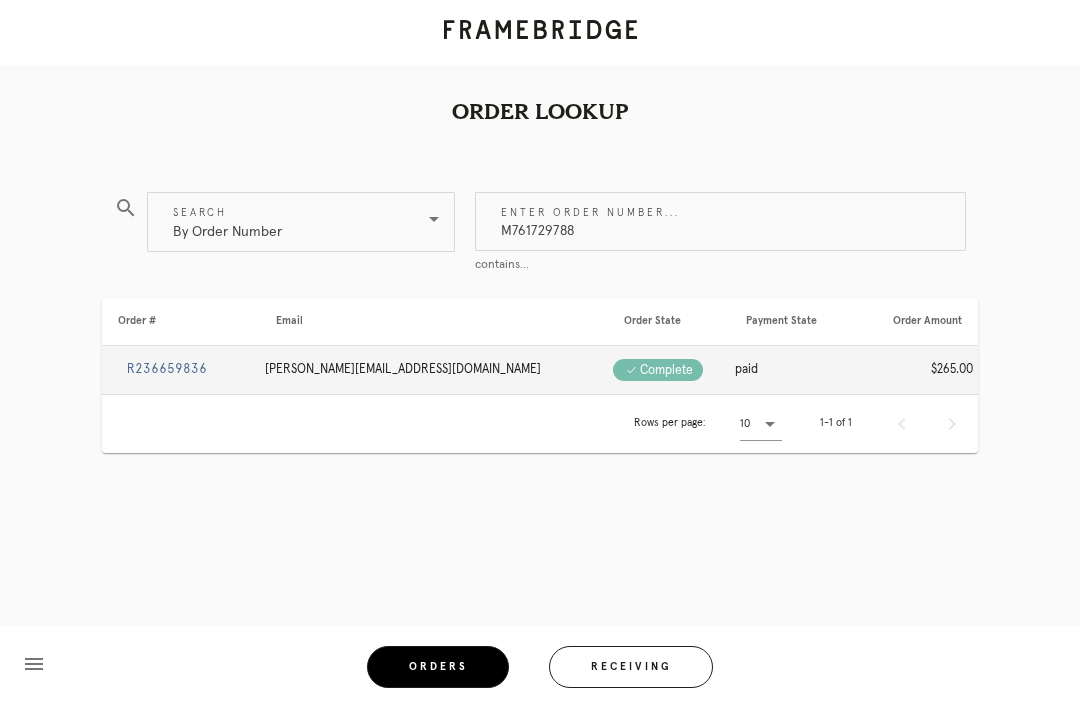 click on "R236659836" at bounding box center [167, 369] 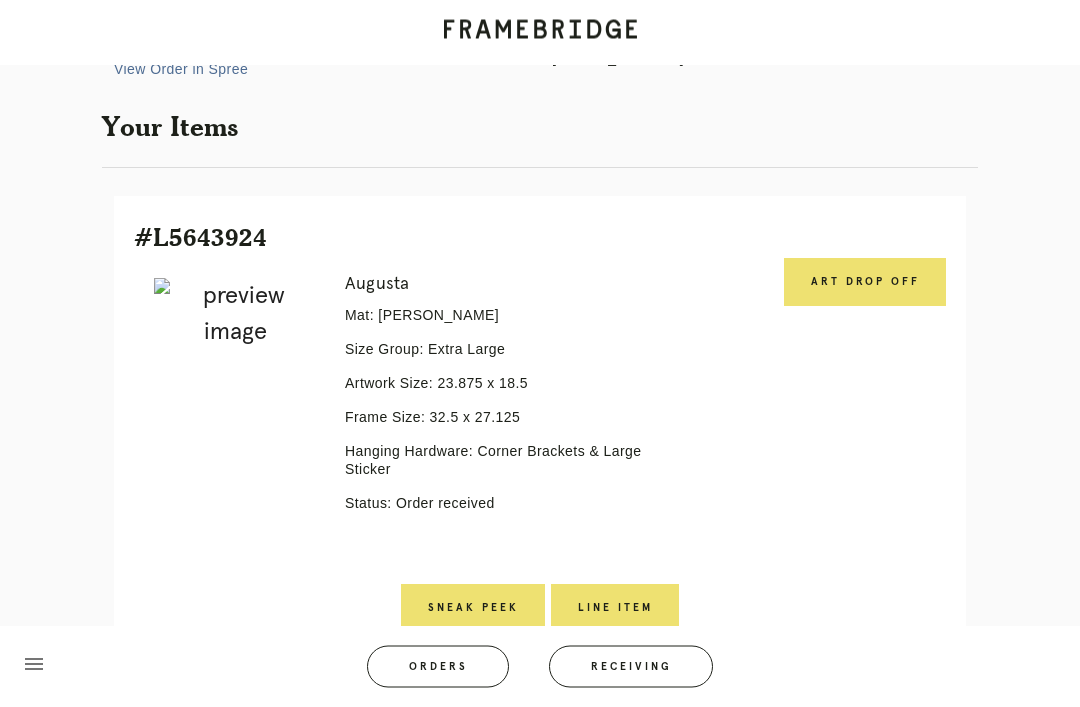 scroll, scrollTop: 346, scrollLeft: 0, axis: vertical 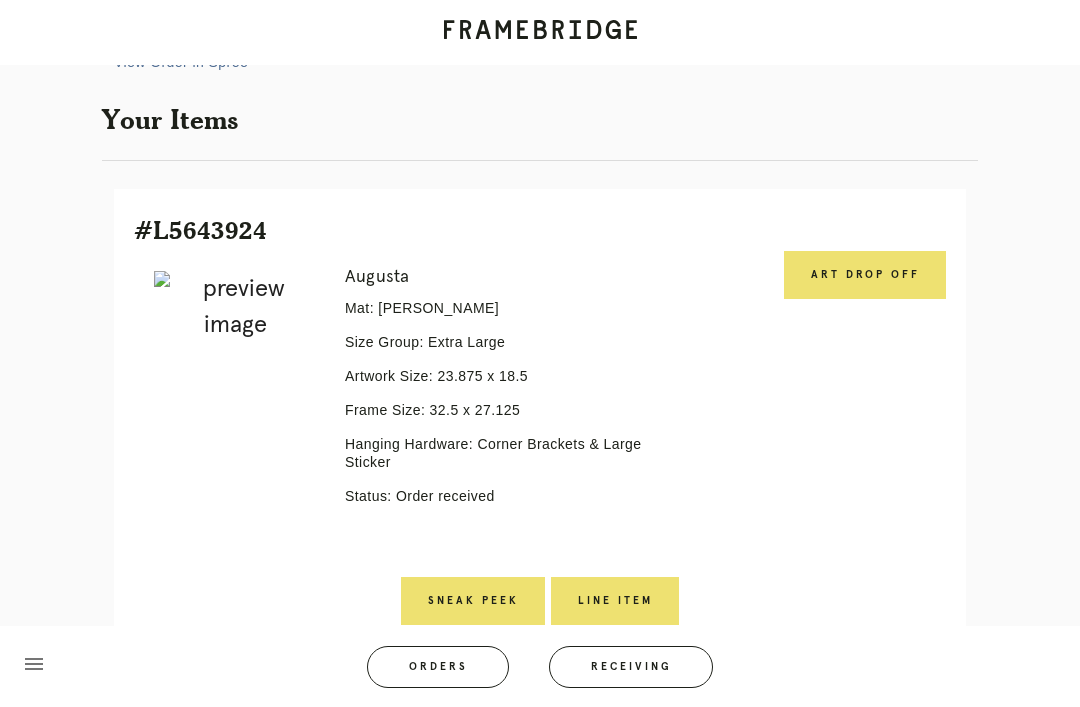 click on "Art drop off" at bounding box center [865, 275] 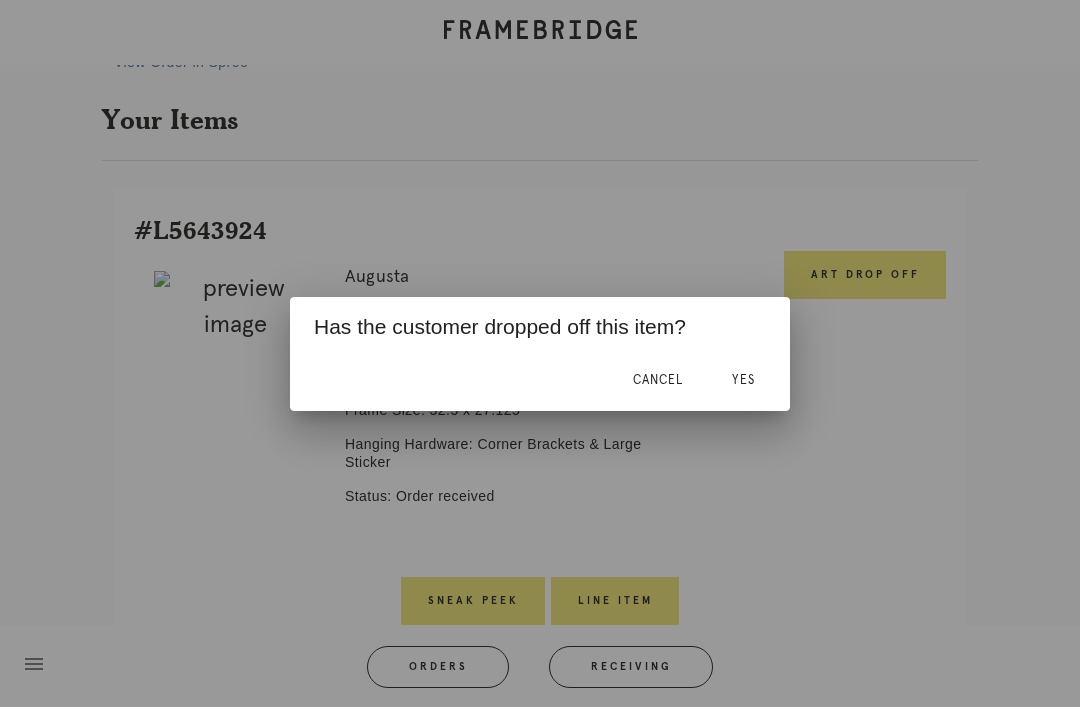 click on "Yes" at bounding box center [743, 381] 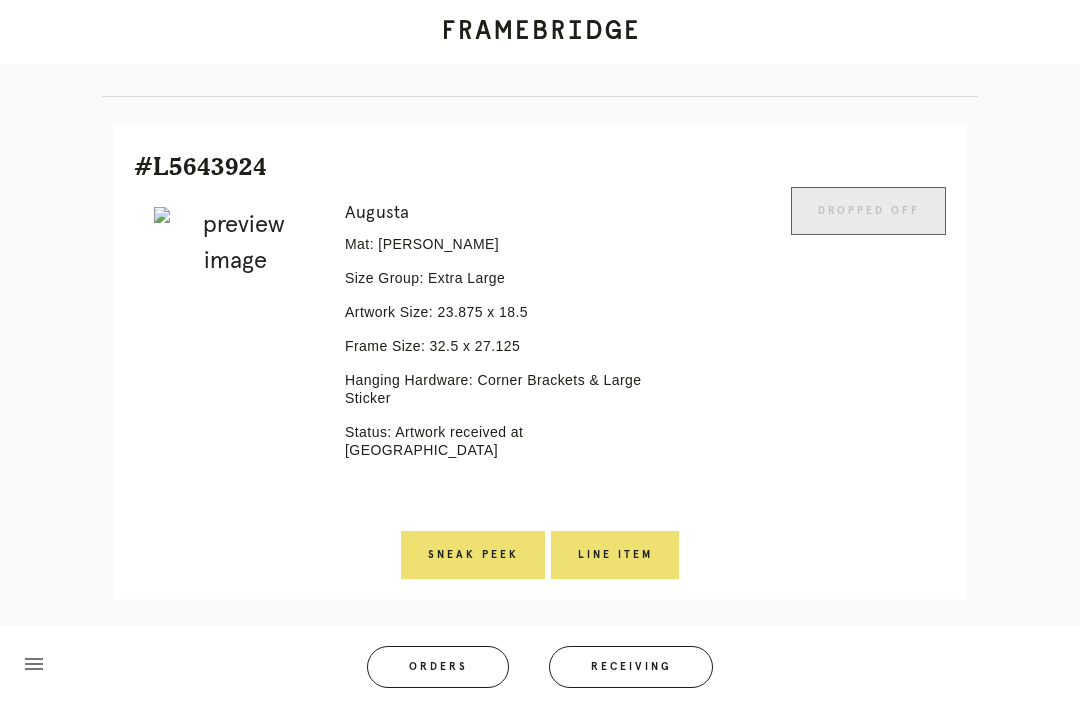 click on "Receiving" at bounding box center (631, 667) 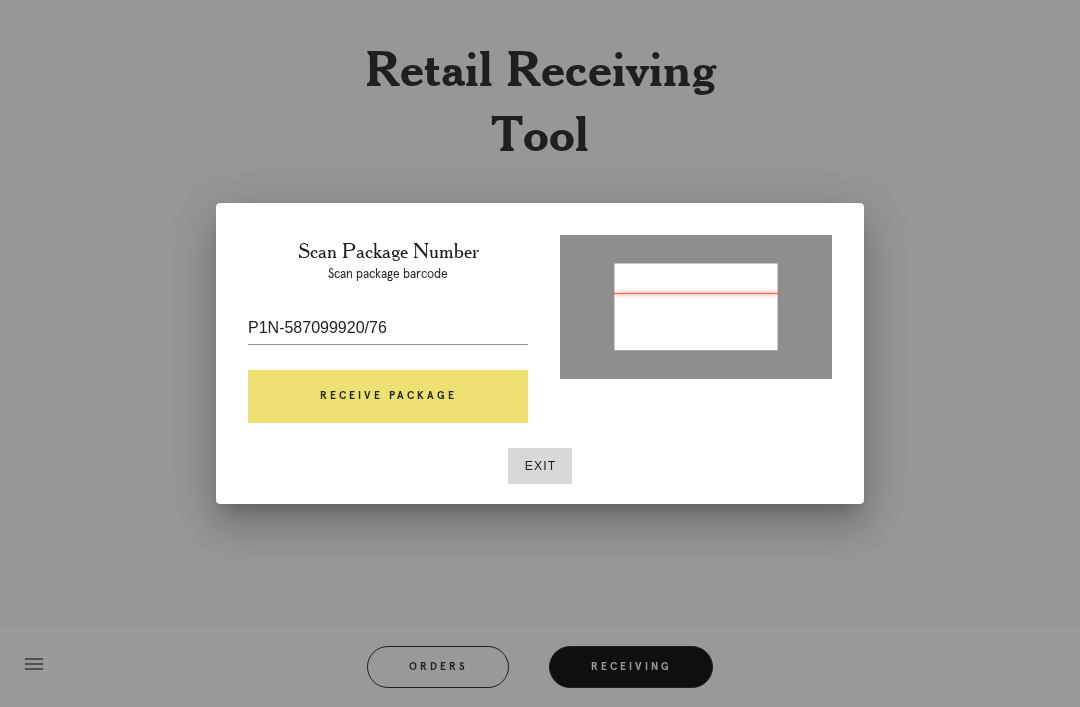 type on "P114587099926576" 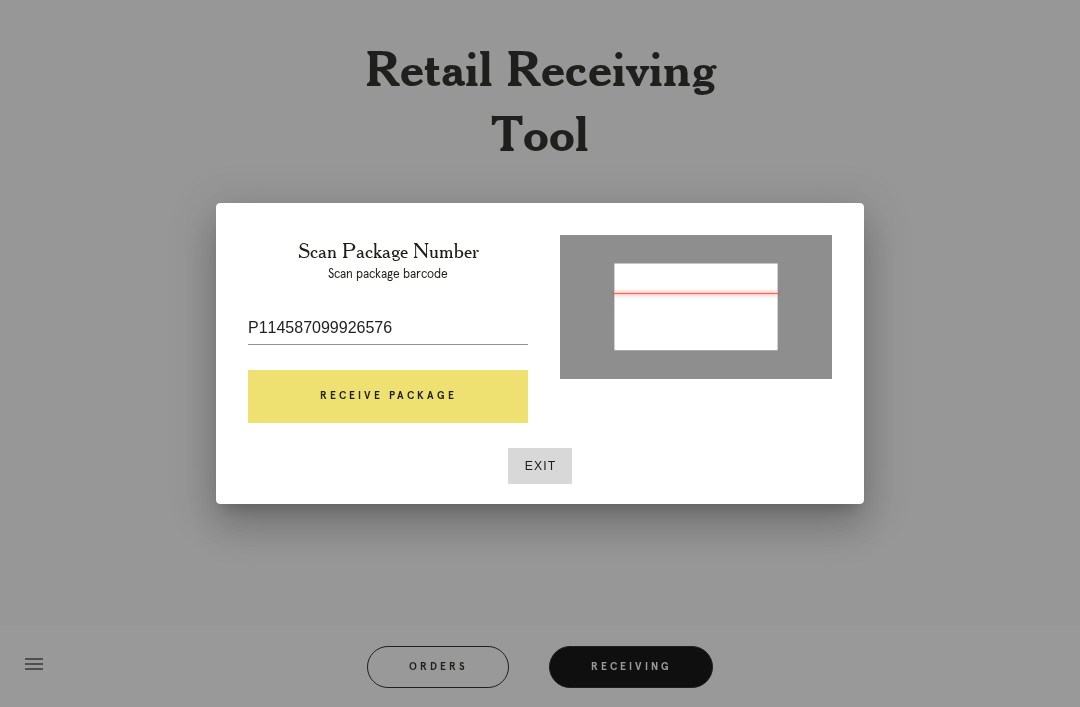 click on "Receive Package" at bounding box center [388, 397] 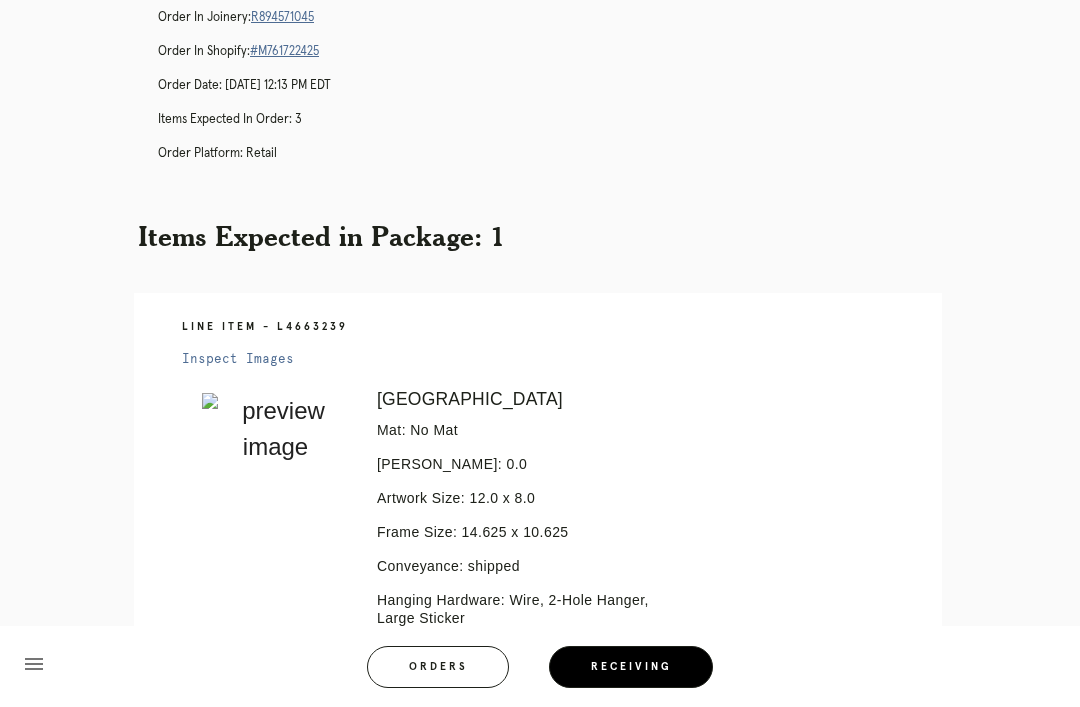 scroll, scrollTop: 0, scrollLeft: 0, axis: both 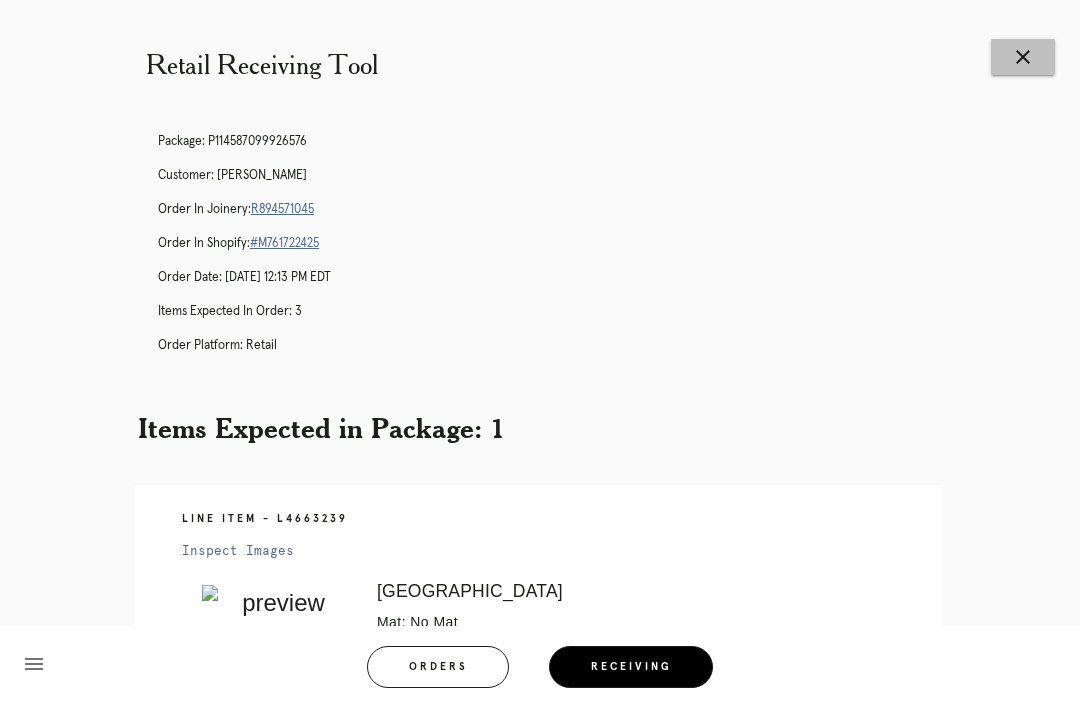 click on "close" at bounding box center (1023, 57) 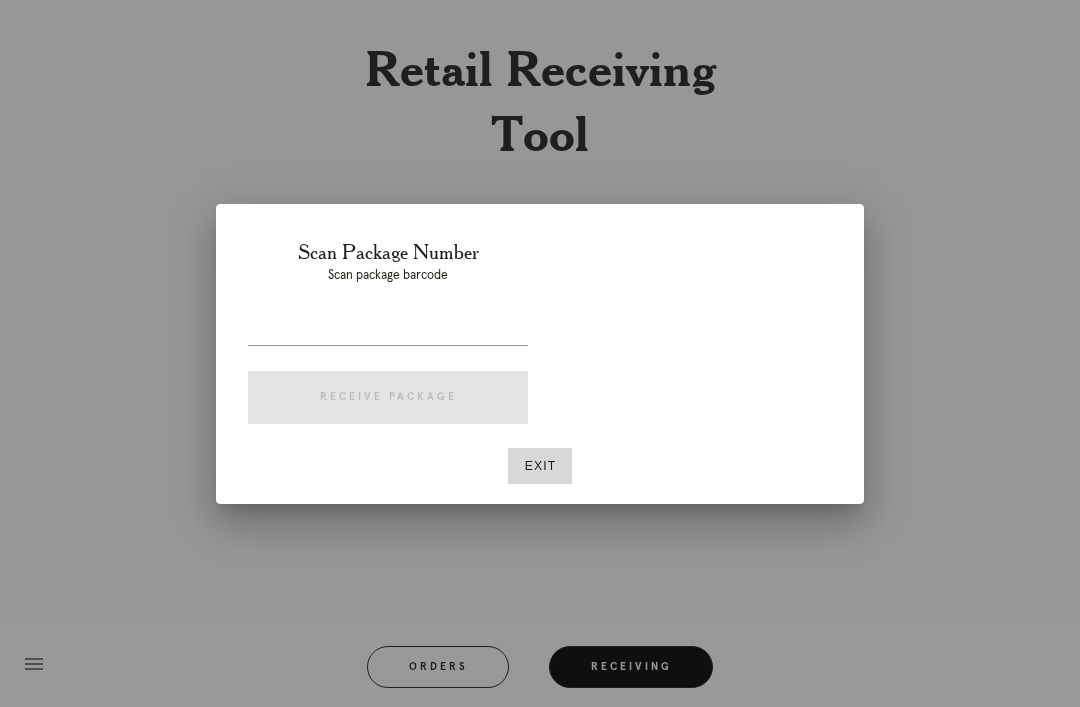 scroll, scrollTop: 0, scrollLeft: 0, axis: both 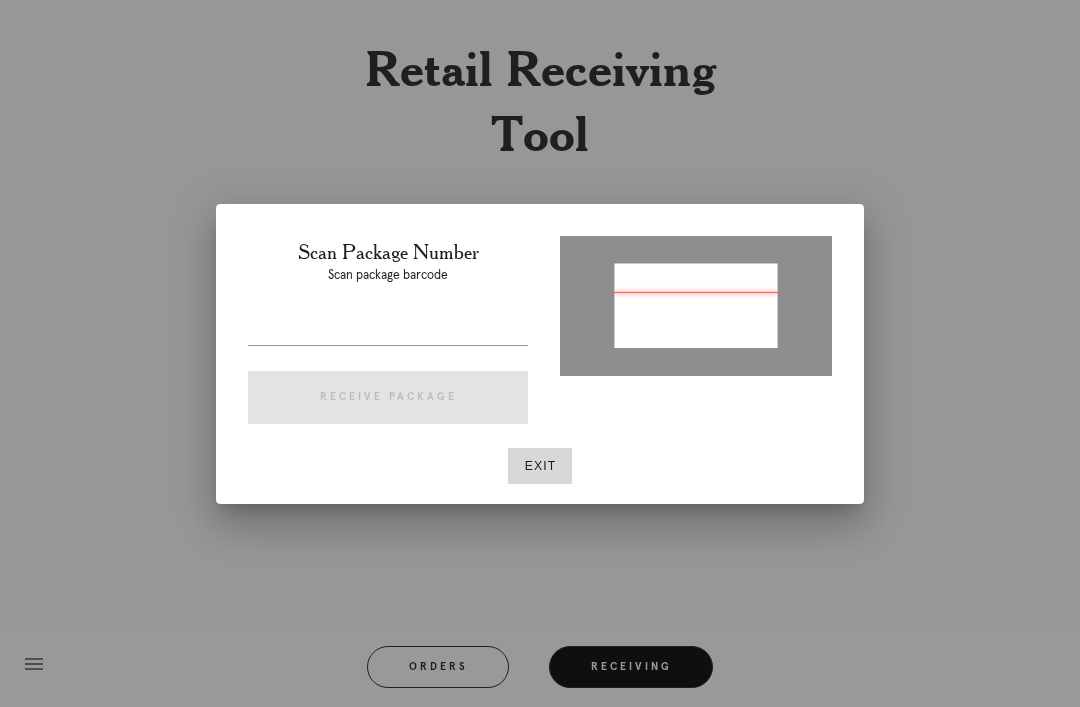 type on "P610760371141992" 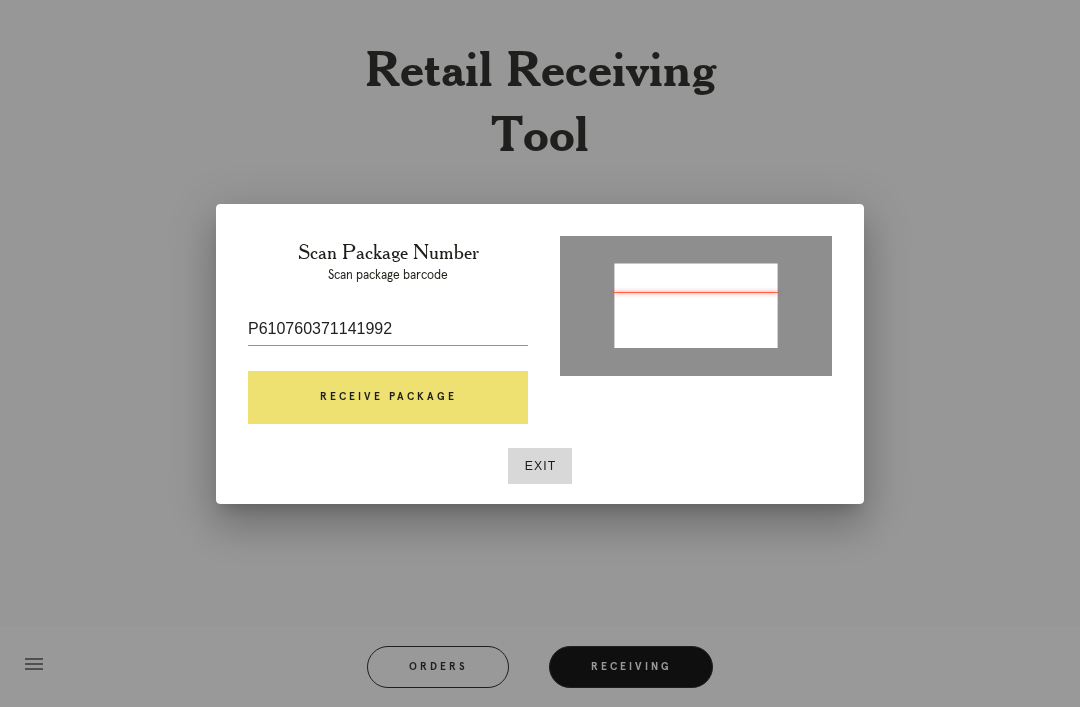 click on "Receive Package" at bounding box center [388, 398] 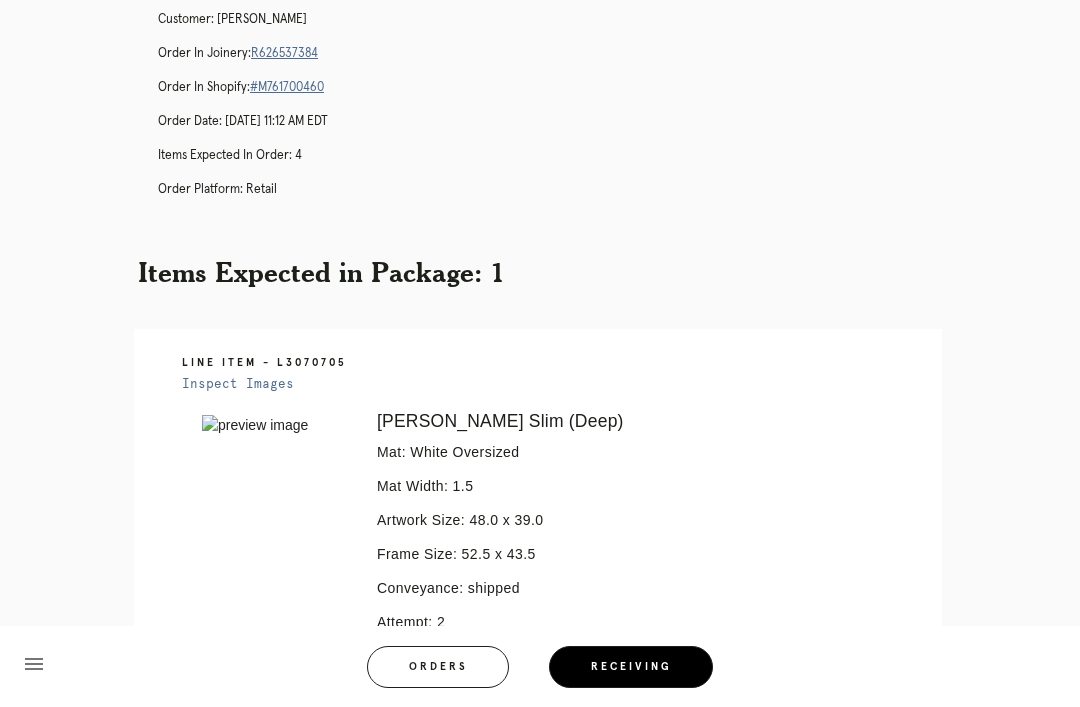 scroll, scrollTop: 0, scrollLeft: 0, axis: both 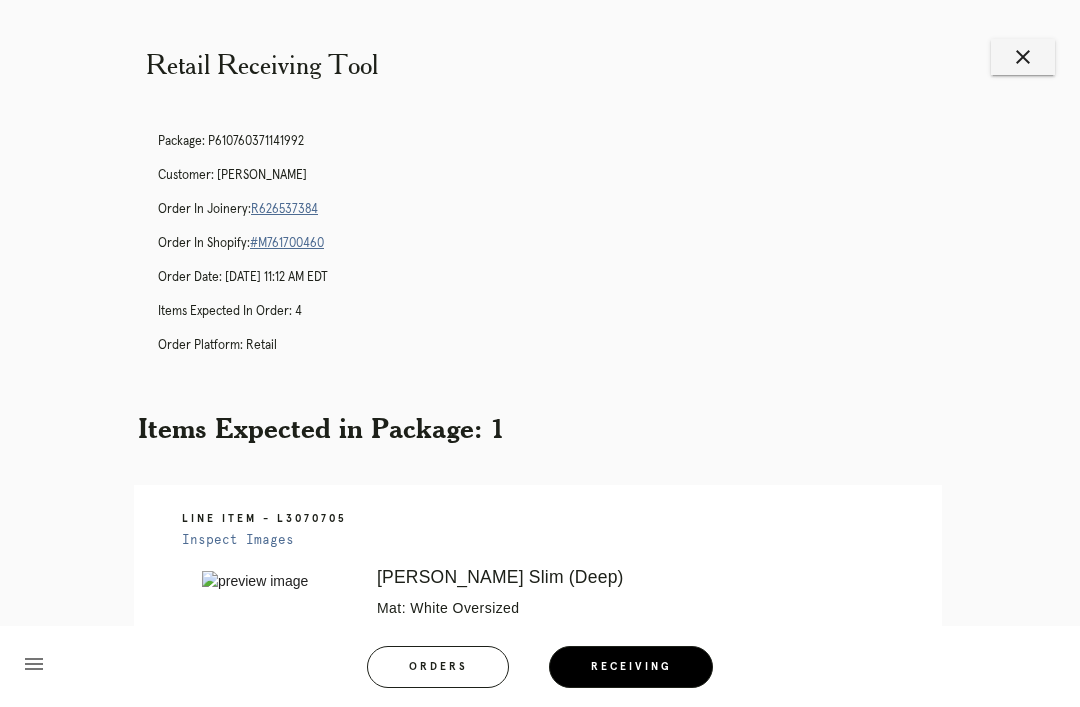 click on "R626537384" at bounding box center (284, 209) 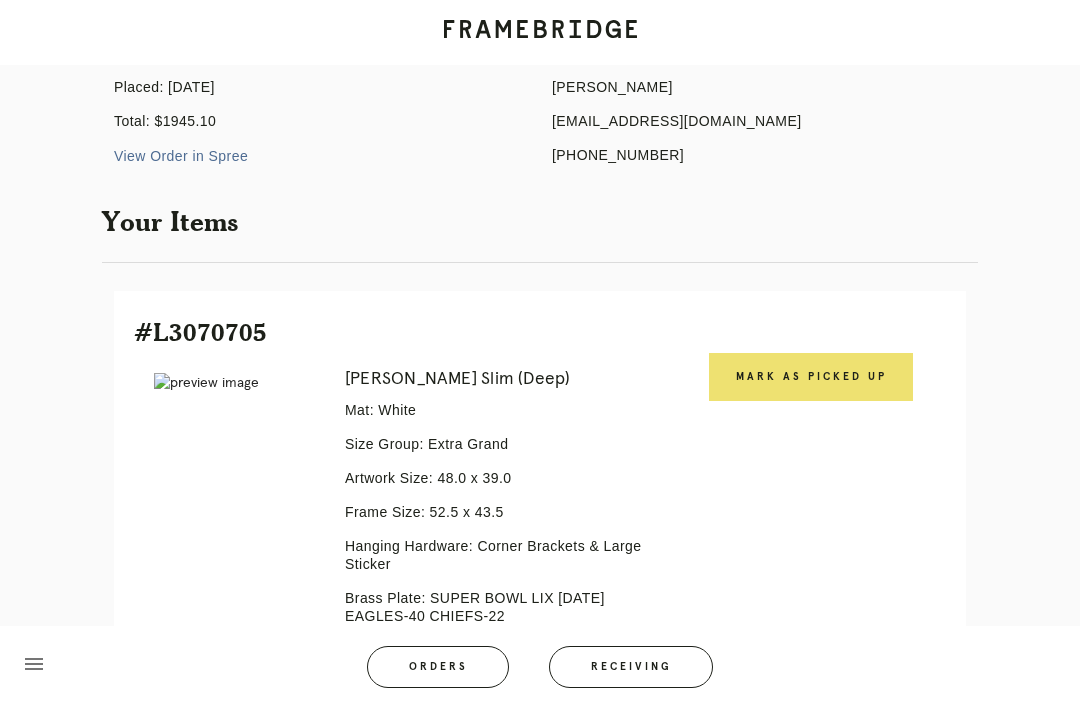 scroll, scrollTop: 343, scrollLeft: 0, axis: vertical 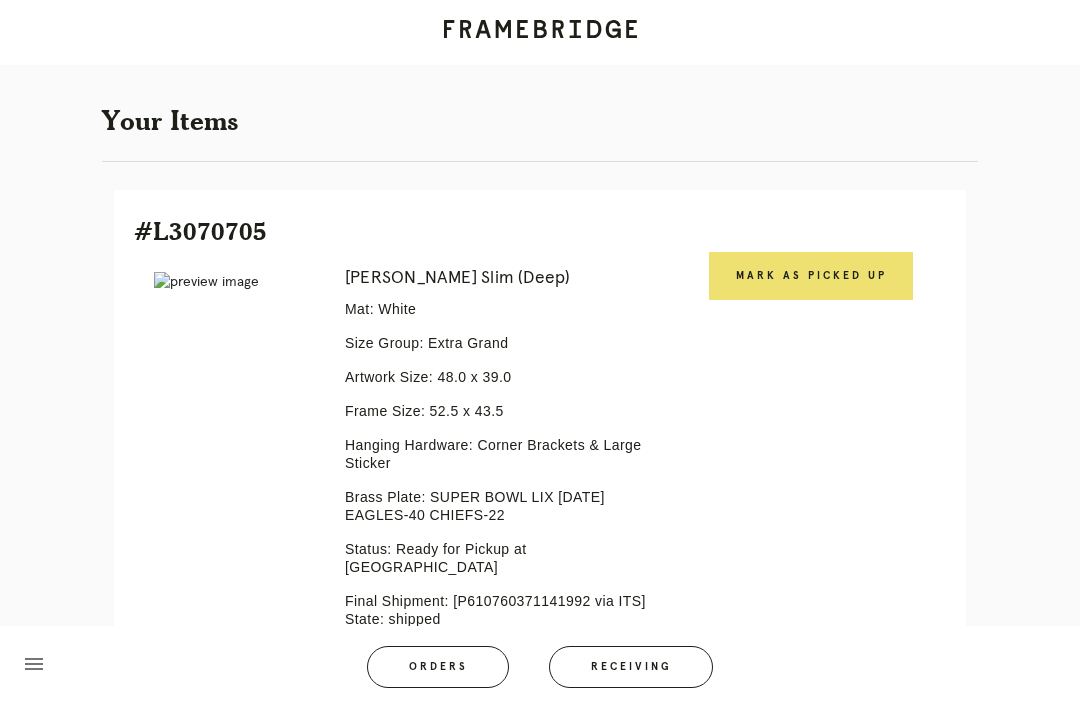 click on "Mark as Picked Up" at bounding box center [811, 276] 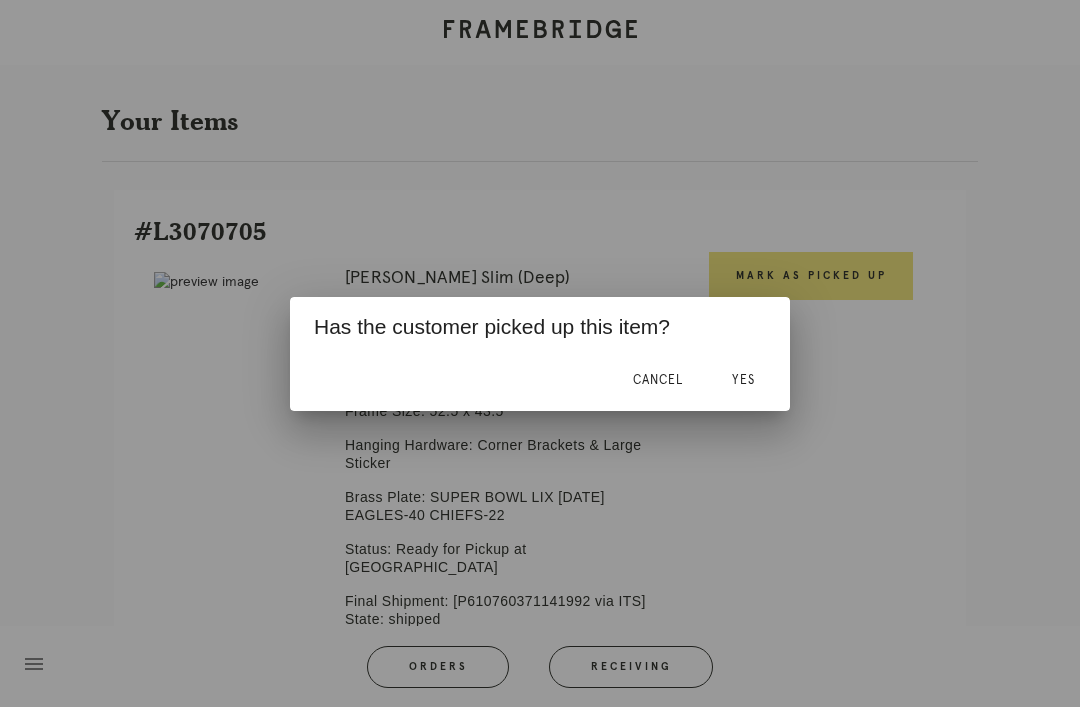 click on "Yes" at bounding box center [743, 380] 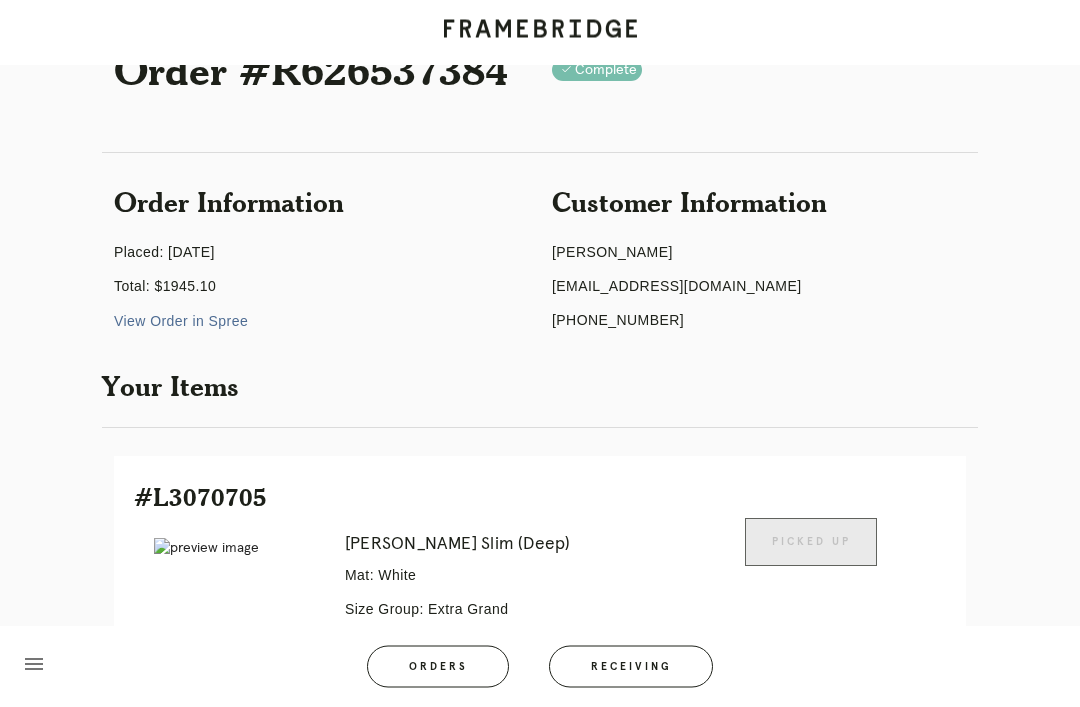 scroll, scrollTop: 0, scrollLeft: 0, axis: both 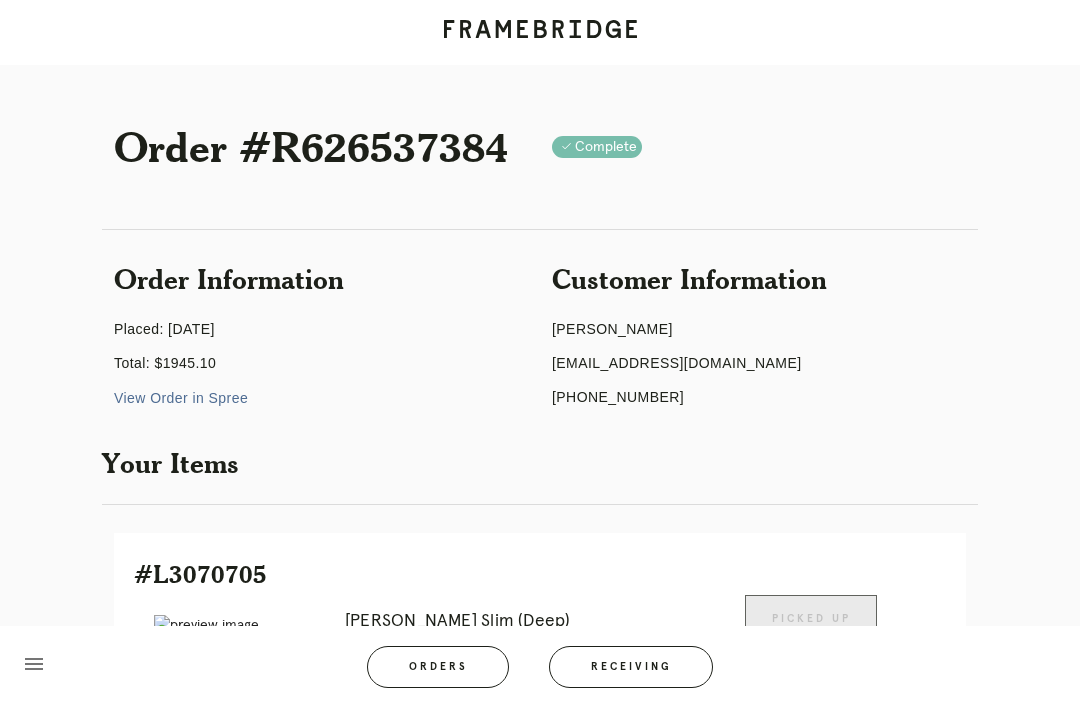 click on "Receiving" at bounding box center (631, 667) 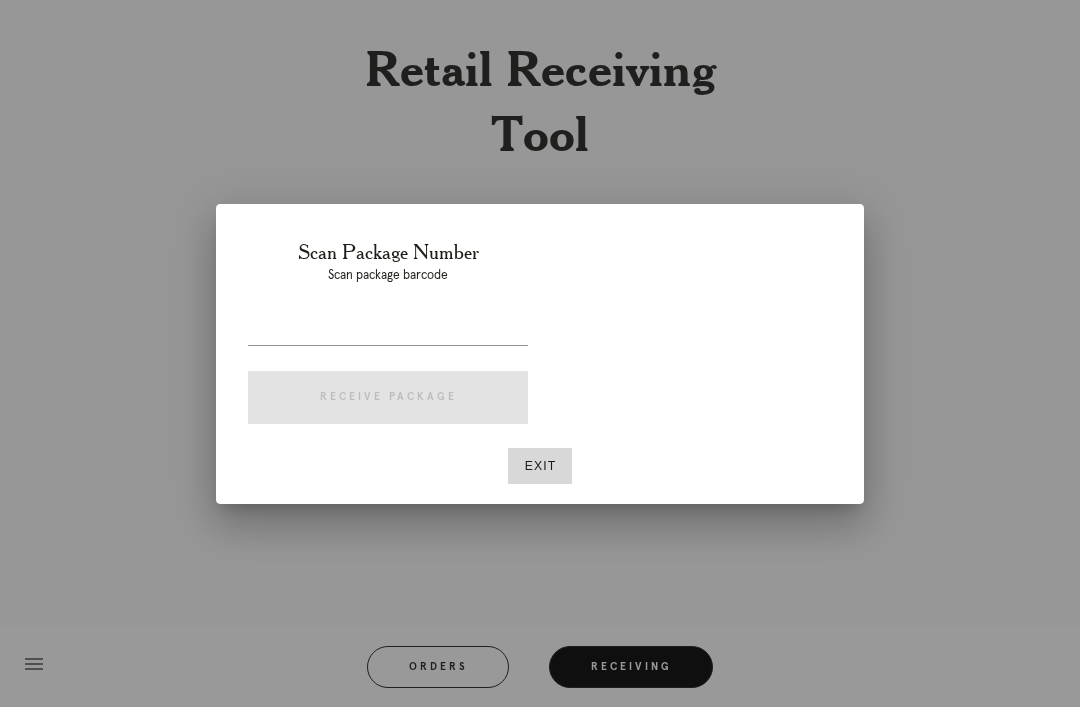 click on "Exit" at bounding box center [540, 466] 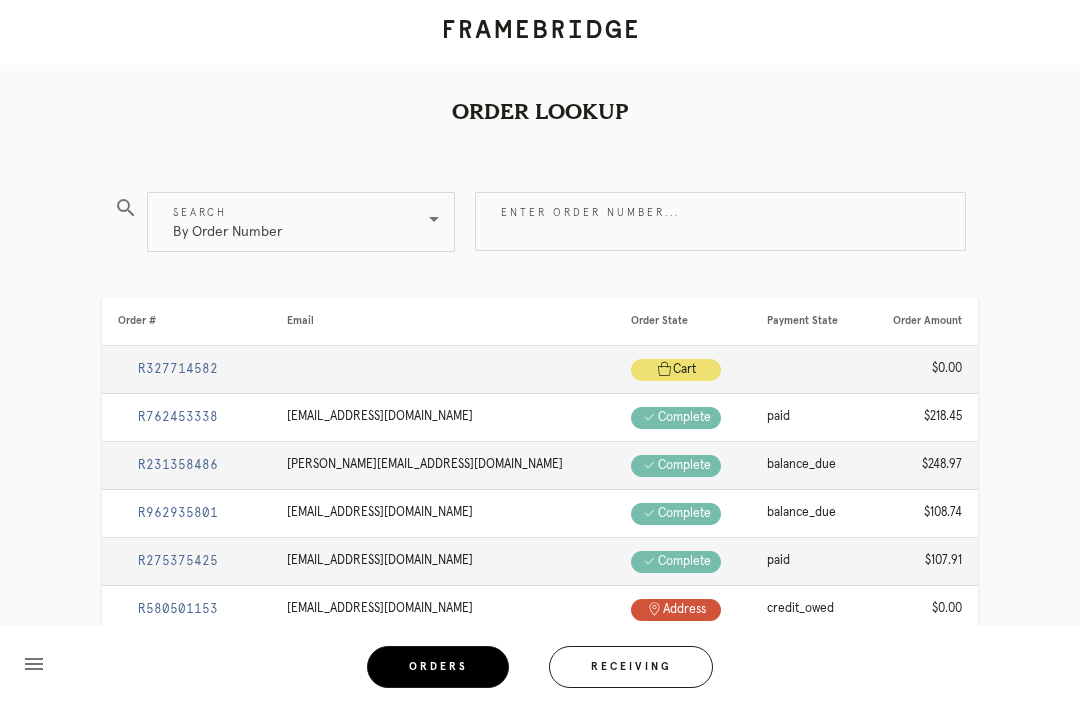 click on "By Order Number" at bounding box center (287, 222) 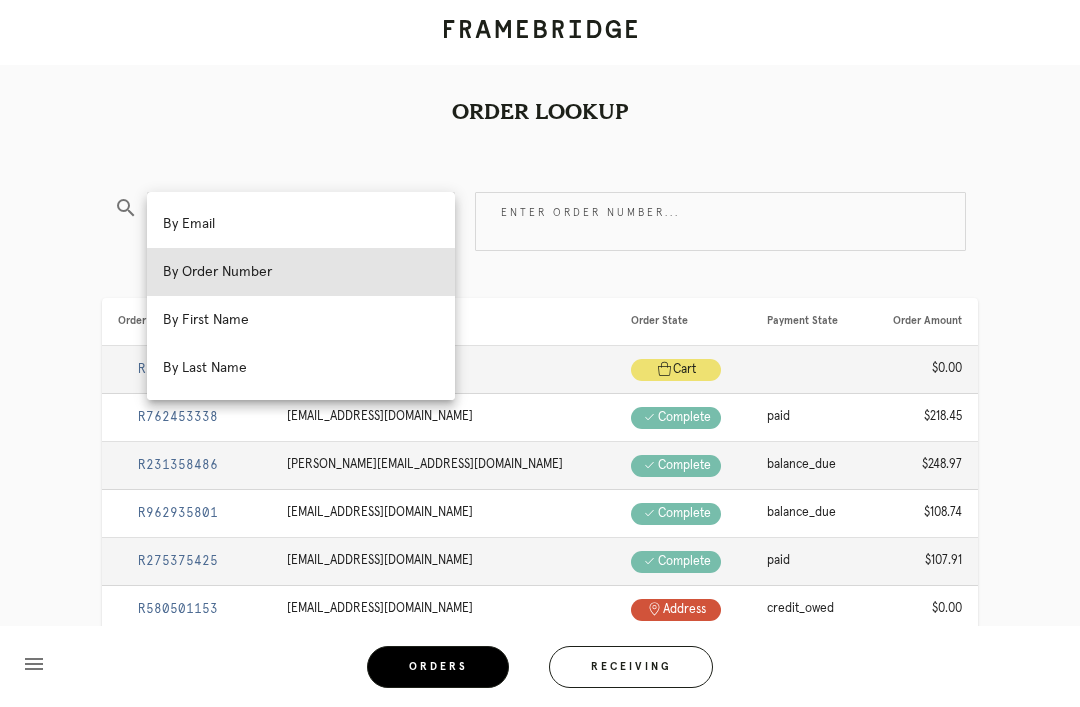 click on "By Email" at bounding box center [301, 224] 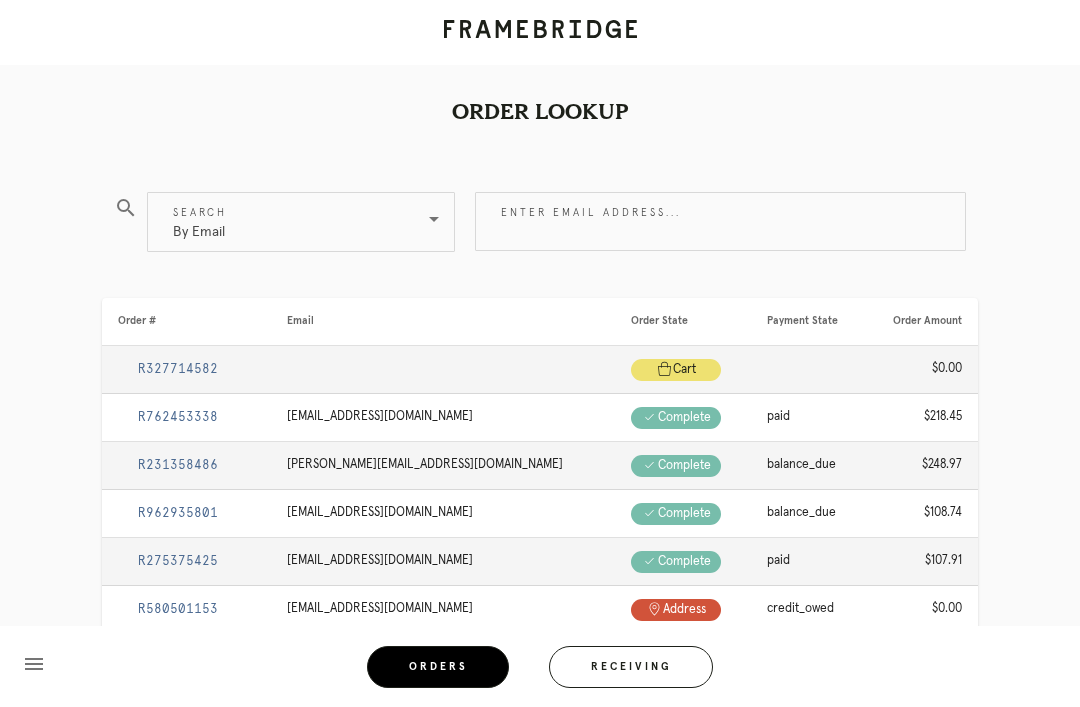 click on "Enter email address..." at bounding box center [720, 221] 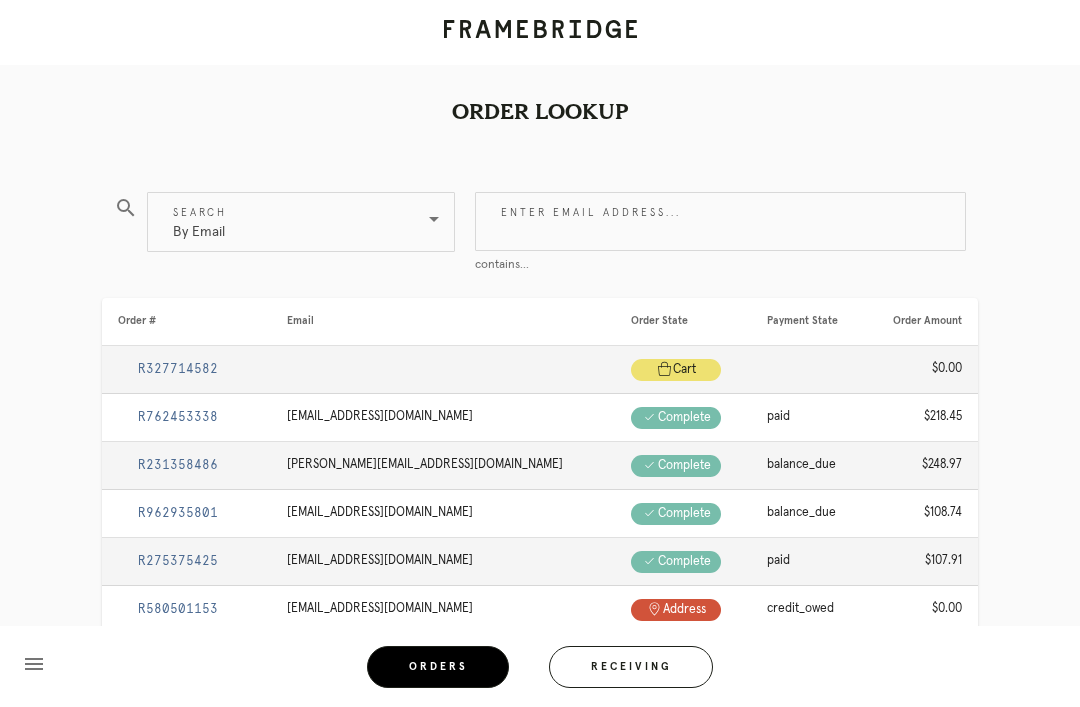 click on "Enter email address..." at bounding box center [720, 221] 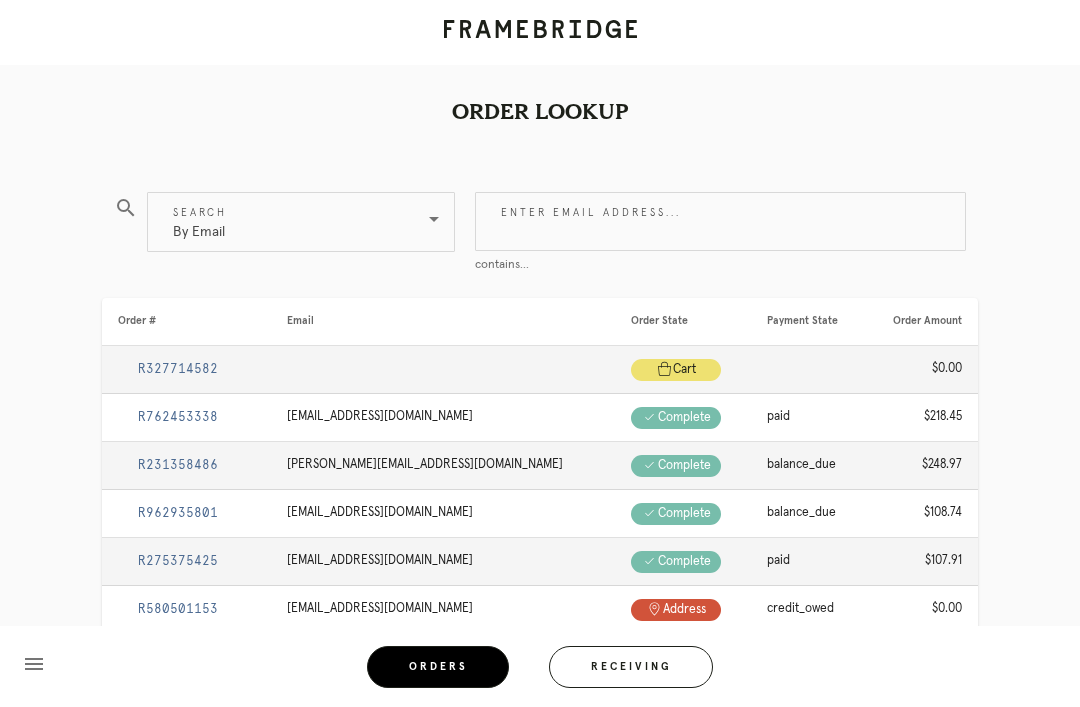 paste on "malcoelectric@yahoo.com" 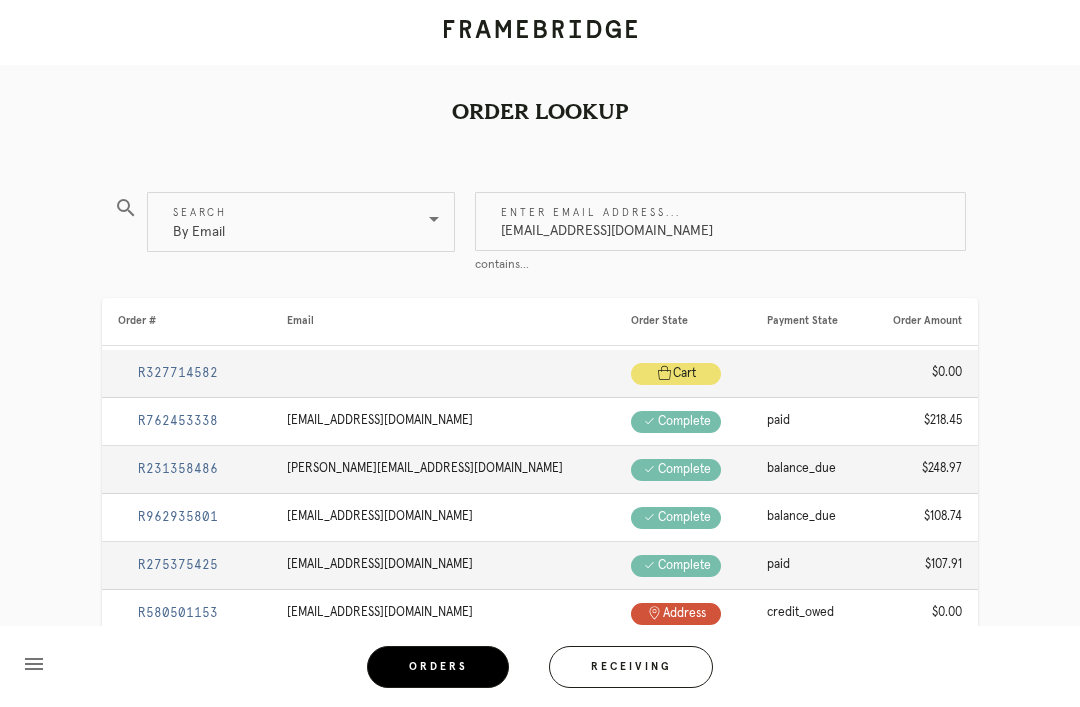 type on "malcoelectric@yahoo.com" 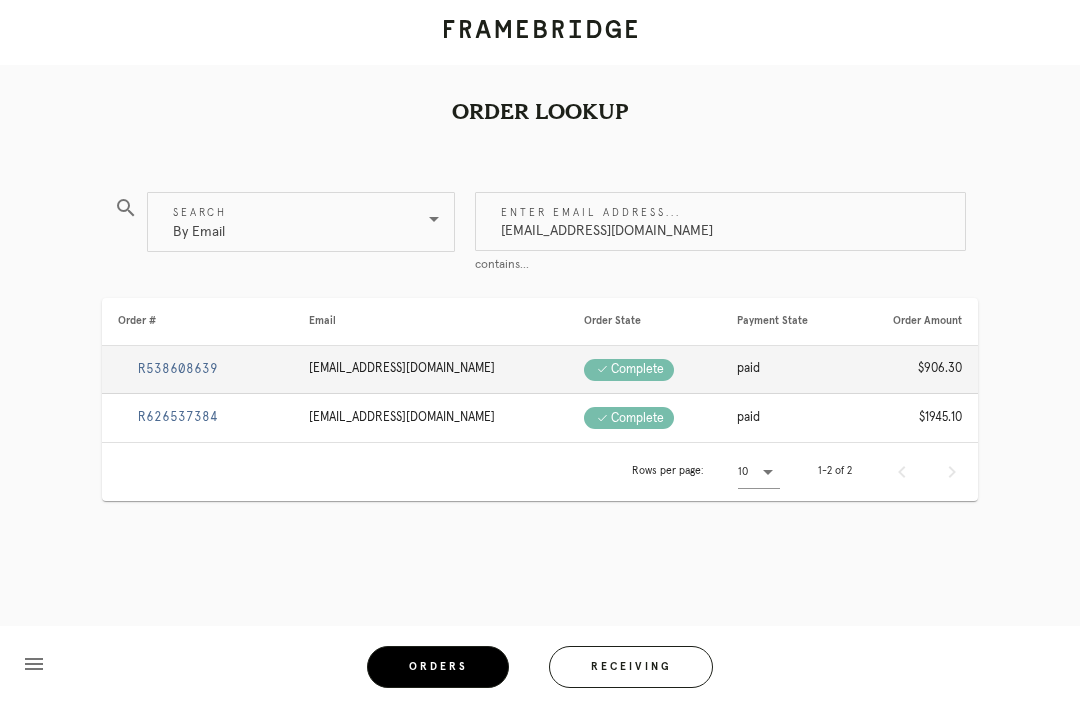 click on "R538608639" at bounding box center (178, 369) 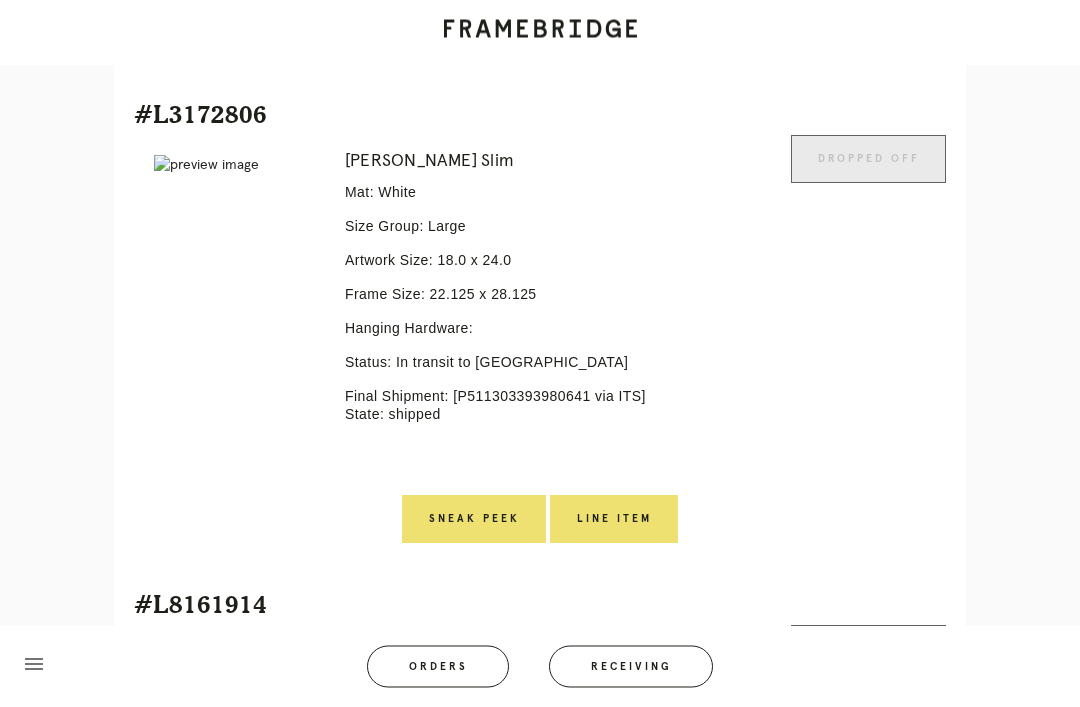 scroll, scrollTop: 1271, scrollLeft: 0, axis: vertical 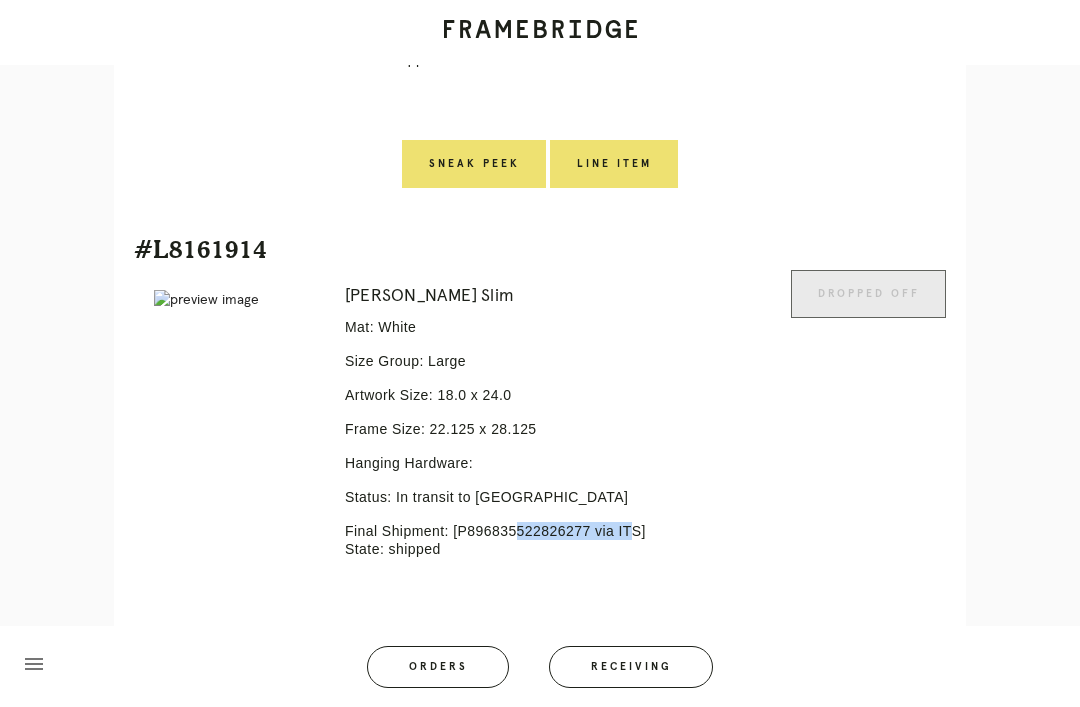 click on "Receiving" at bounding box center [631, 667] 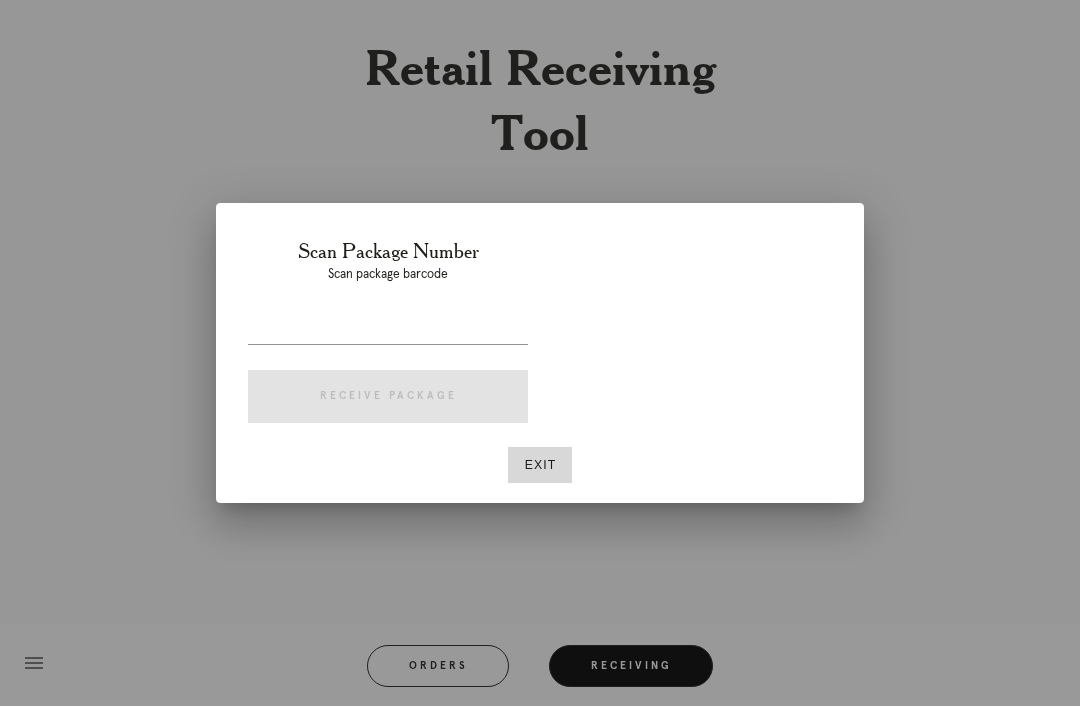scroll, scrollTop: 64, scrollLeft: 0, axis: vertical 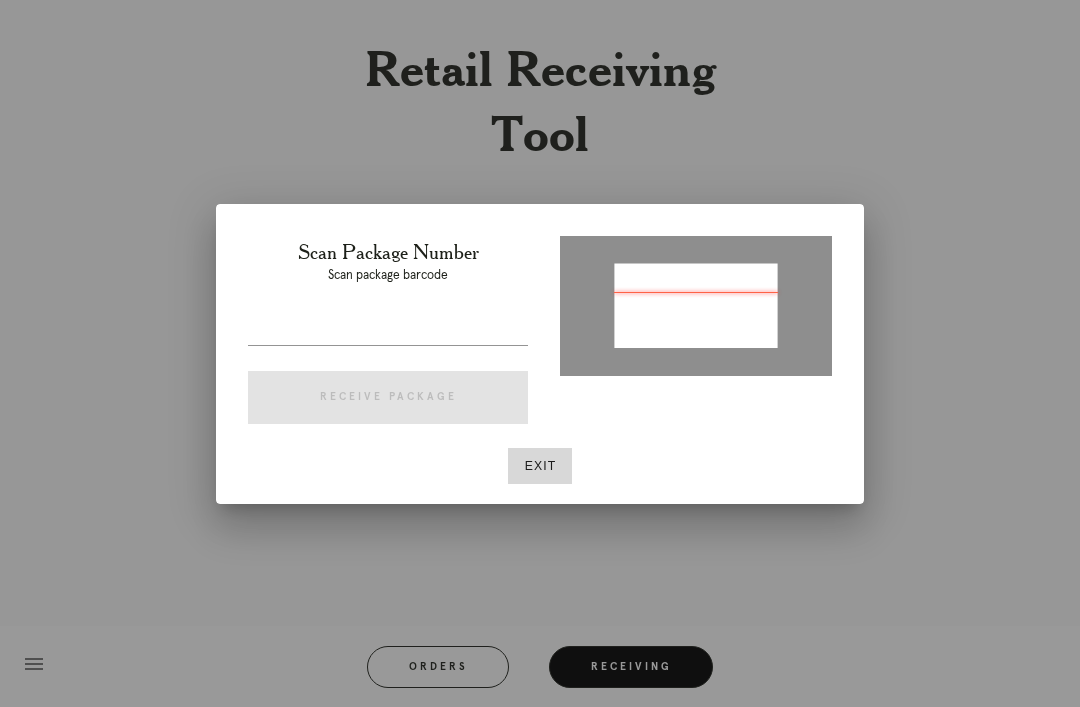 click at bounding box center [388, 329] 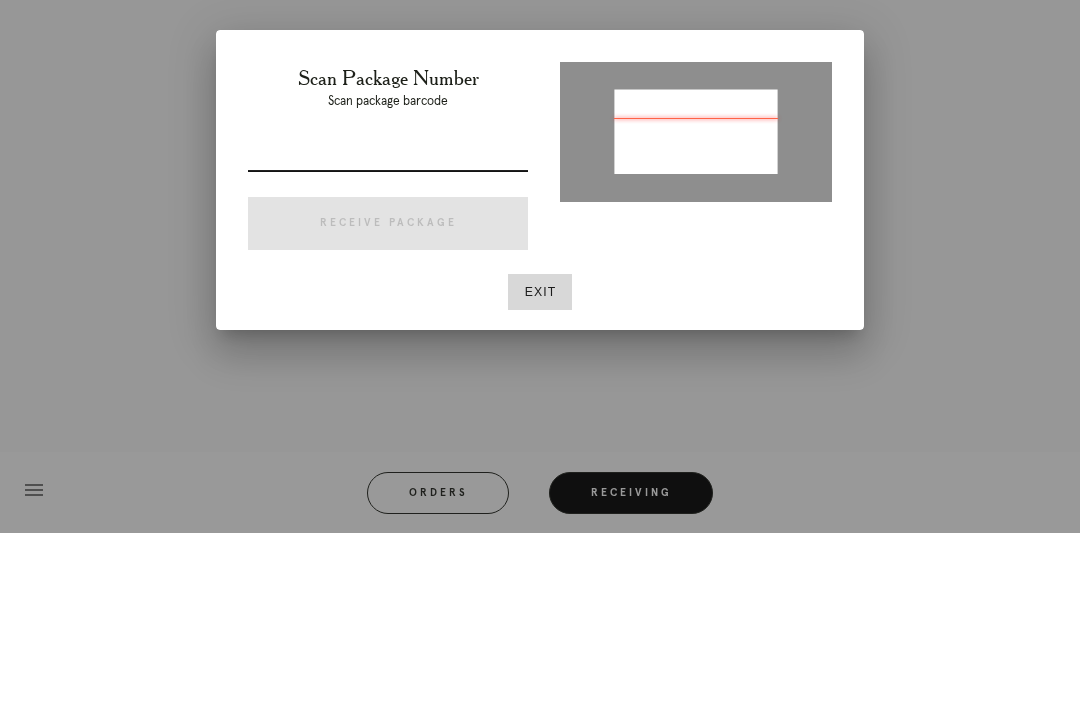 click at bounding box center [388, 329] 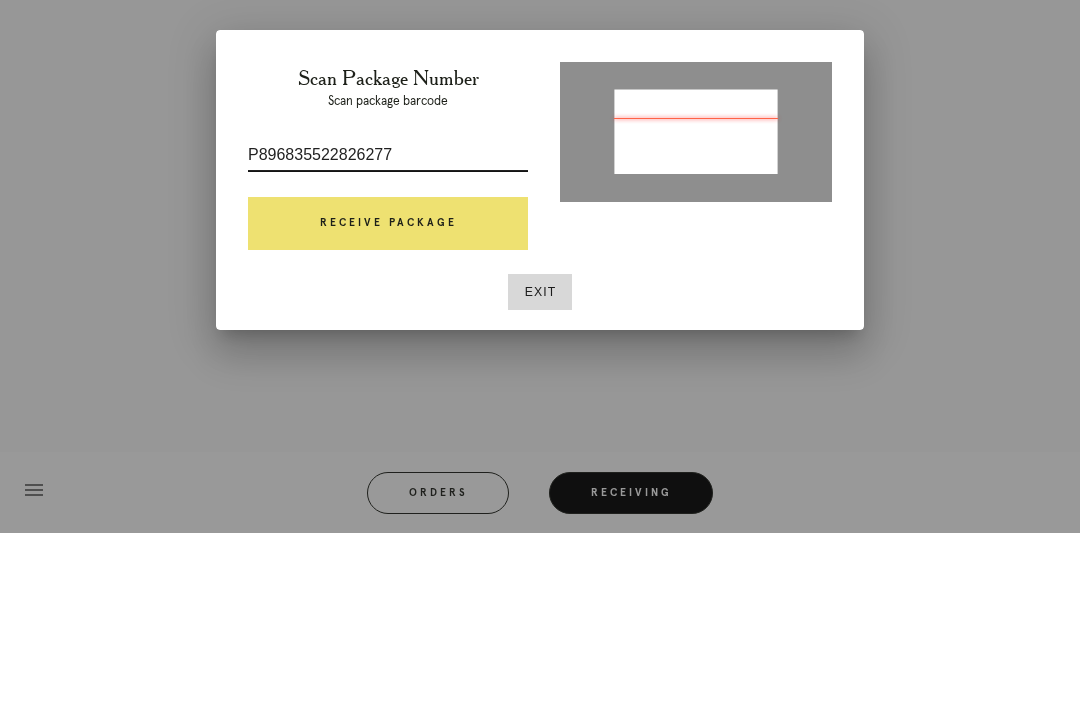 type on "P896835522826277" 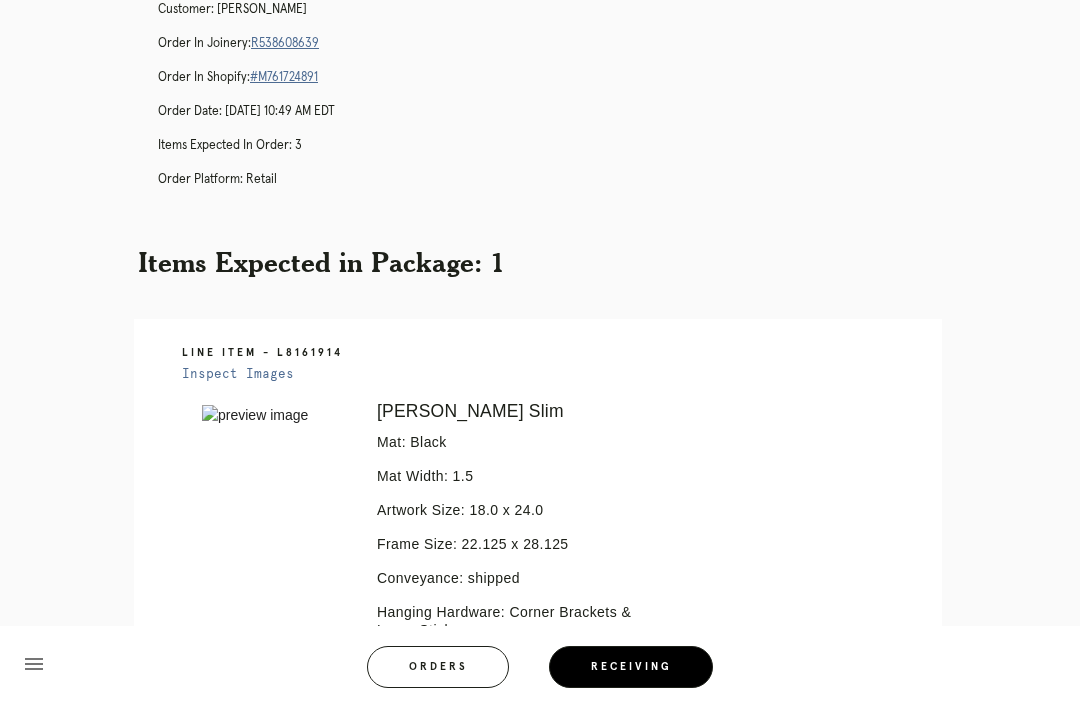 scroll, scrollTop: 0, scrollLeft: 0, axis: both 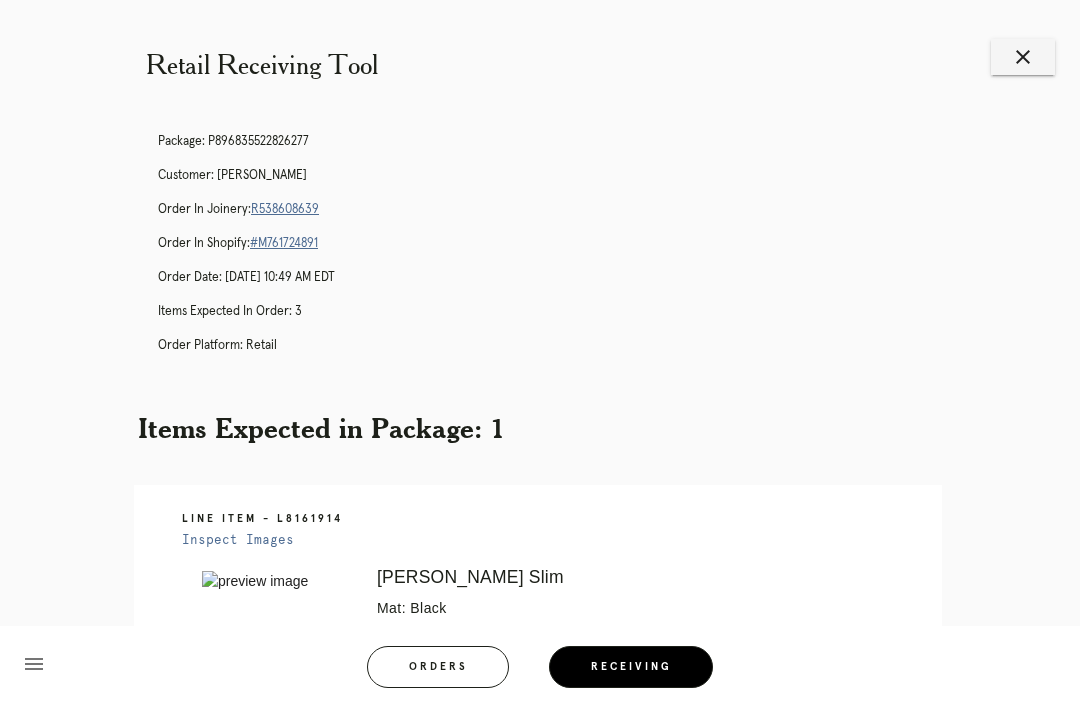 click on "R538608639" at bounding box center (285, 209) 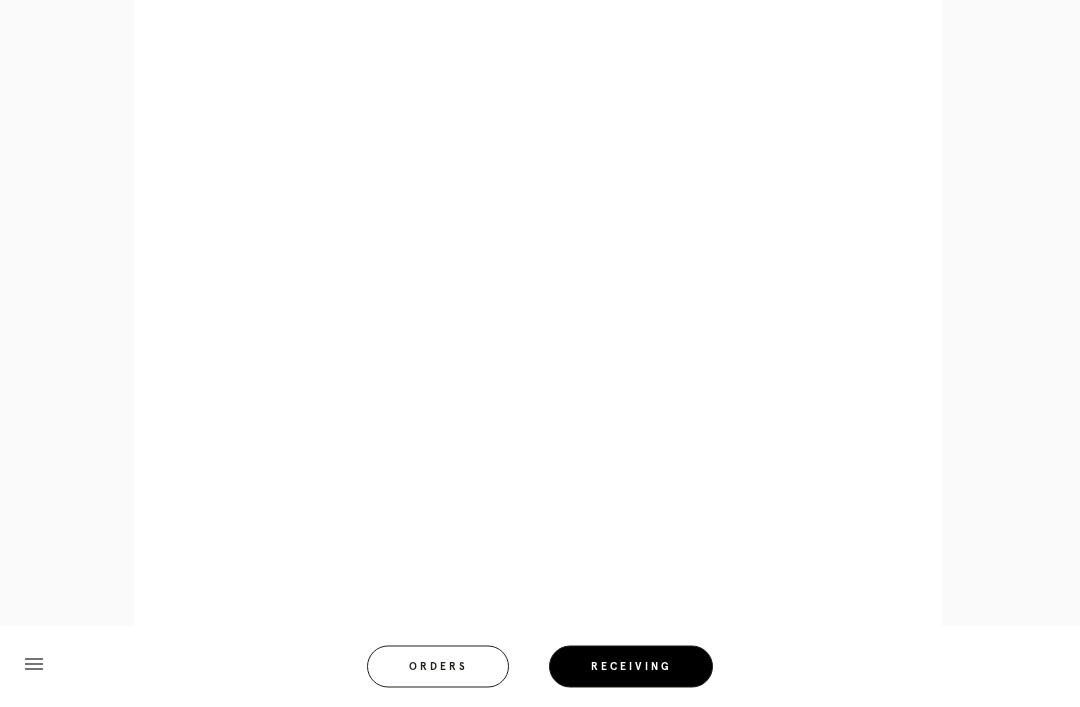 scroll, scrollTop: 858, scrollLeft: 0, axis: vertical 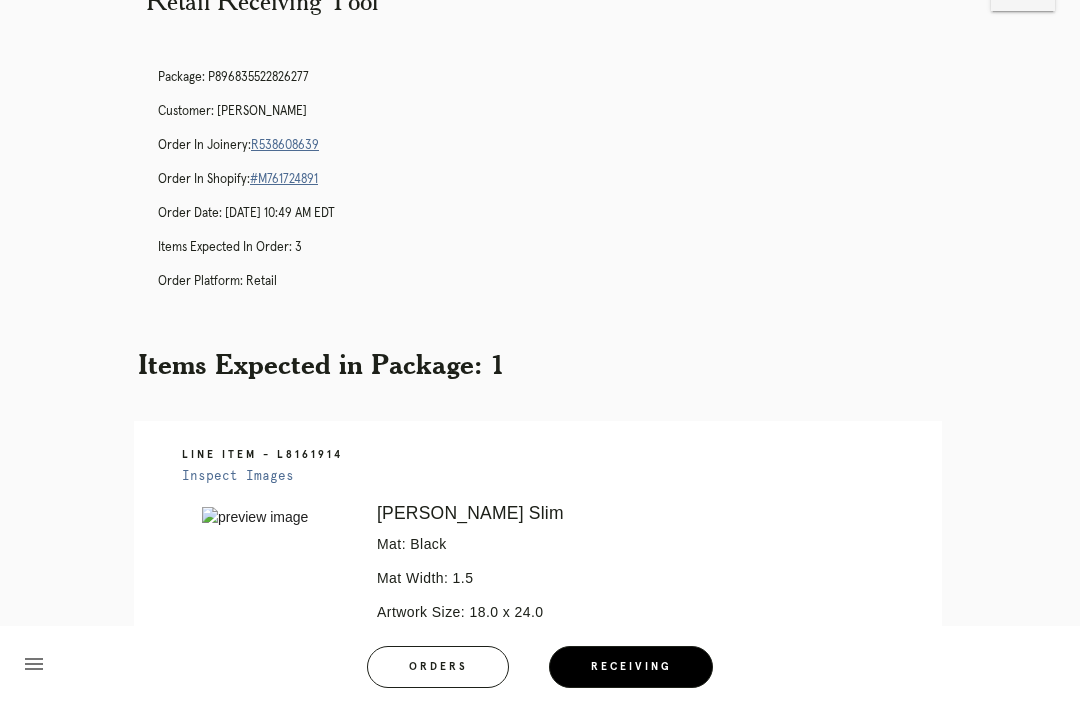 click on "R538608639" at bounding box center [285, 145] 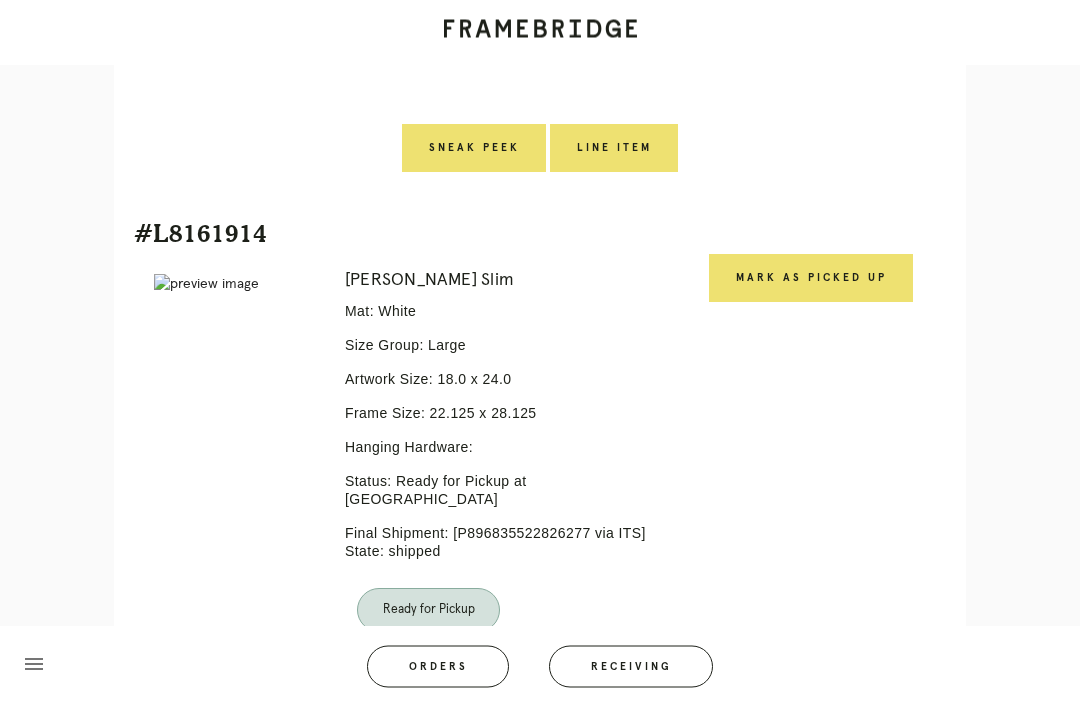 scroll, scrollTop: 1396, scrollLeft: 0, axis: vertical 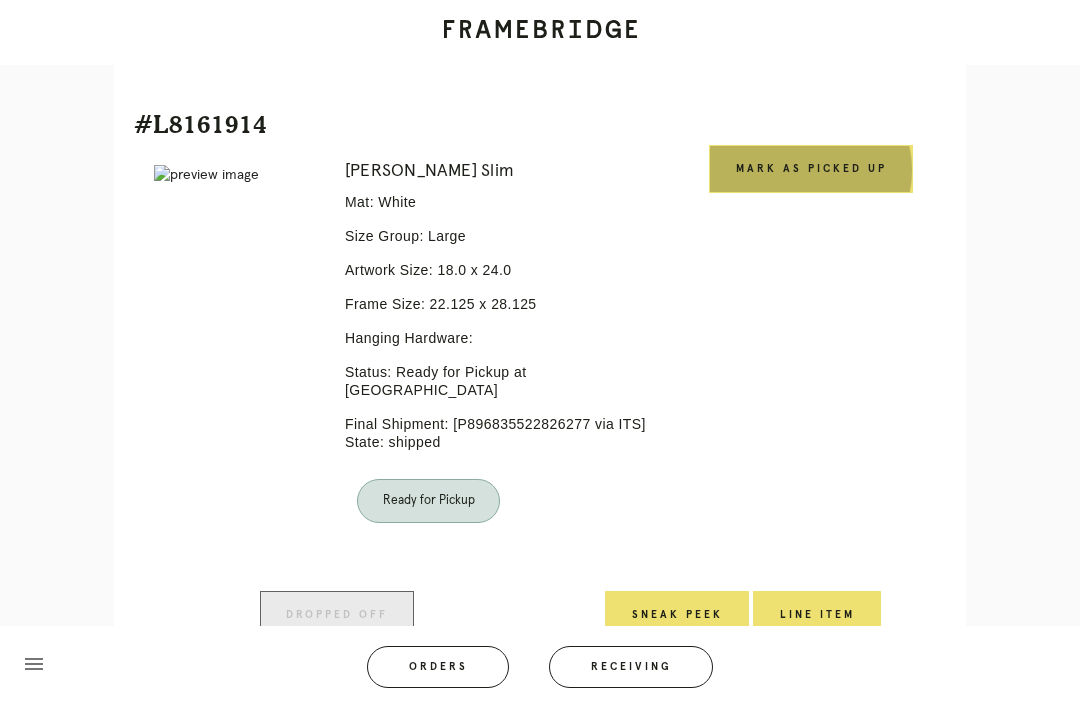 click on "Mark as Picked Up" at bounding box center [811, 169] 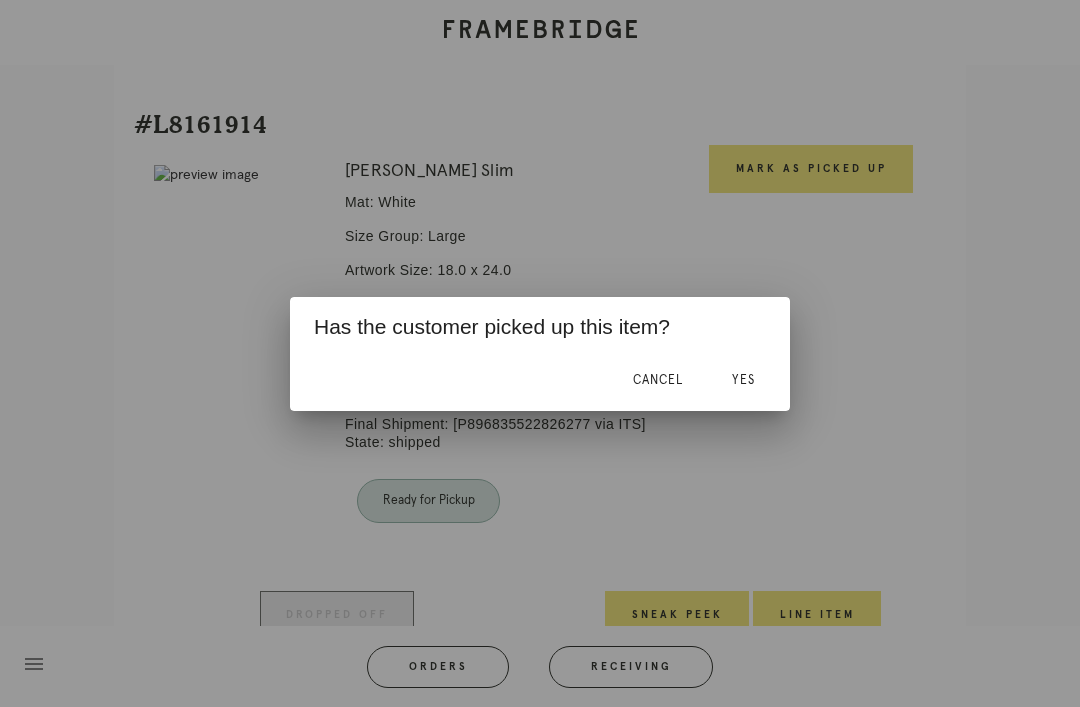click on "Yes" at bounding box center (743, 381) 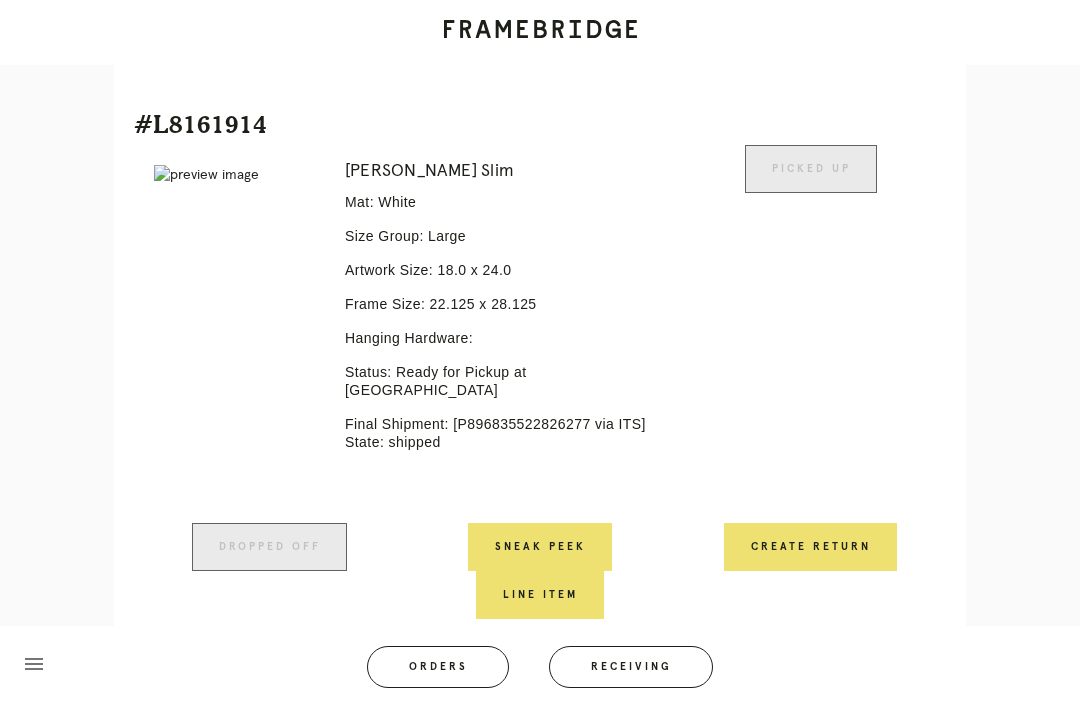 scroll, scrollTop: 1378, scrollLeft: 0, axis: vertical 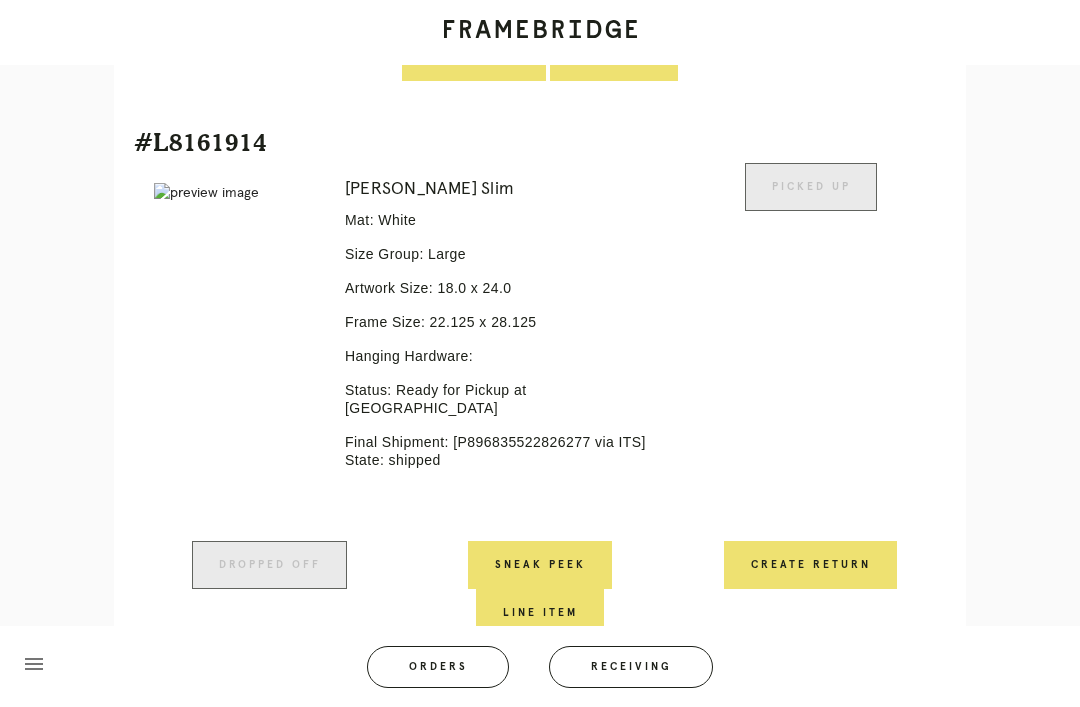 click on "Receiving" at bounding box center [631, 667] 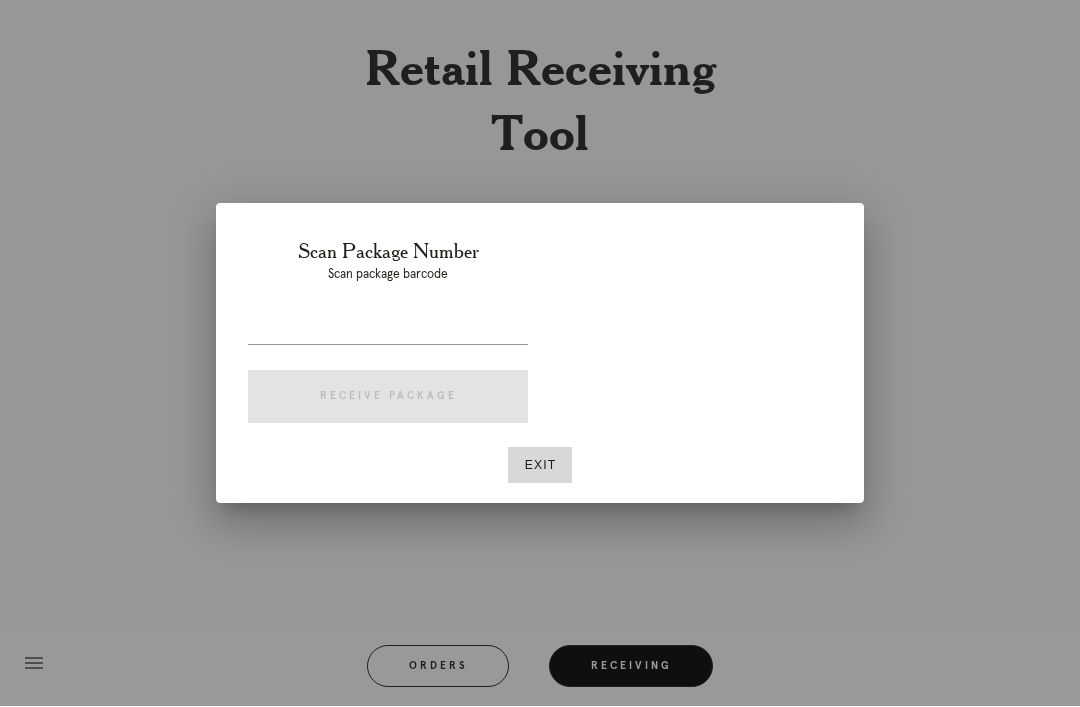 scroll, scrollTop: 64, scrollLeft: 0, axis: vertical 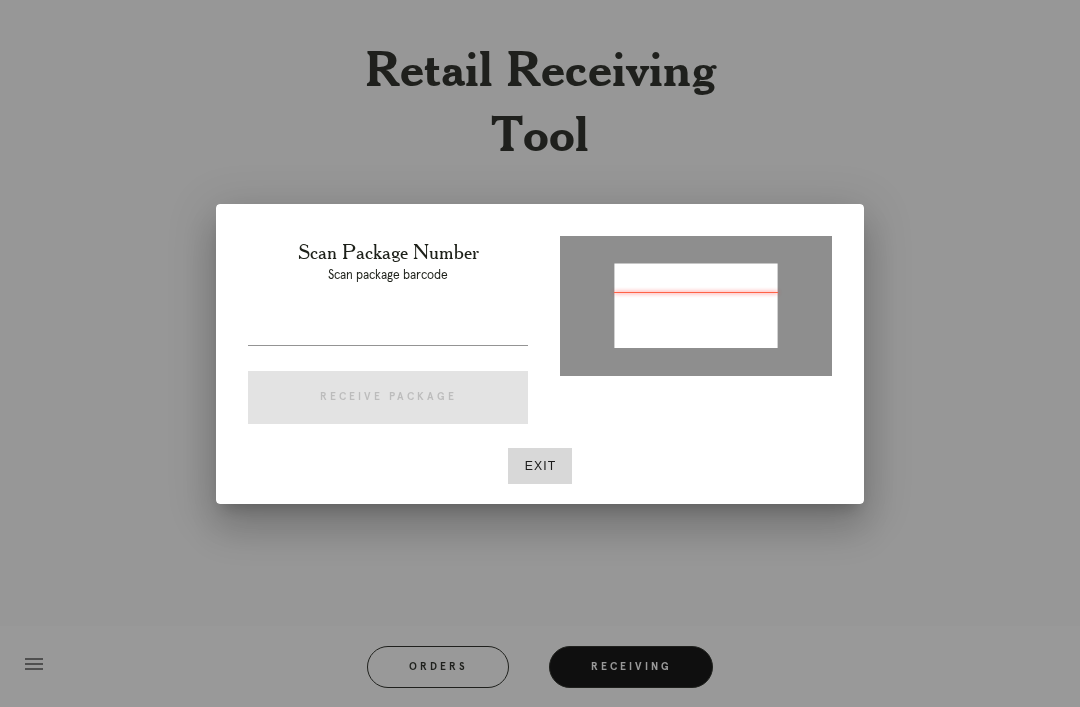 type on "P114587099926576" 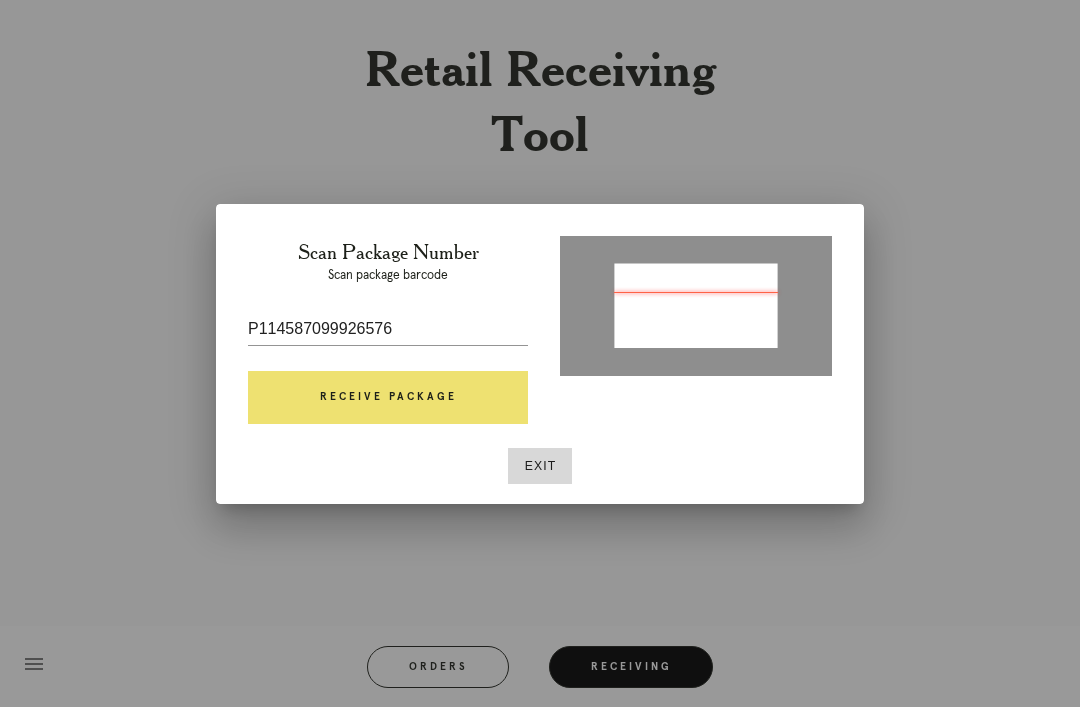 click on "Receive Package" at bounding box center (388, 398) 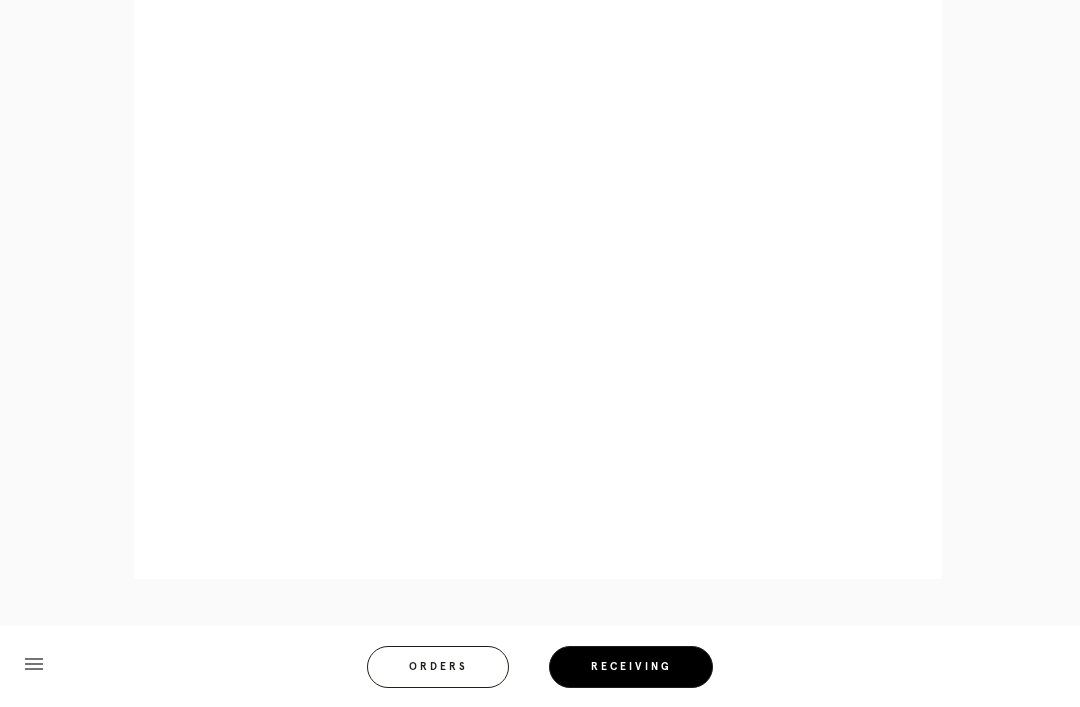 scroll, scrollTop: 858, scrollLeft: 0, axis: vertical 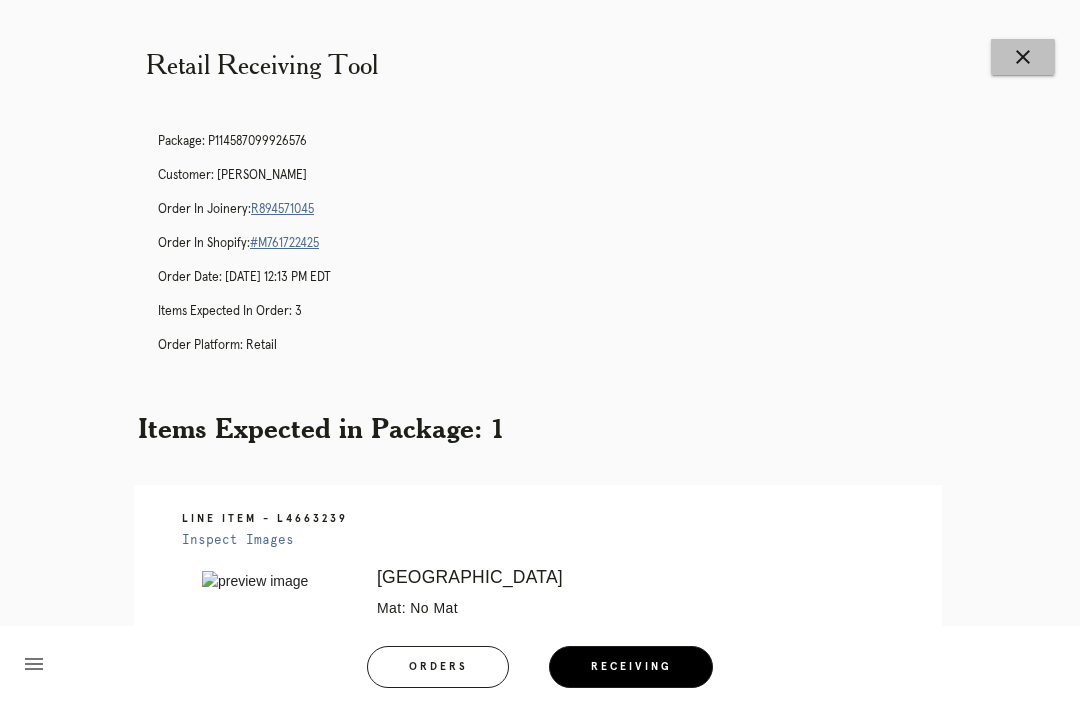 click on "close" at bounding box center (1023, 57) 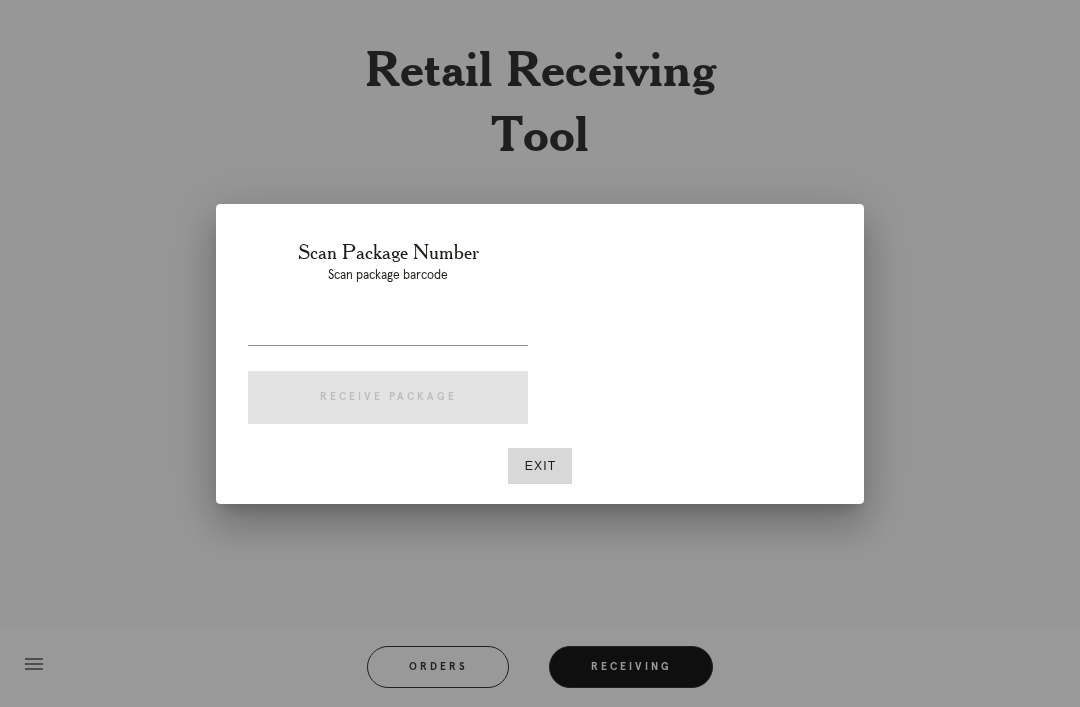scroll, scrollTop: 0, scrollLeft: 0, axis: both 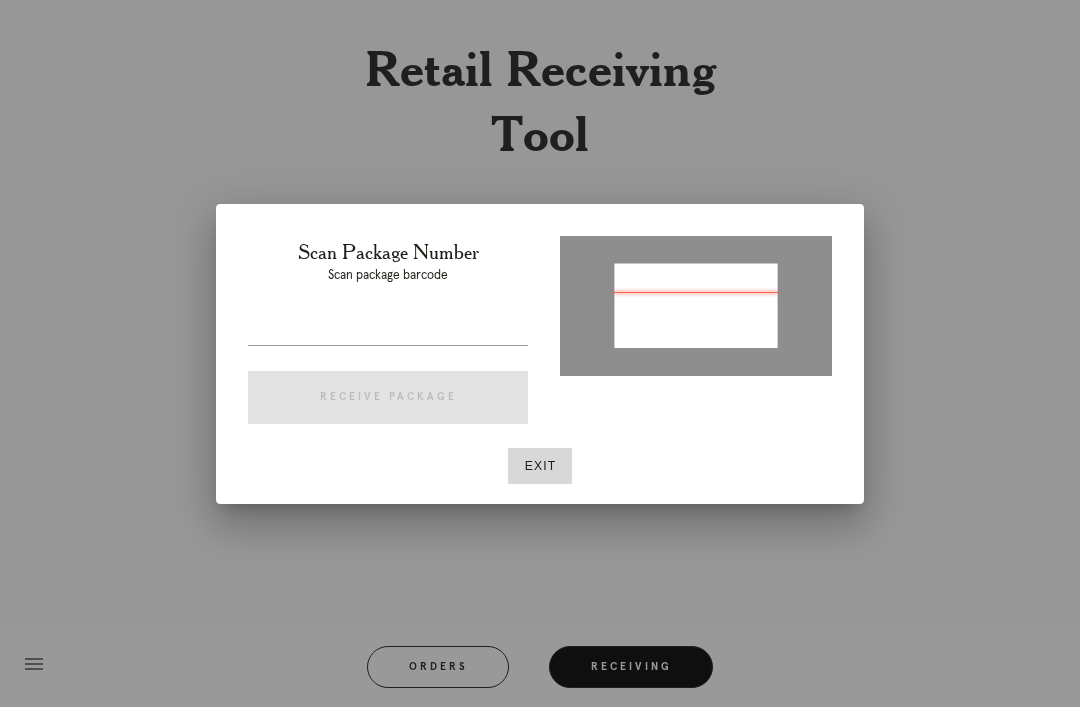 type on "P863707655987736" 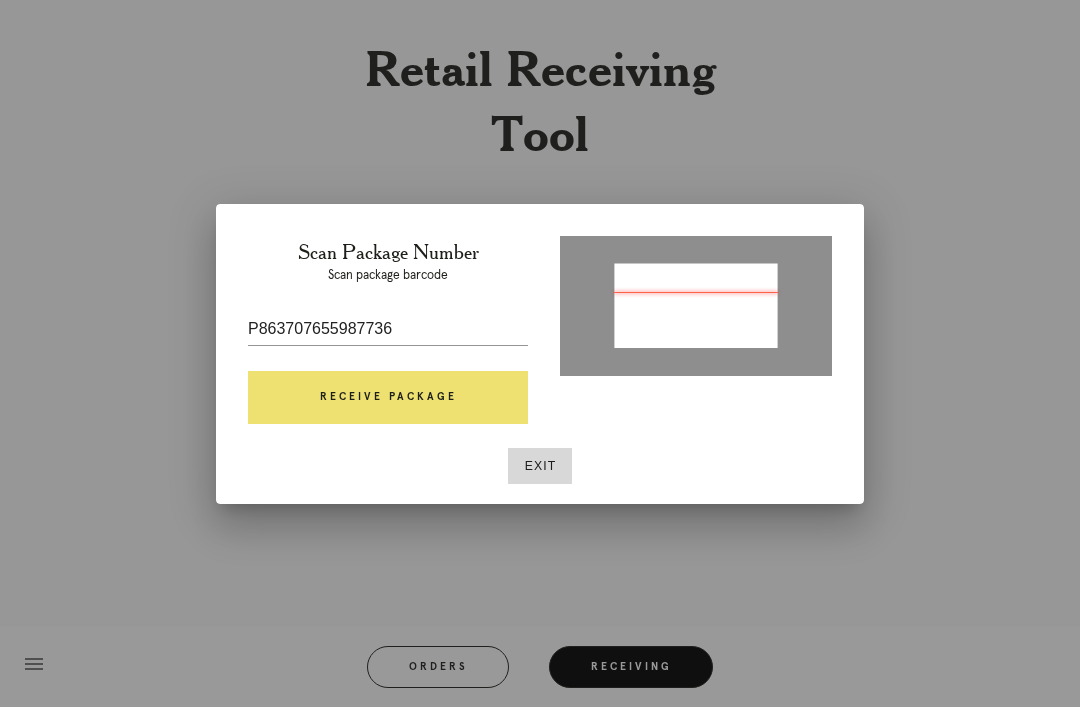 click on "Receive Package" at bounding box center (388, 398) 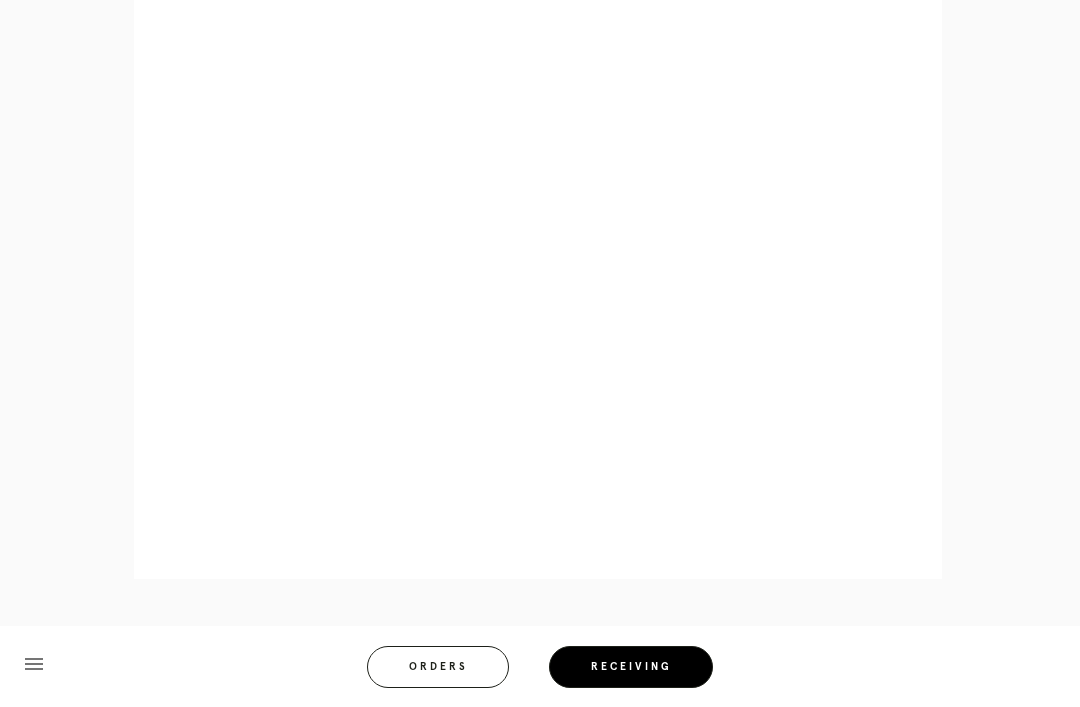 scroll, scrollTop: 858, scrollLeft: 0, axis: vertical 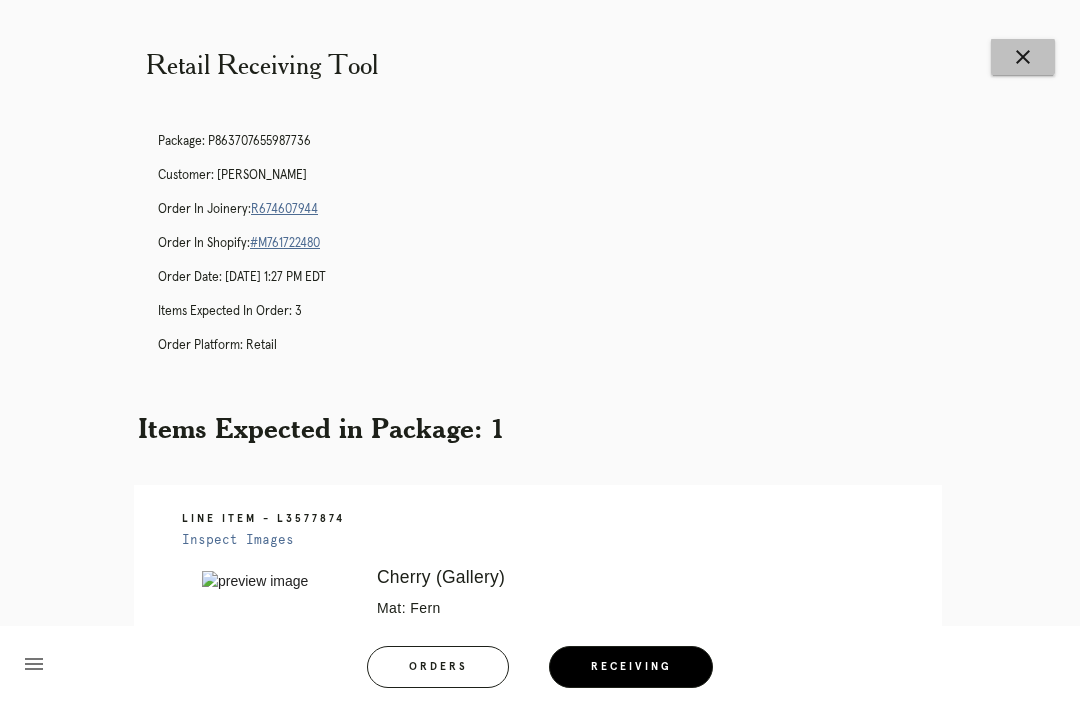 click on "close" at bounding box center [1023, 57] 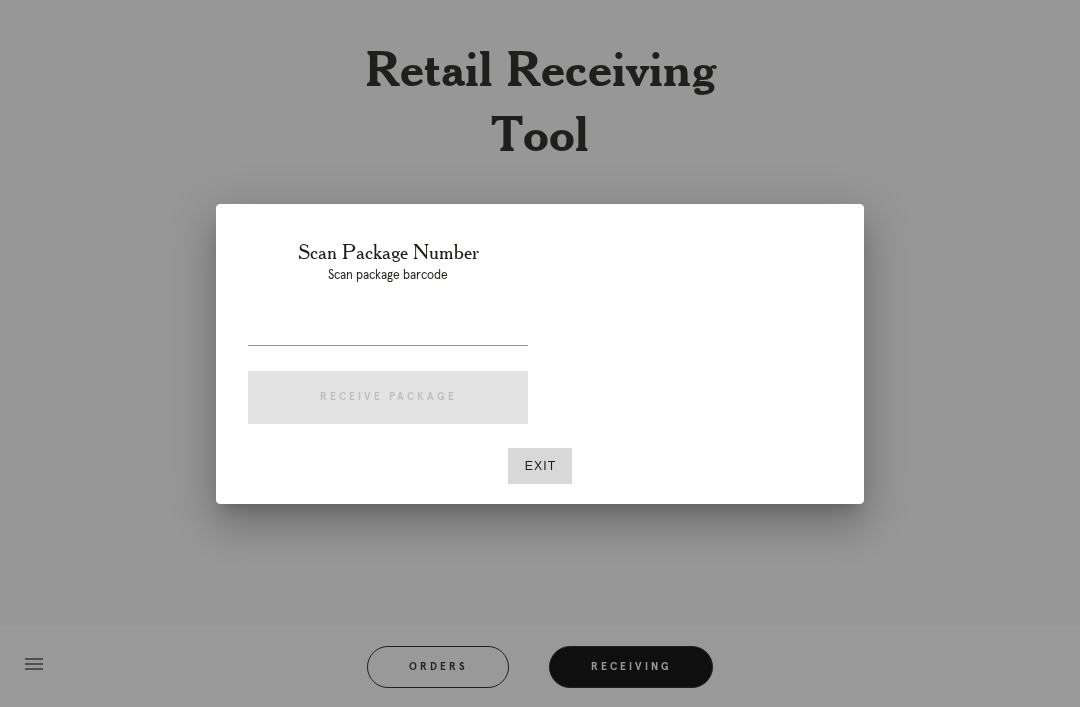 scroll, scrollTop: 0, scrollLeft: 0, axis: both 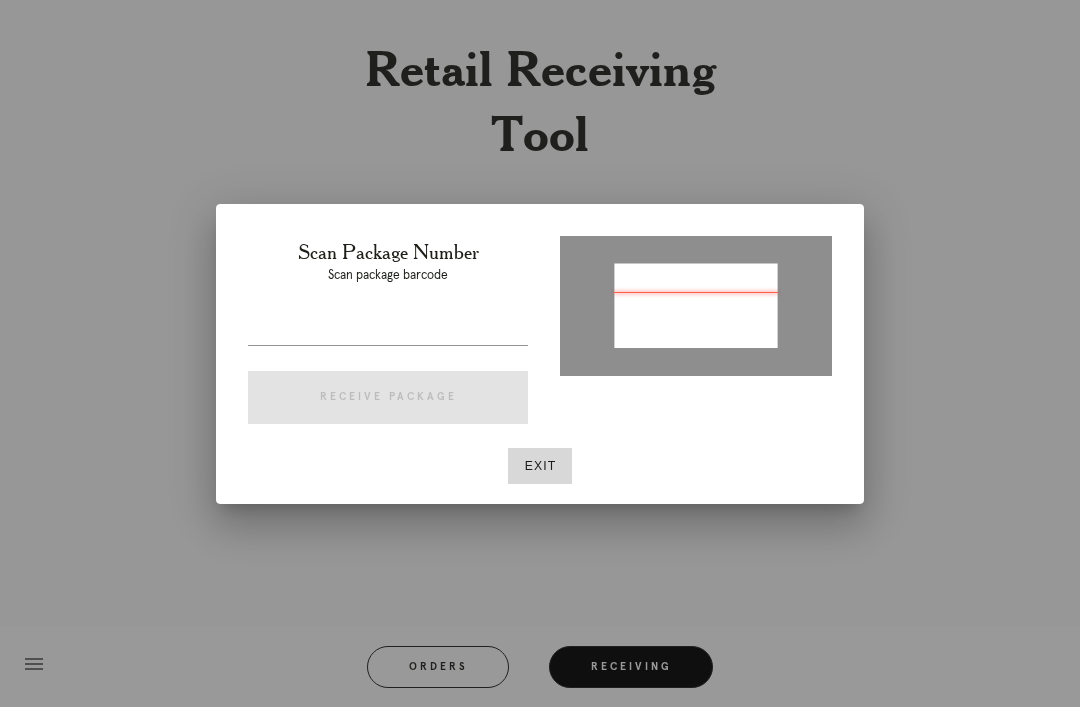 type on "P254016221473465" 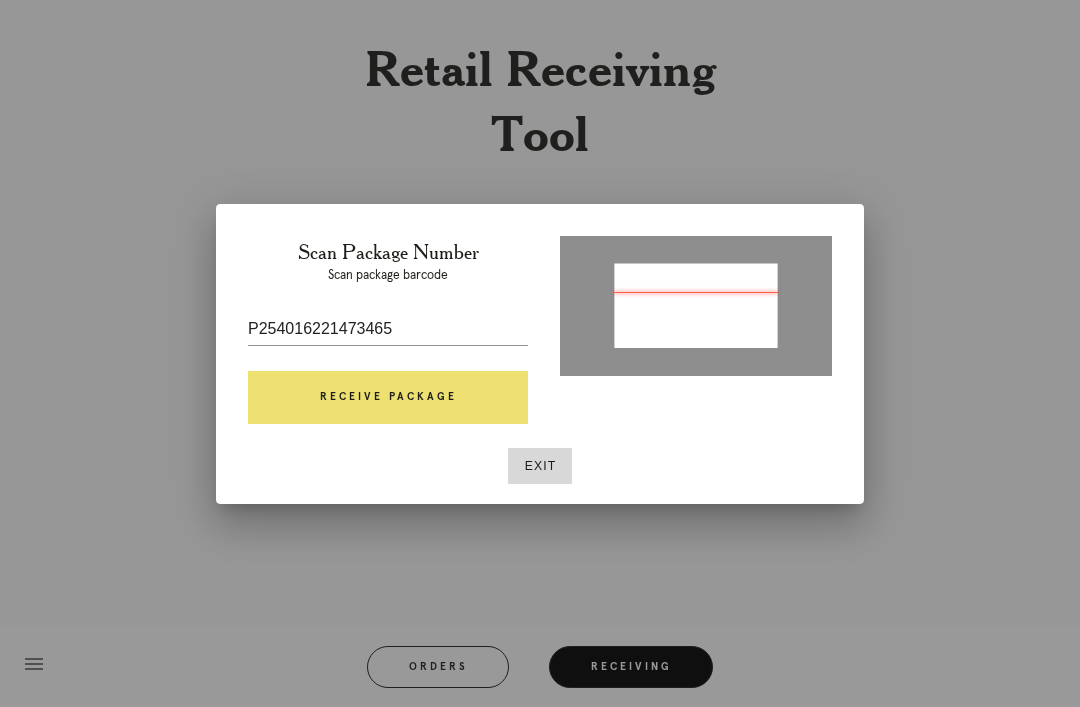 click on "Receive Package" at bounding box center (388, 398) 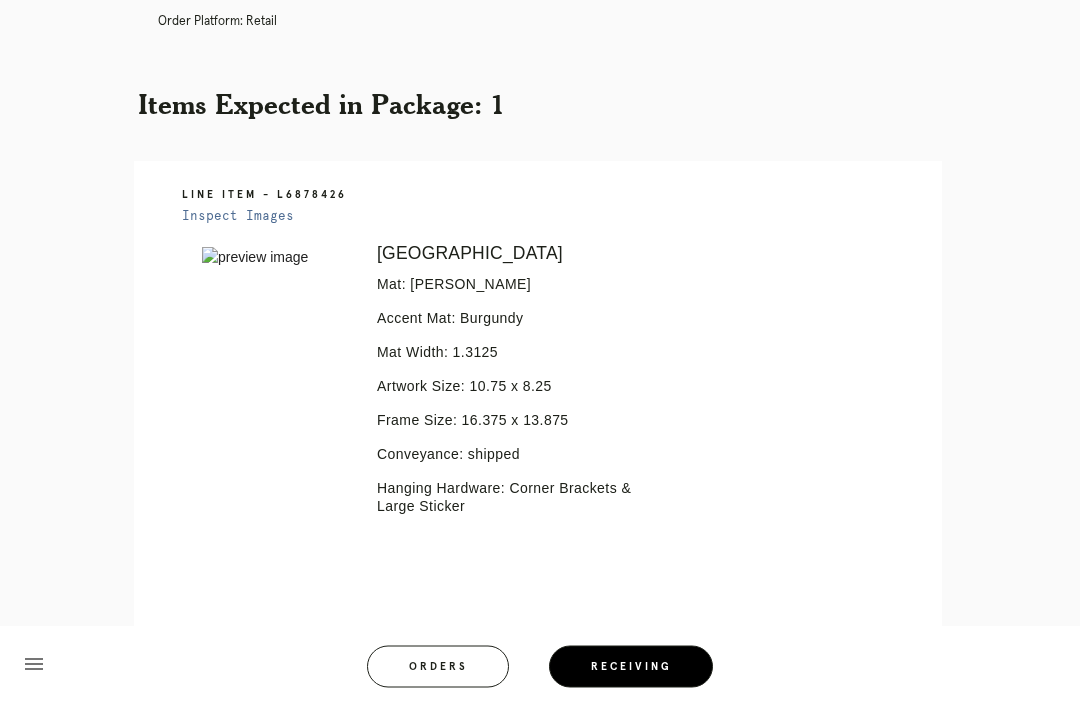scroll, scrollTop: 416, scrollLeft: 0, axis: vertical 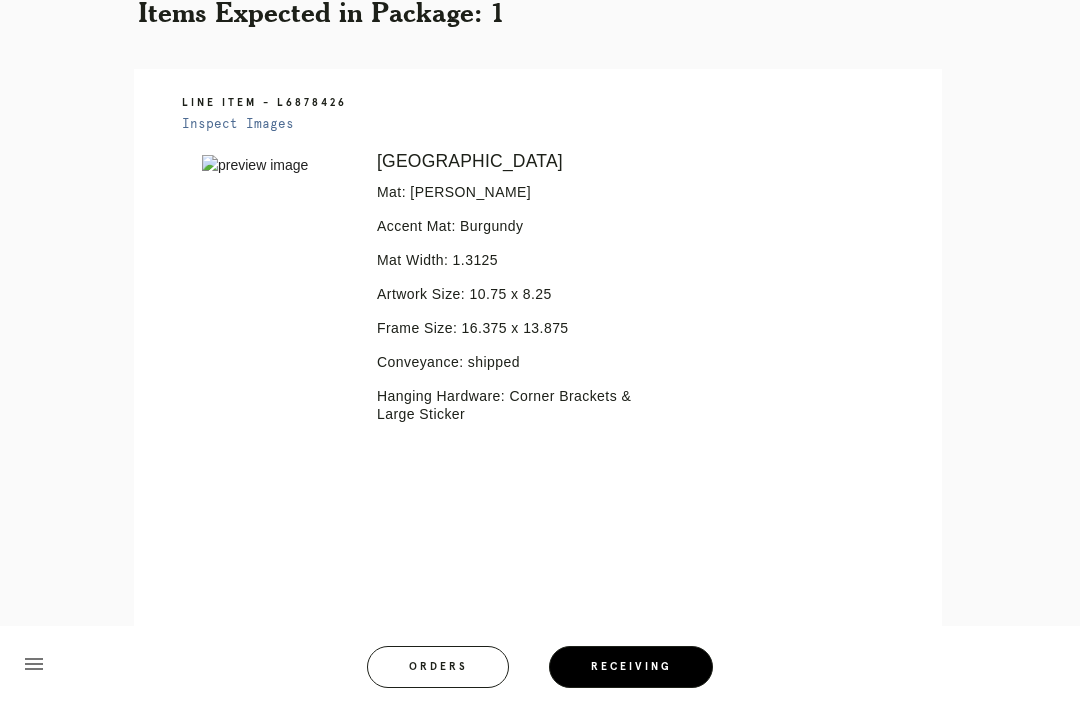 click on "Inspect Images" at bounding box center (238, 124) 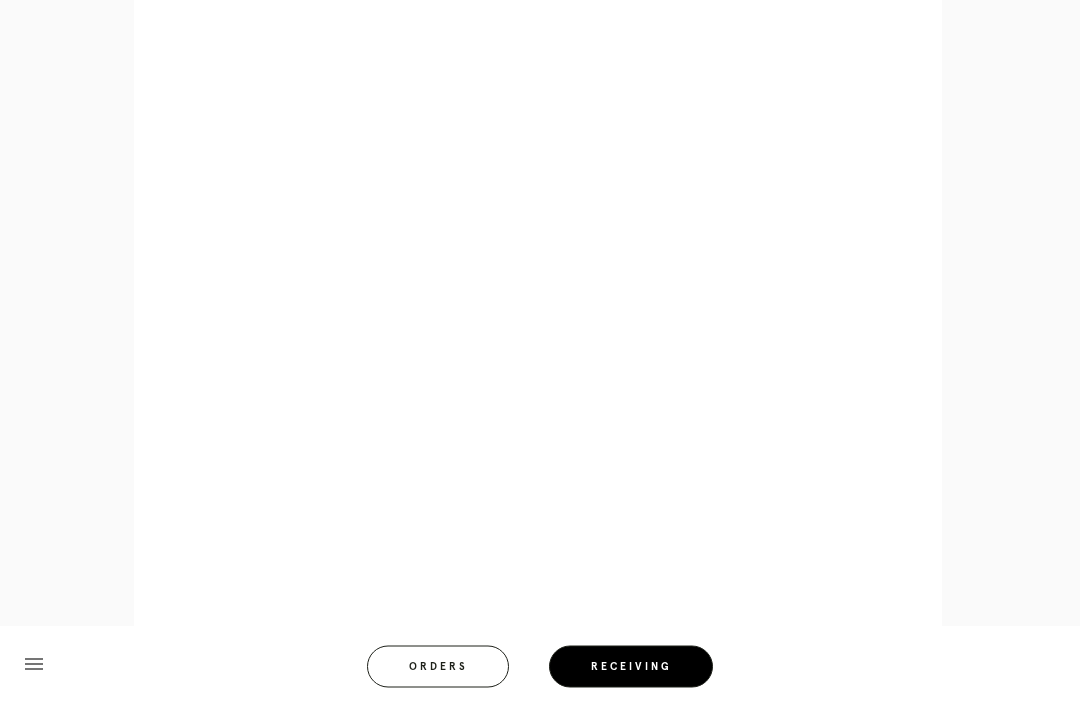 scroll, scrollTop: 807, scrollLeft: 0, axis: vertical 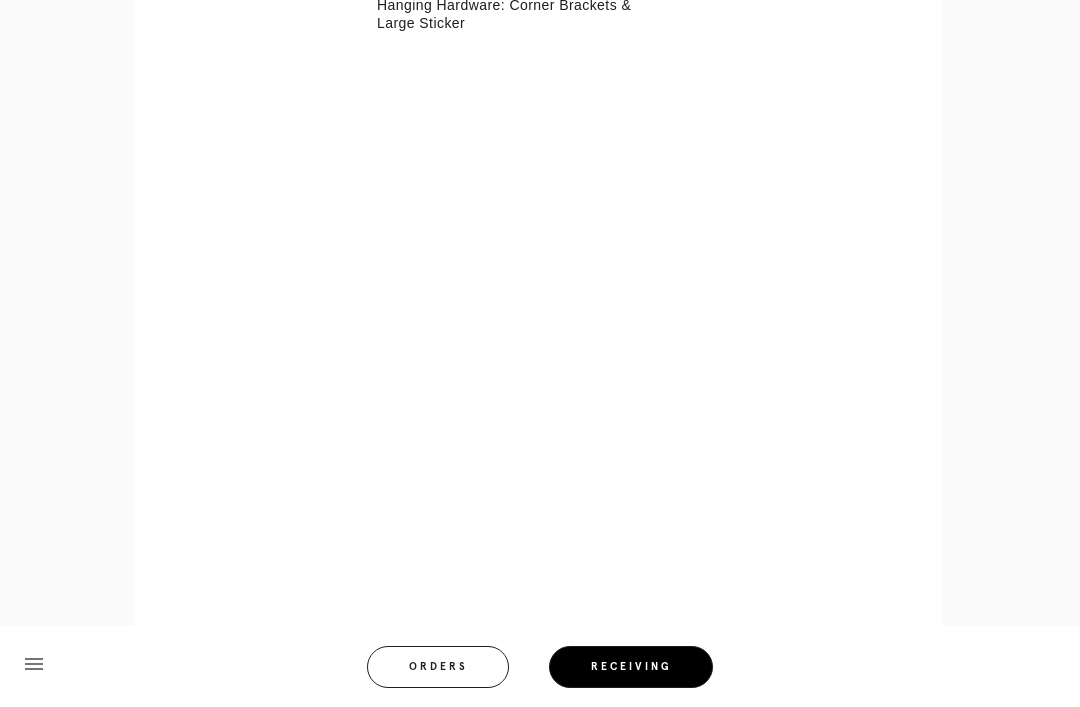 click on "menu
Orders
Receiving
Logged in as:   bianca.williford@framebridge.com   Suburban Square
Logout" at bounding box center [540, 673] 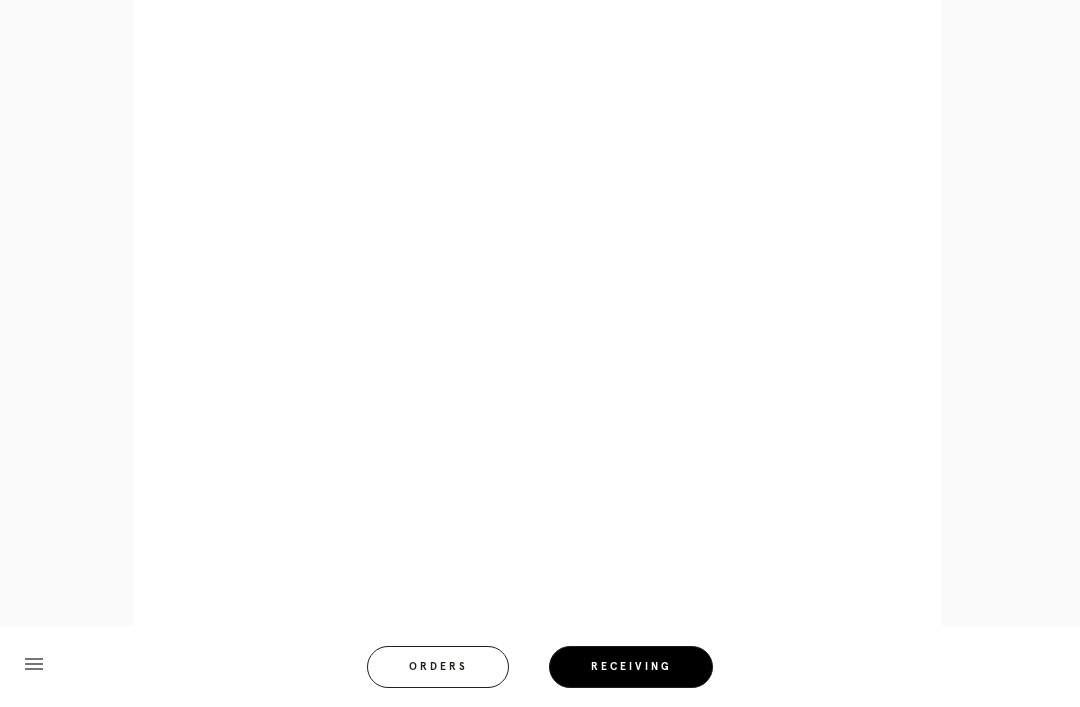 scroll, scrollTop: 981, scrollLeft: 0, axis: vertical 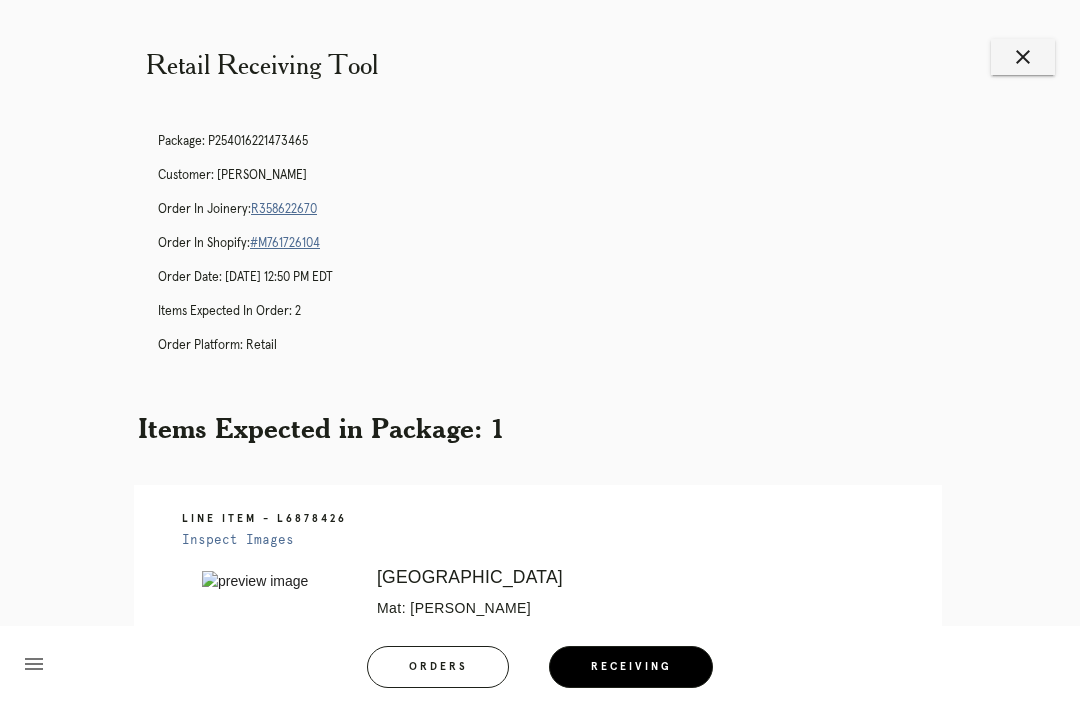 click on "Order Platform: retail" at bounding box center (560, 346) 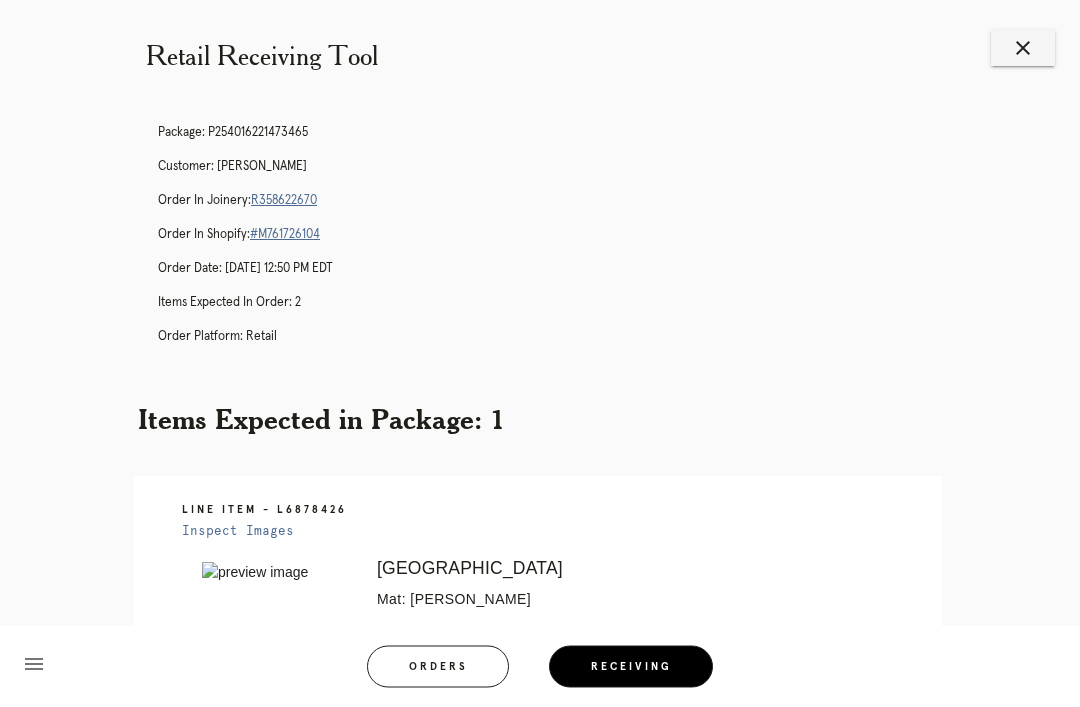 scroll, scrollTop: 0, scrollLeft: 0, axis: both 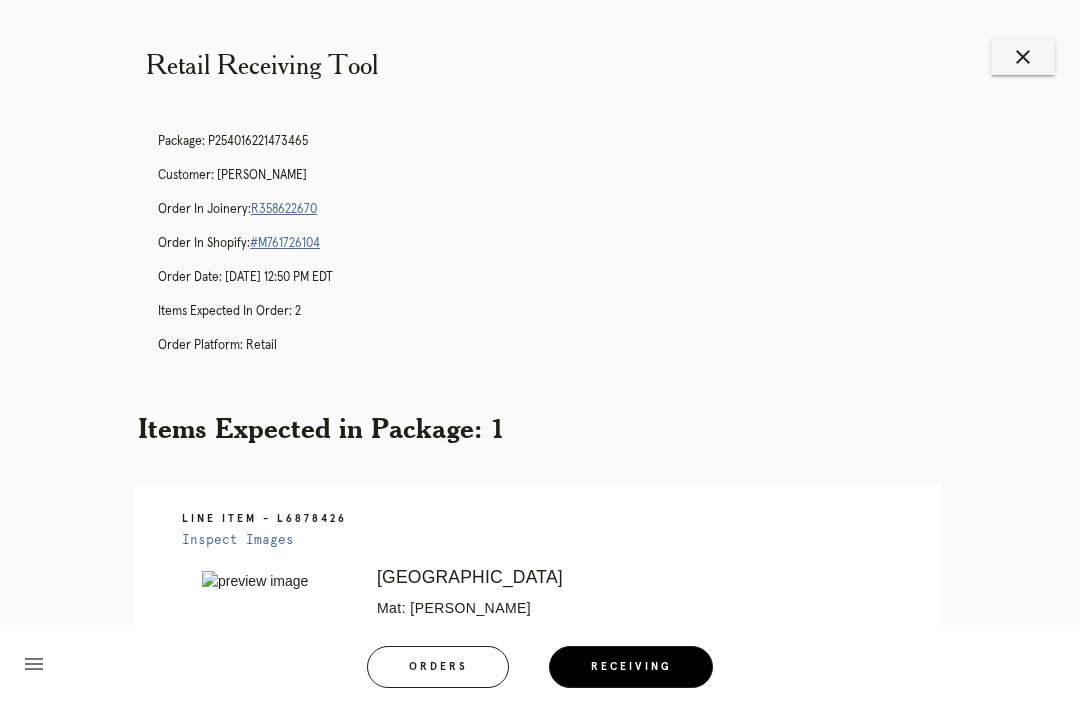 click on "R358622670" at bounding box center [284, 209] 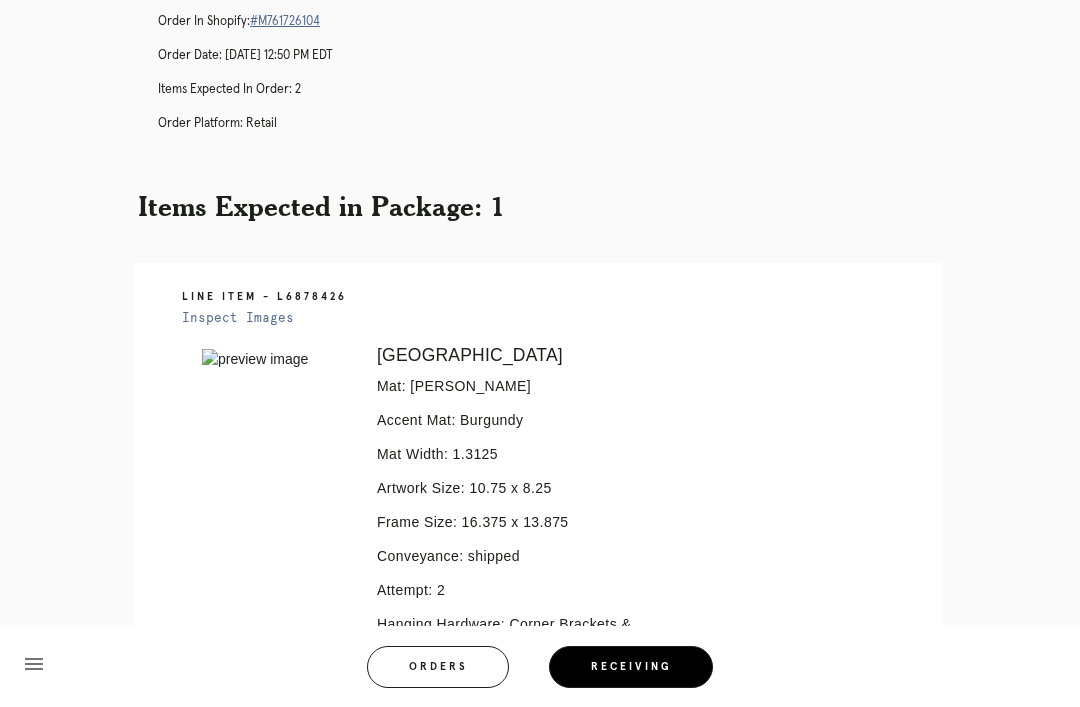 scroll, scrollTop: 0, scrollLeft: 0, axis: both 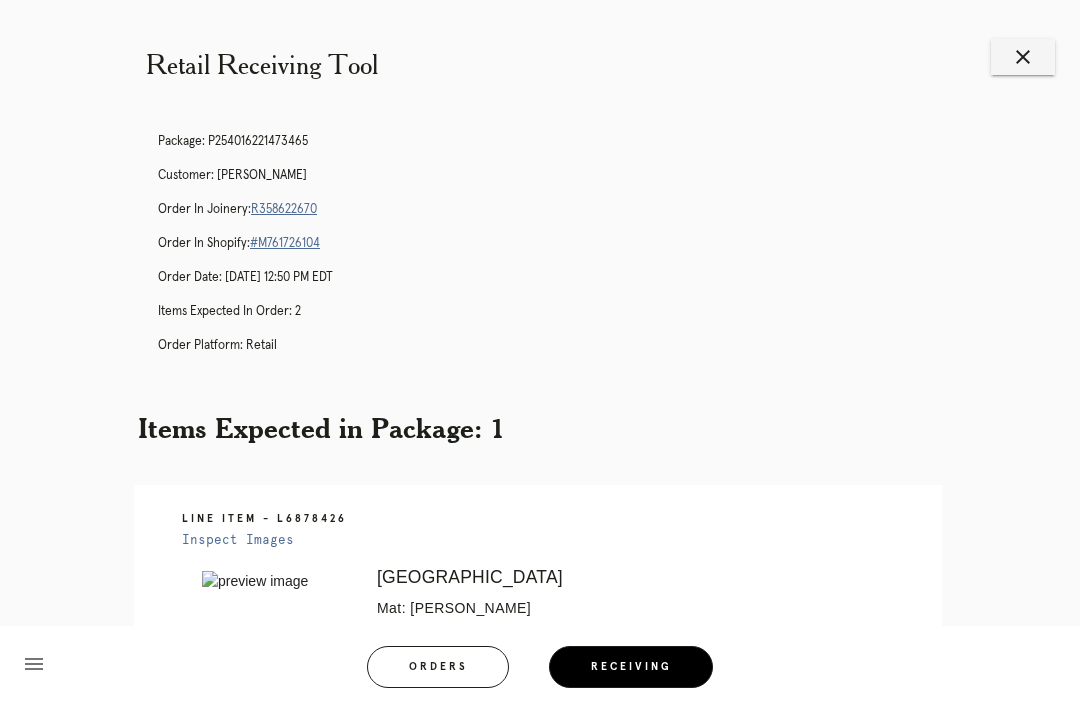 click on "close" at bounding box center [1023, 57] 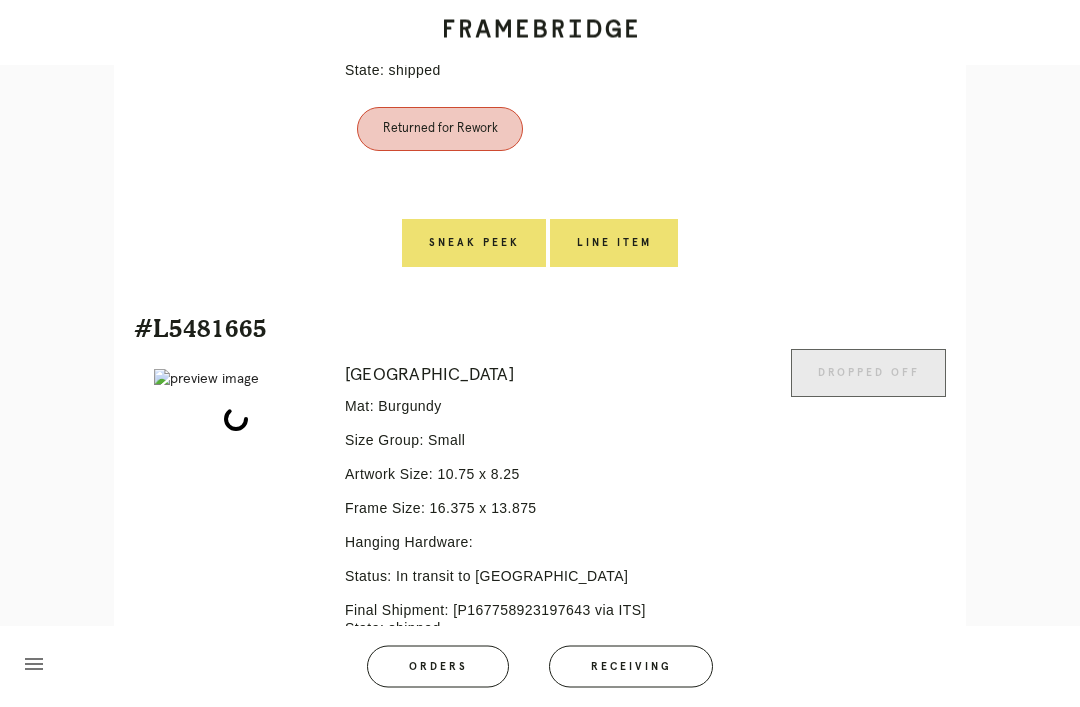 scroll, scrollTop: 863, scrollLeft: 0, axis: vertical 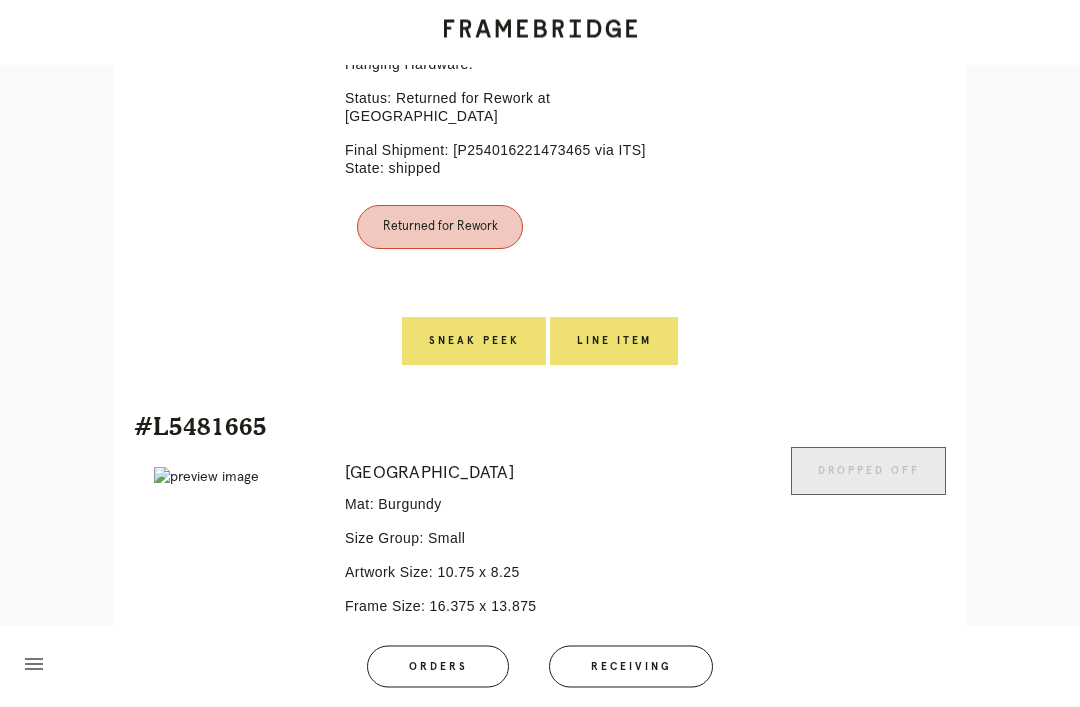 click on "Line Item" at bounding box center (614, 342) 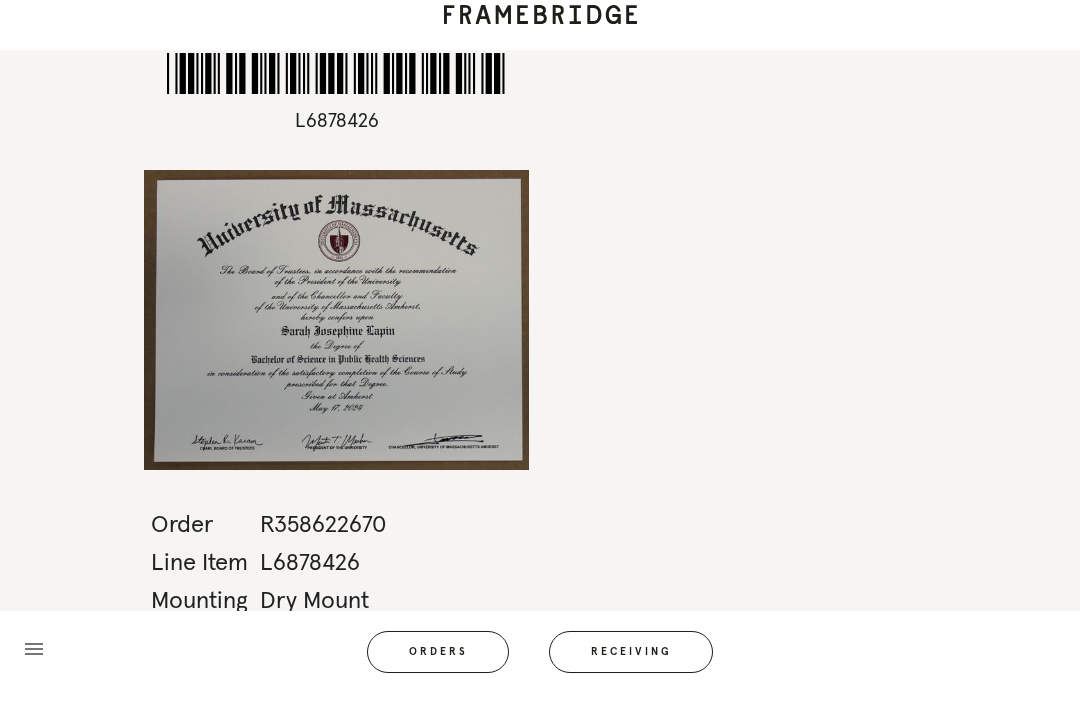 scroll, scrollTop: 0, scrollLeft: 0, axis: both 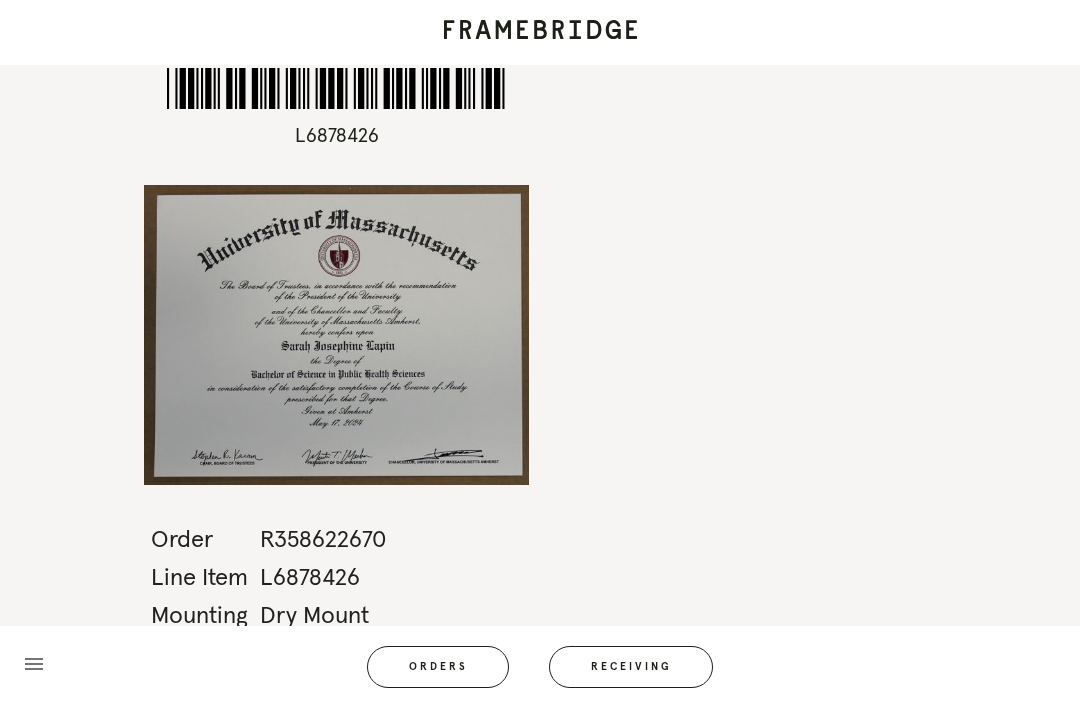 click on "*L6878426*
L6878426
Order   R358622670   Line Item   L6878426   Mounting   Dry Mount   Size       menu
Orders
Receiving
Logged in as:   [EMAIL_ADDRESS][PERSON_NAME][DOMAIN_NAME]   [GEOGRAPHIC_DATA]
Logout" at bounding box center (540, 353) 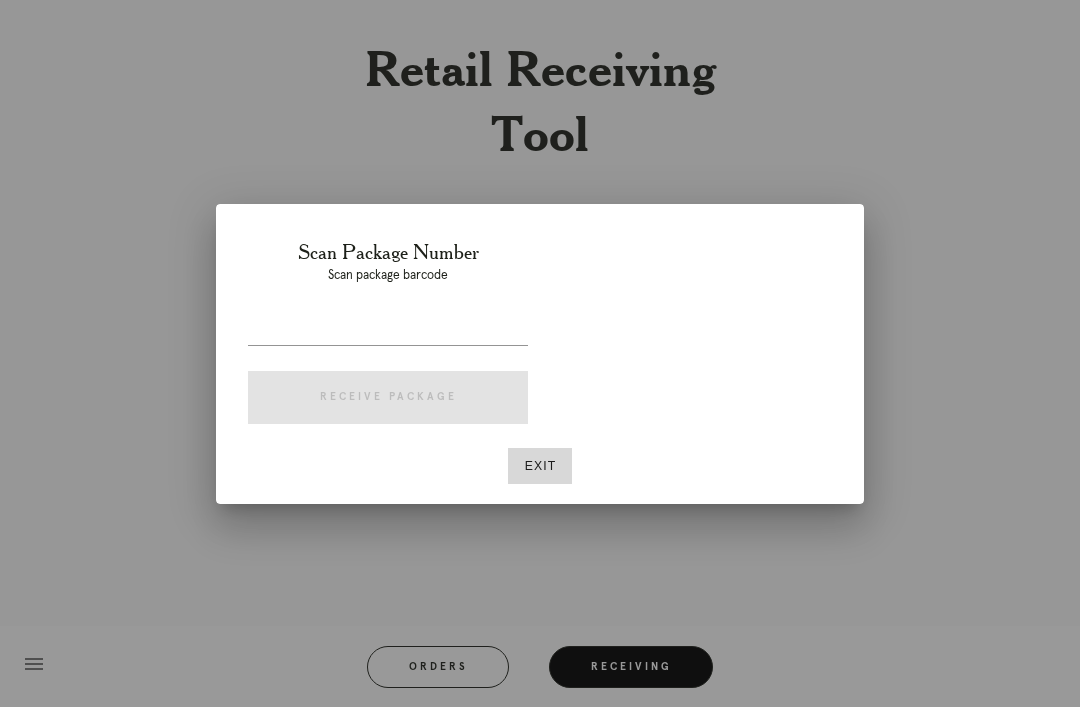 scroll, scrollTop: 0, scrollLeft: 0, axis: both 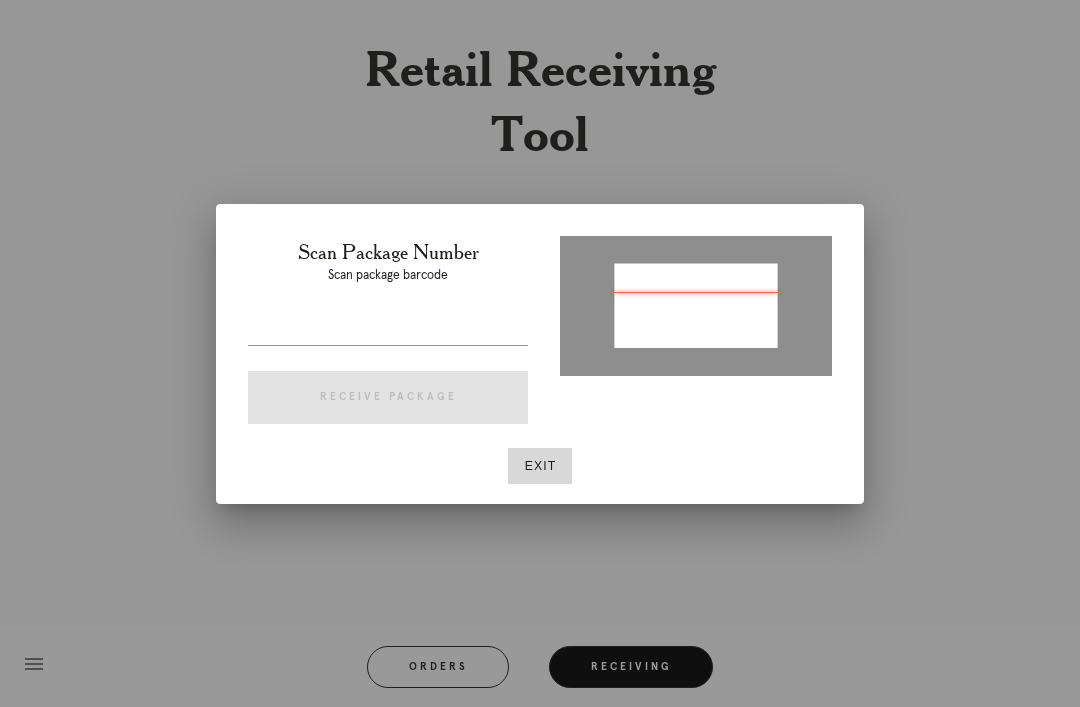 type on "P432699429810593" 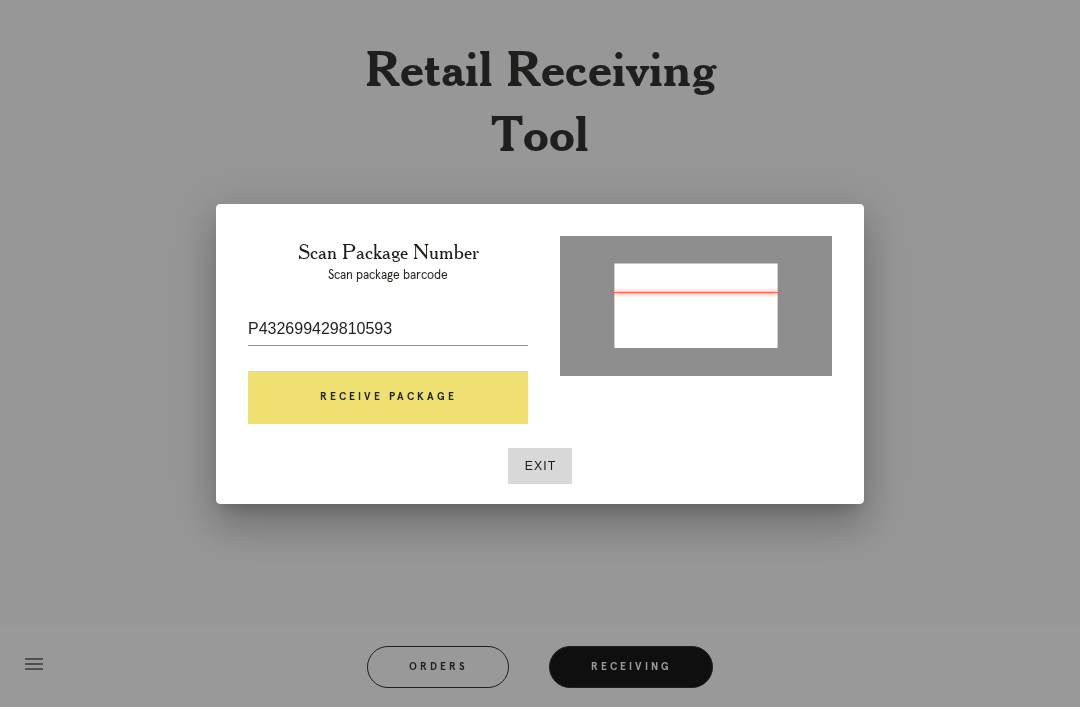 click on "Receive Package" at bounding box center (388, 398) 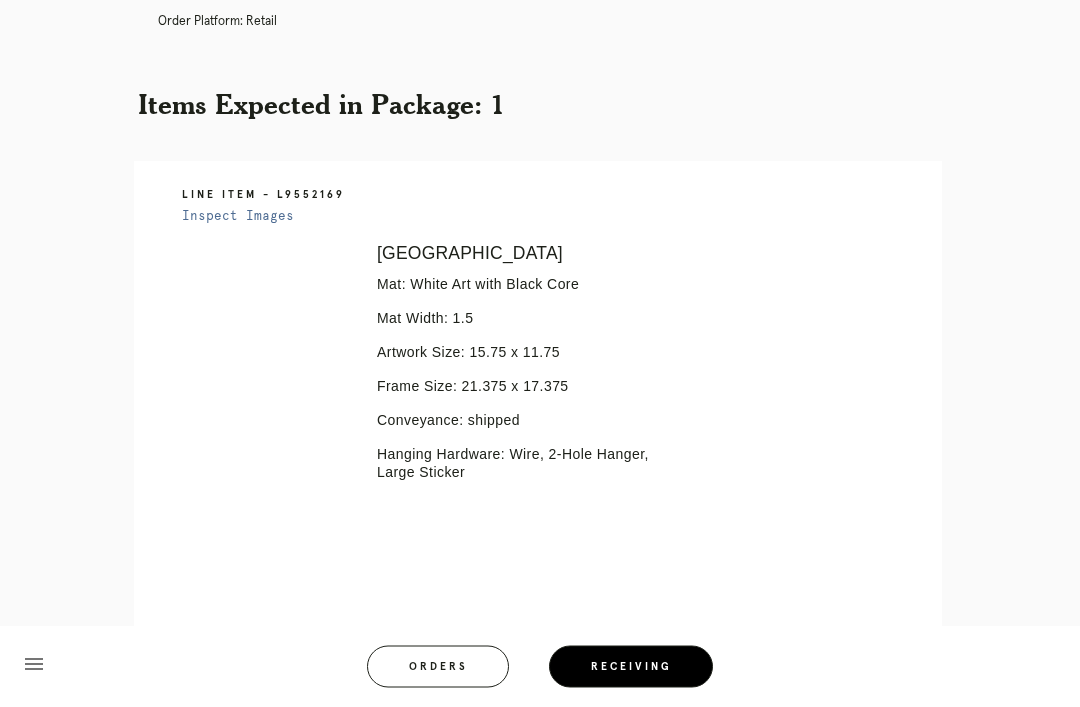 scroll, scrollTop: 325, scrollLeft: 0, axis: vertical 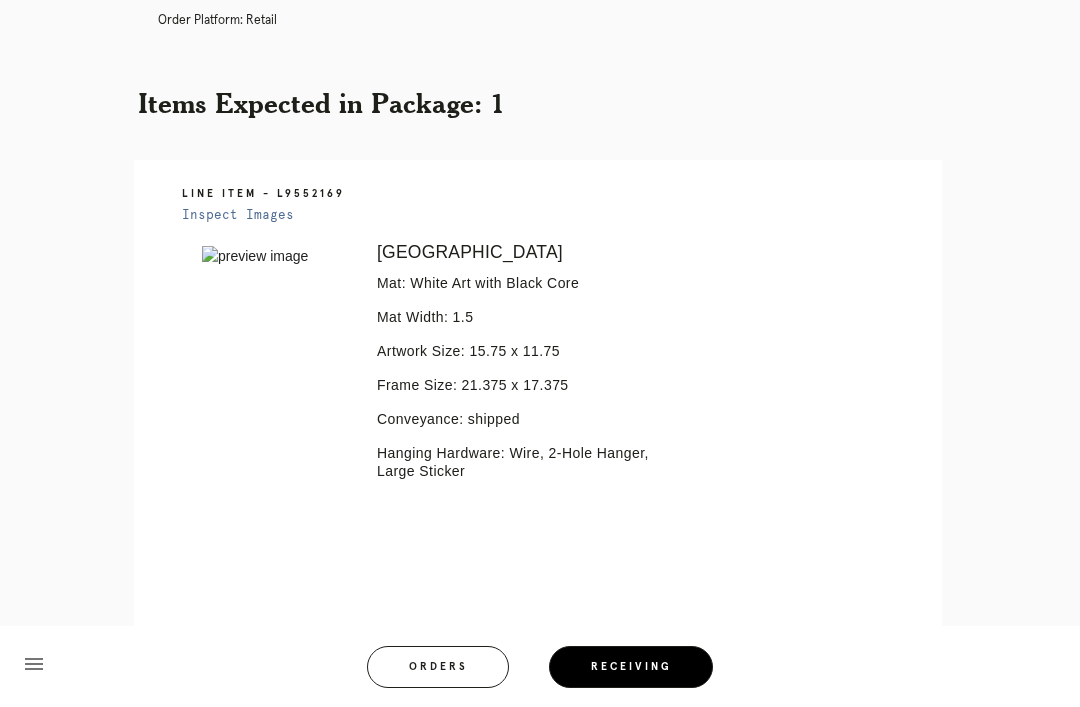 click on "Inspect Images" at bounding box center (238, 215) 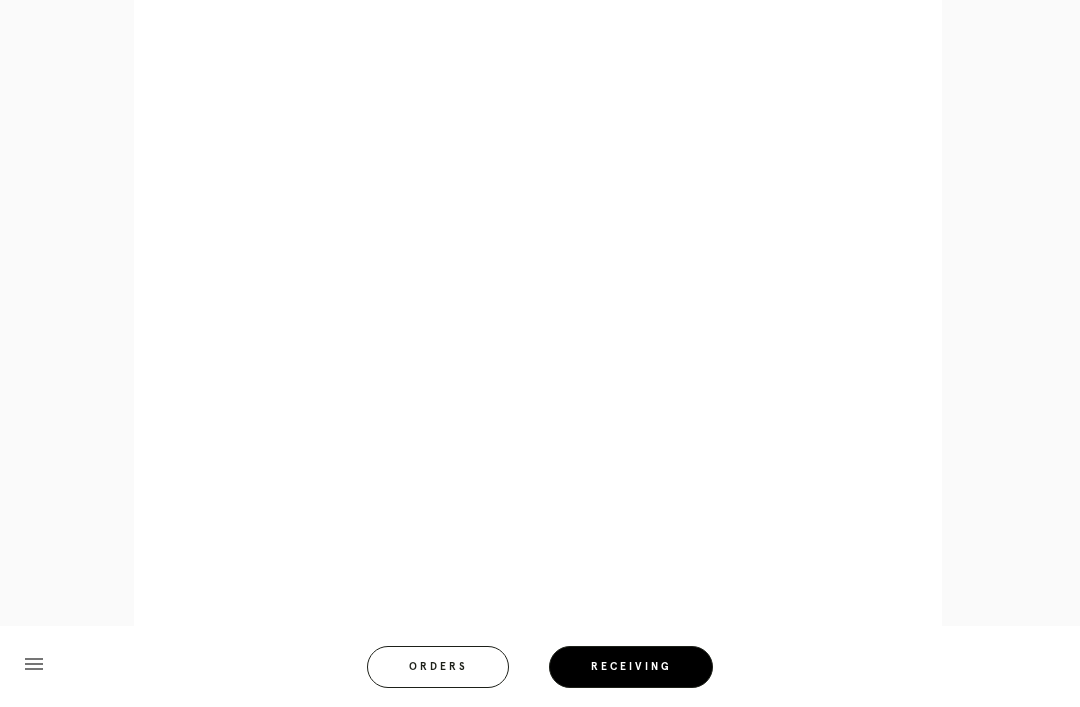 scroll, scrollTop: 841, scrollLeft: 0, axis: vertical 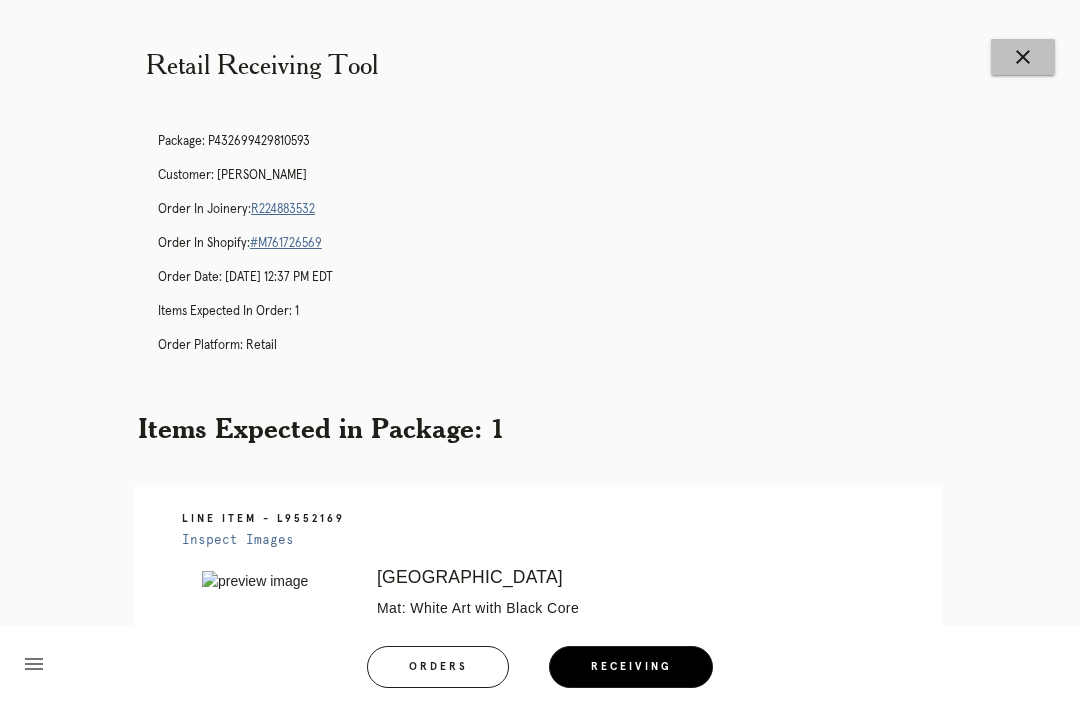 click on "close" at bounding box center [1023, 57] 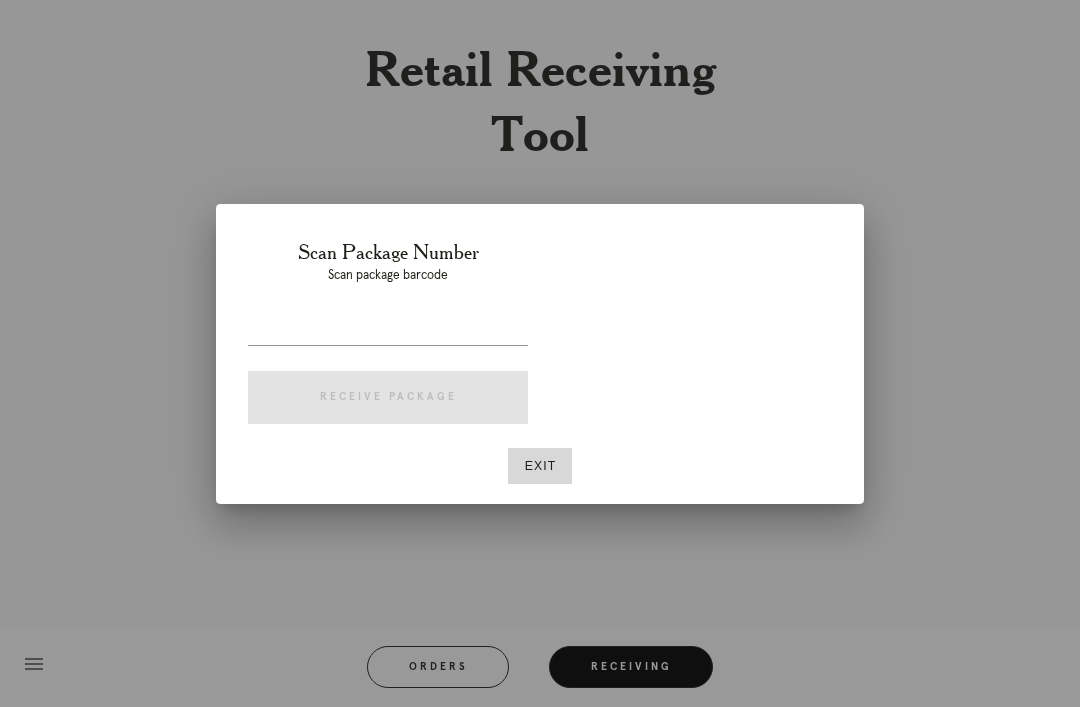 scroll, scrollTop: 0, scrollLeft: 0, axis: both 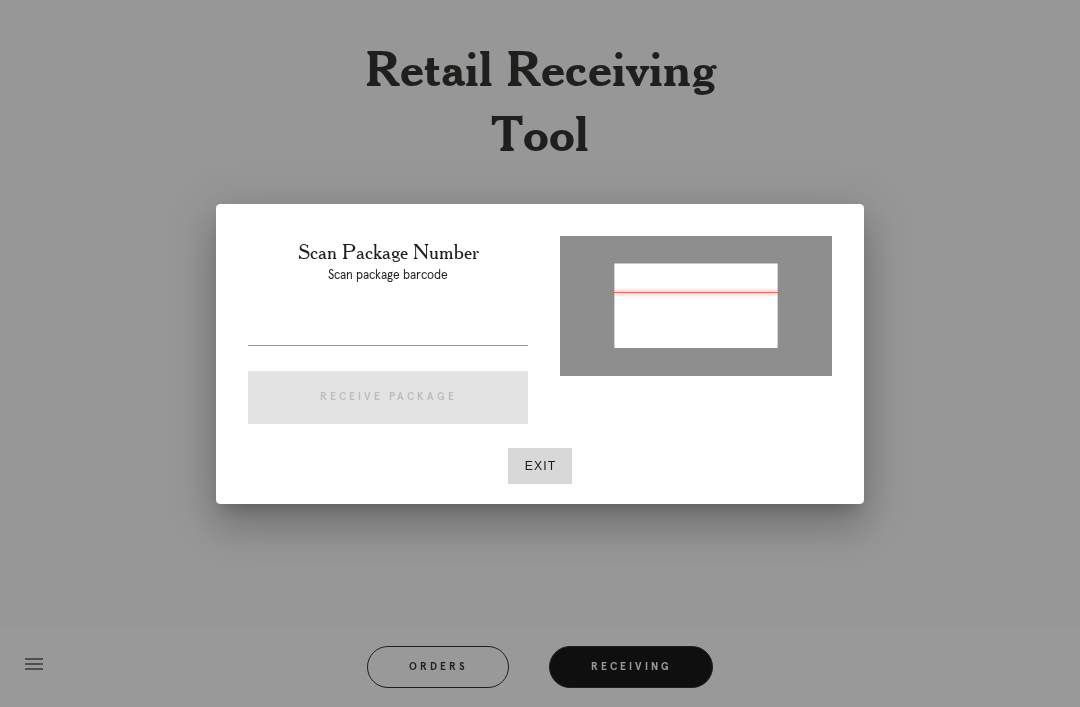 type on "P617509333826556" 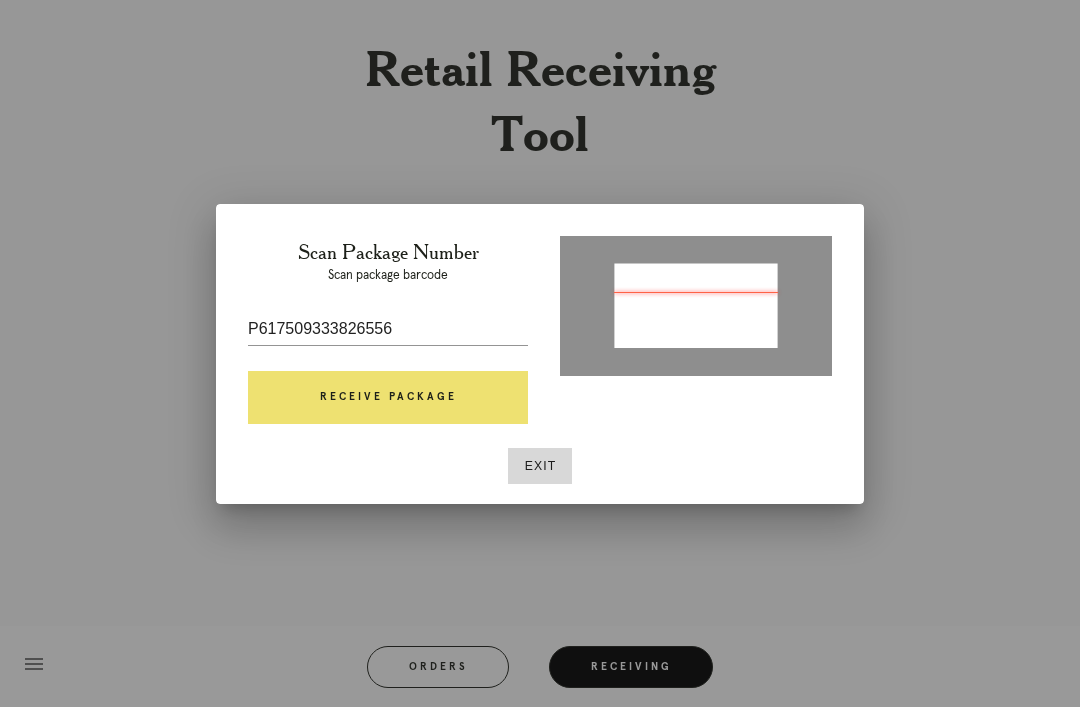 click on "Receive Package" at bounding box center (388, 398) 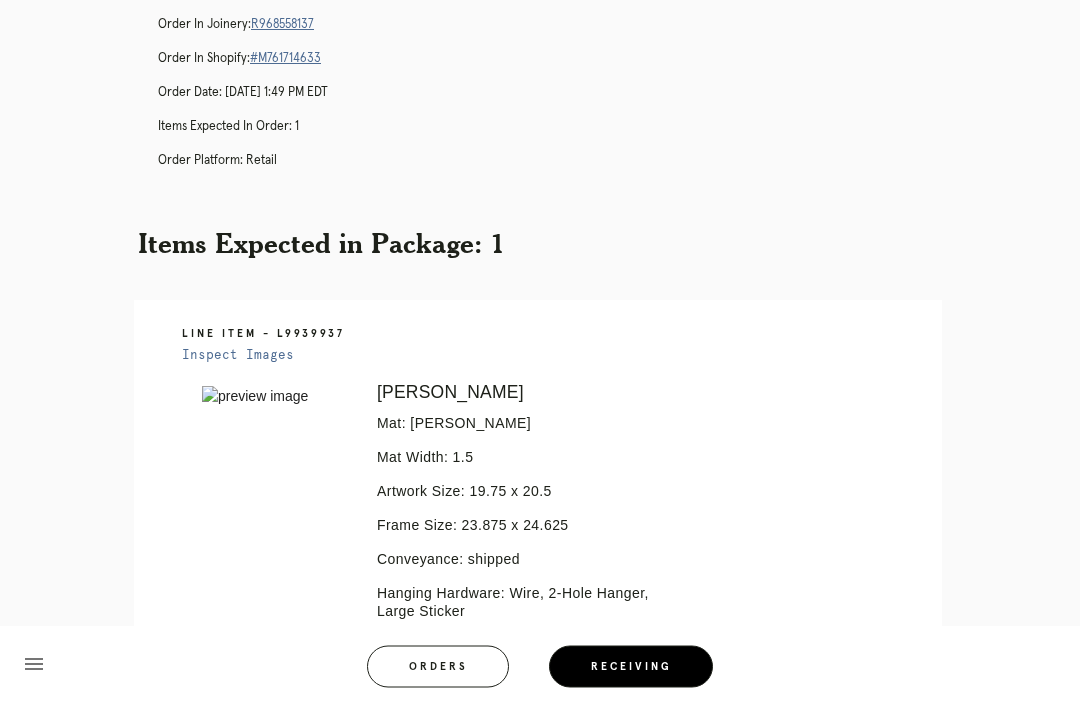 scroll, scrollTop: 192, scrollLeft: 0, axis: vertical 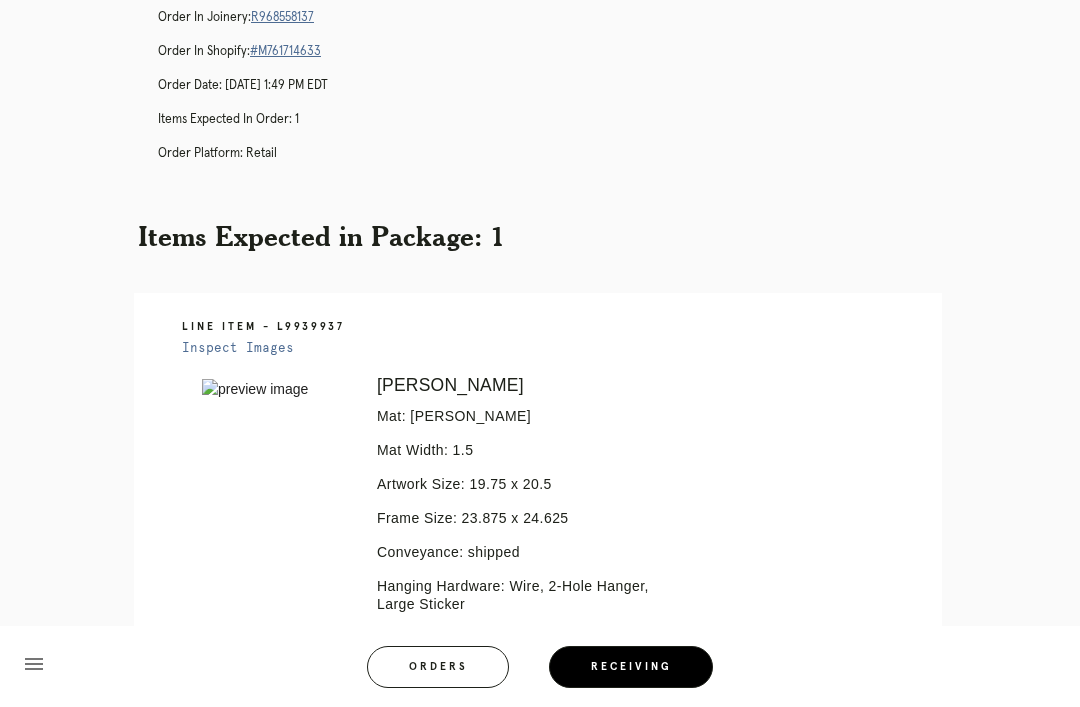 click on "R968558137" at bounding box center (282, 17) 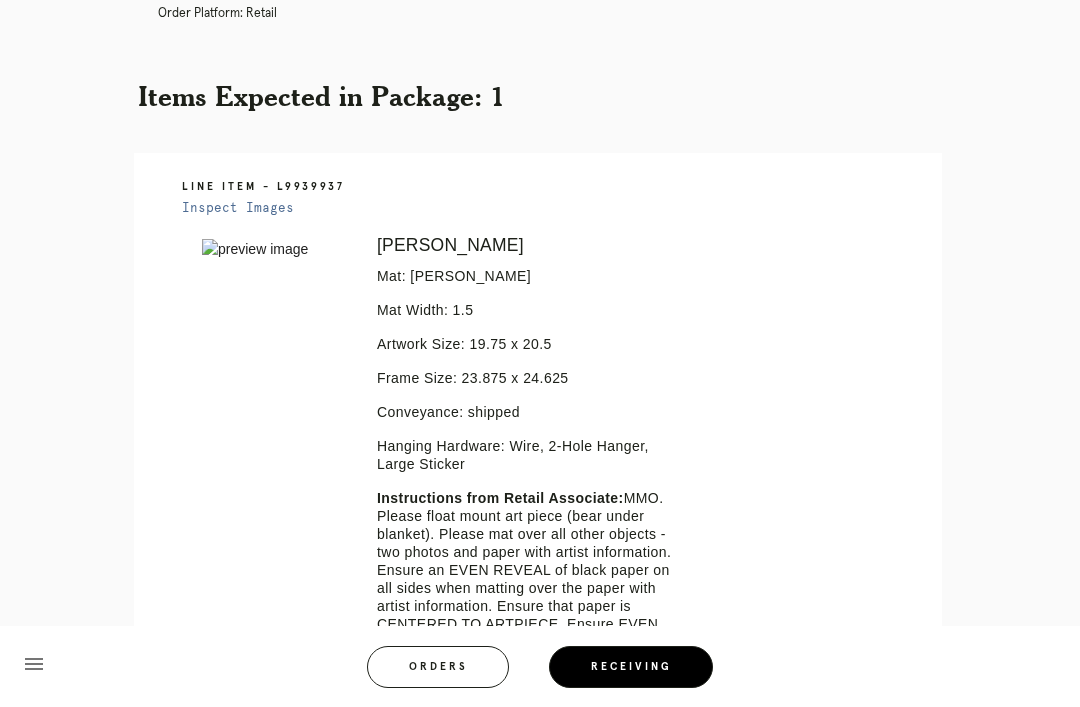 scroll, scrollTop: 333, scrollLeft: 0, axis: vertical 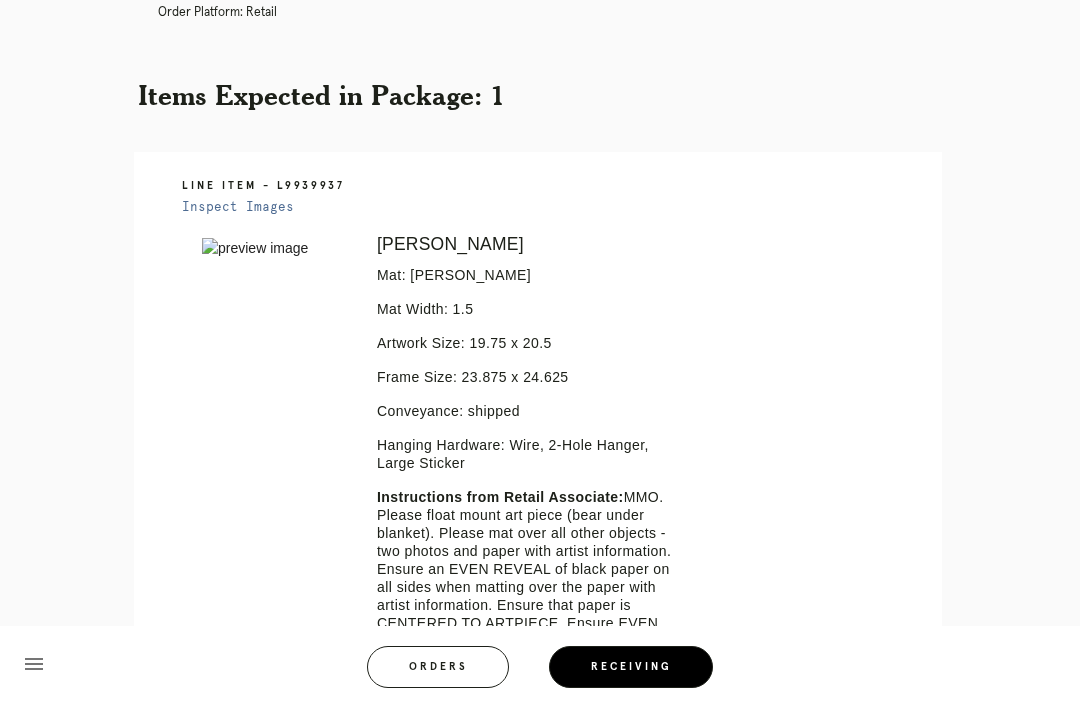 click on "Inspect Images" at bounding box center (238, 207) 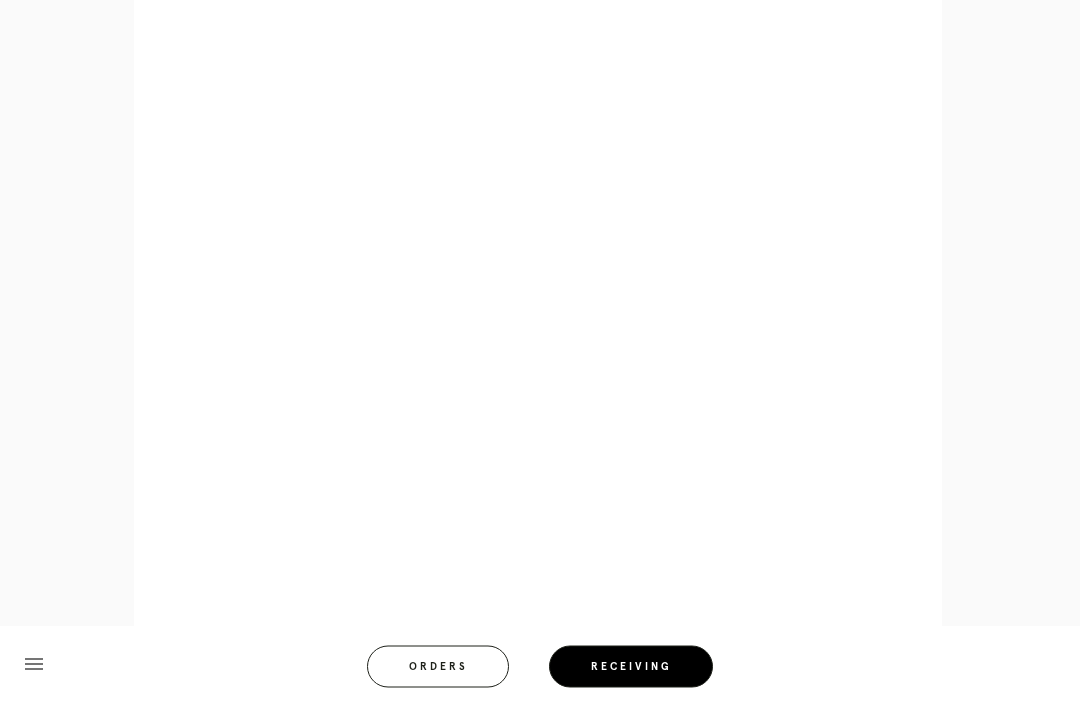 scroll, scrollTop: 1054, scrollLeft: 0, axis: vertical 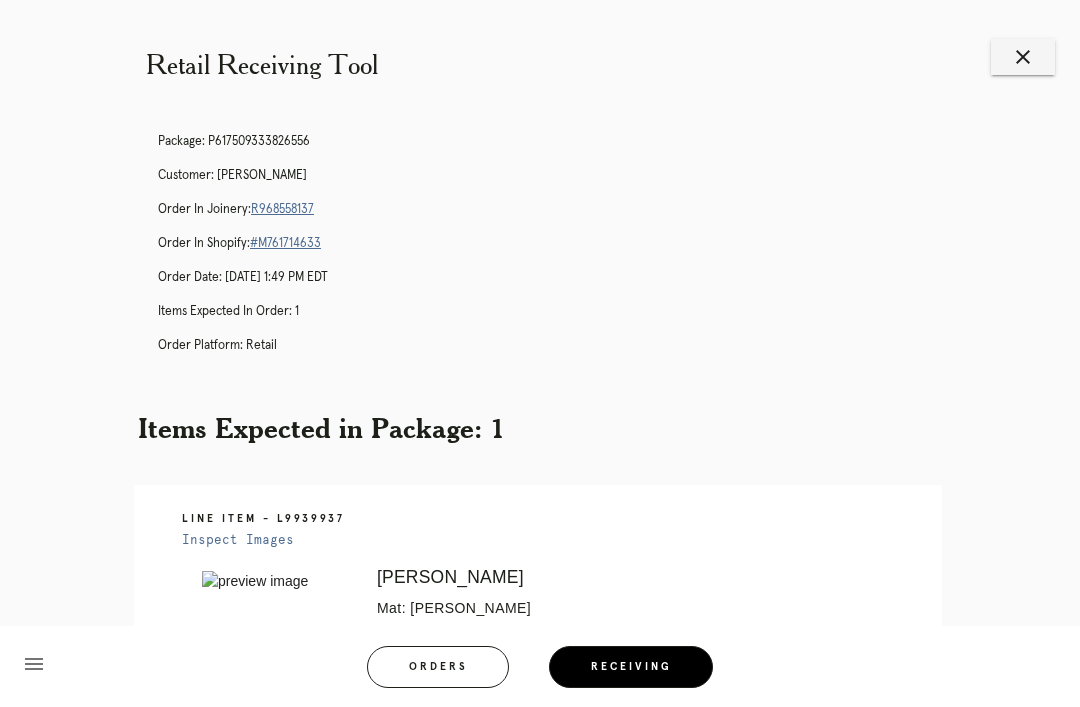 click on "close" at bounding box center (1023, 57) 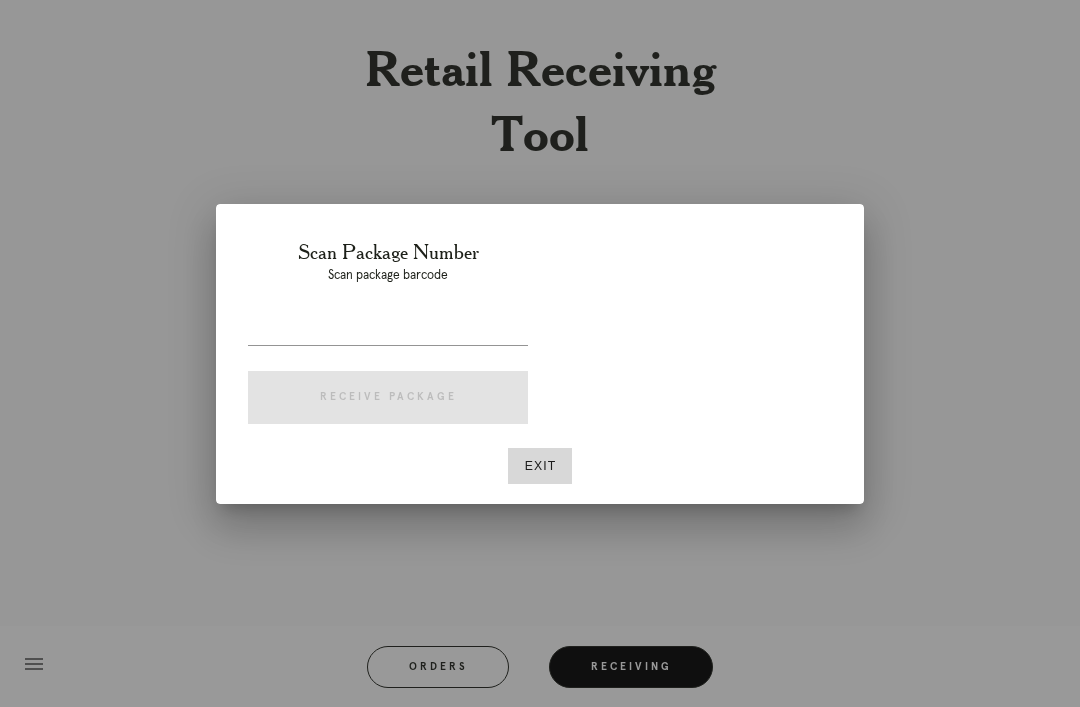 scroll, scrollTop: 0, scrollLeft: 0, axis: both 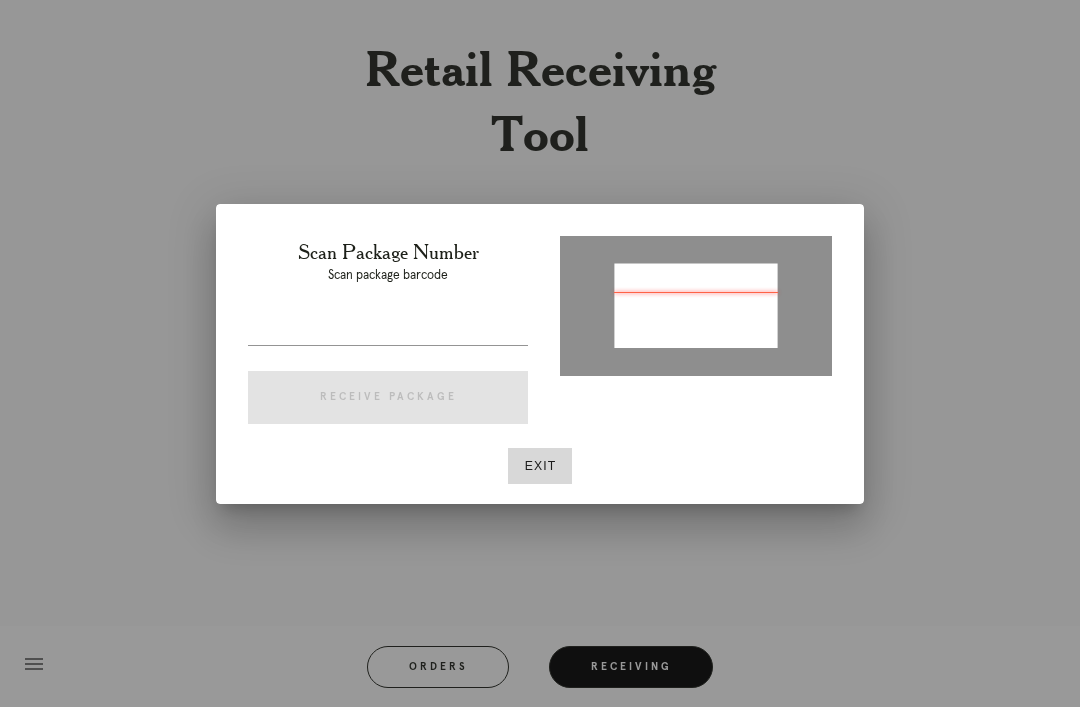type on "P634705381942007" 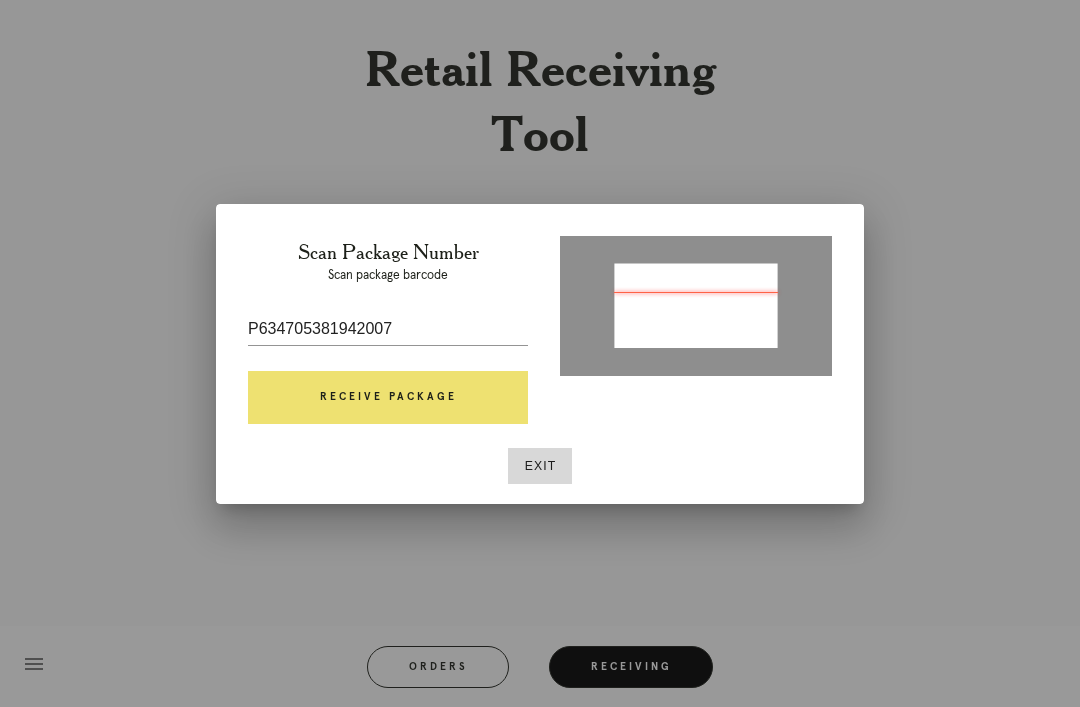 click on "Receive Package" at bounding box center (388, 398) 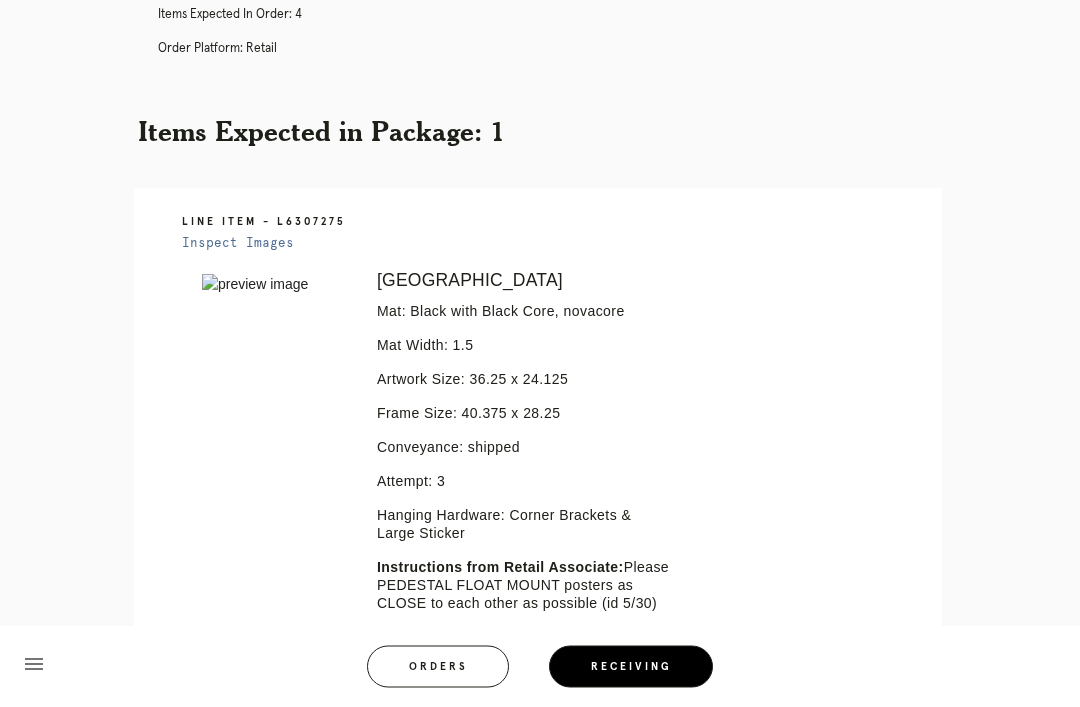scroll, scrollTop: 296, scrollLeft: 0, axis: vertical 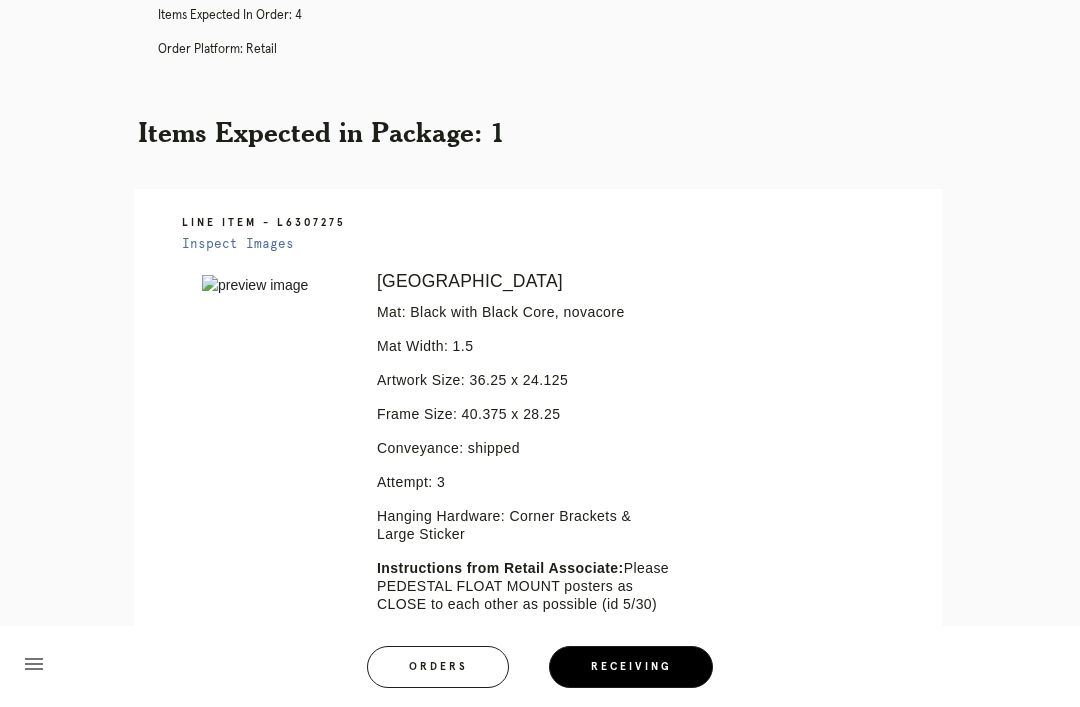click on "Line Item - L6307275" at bounding box center (556, 223) 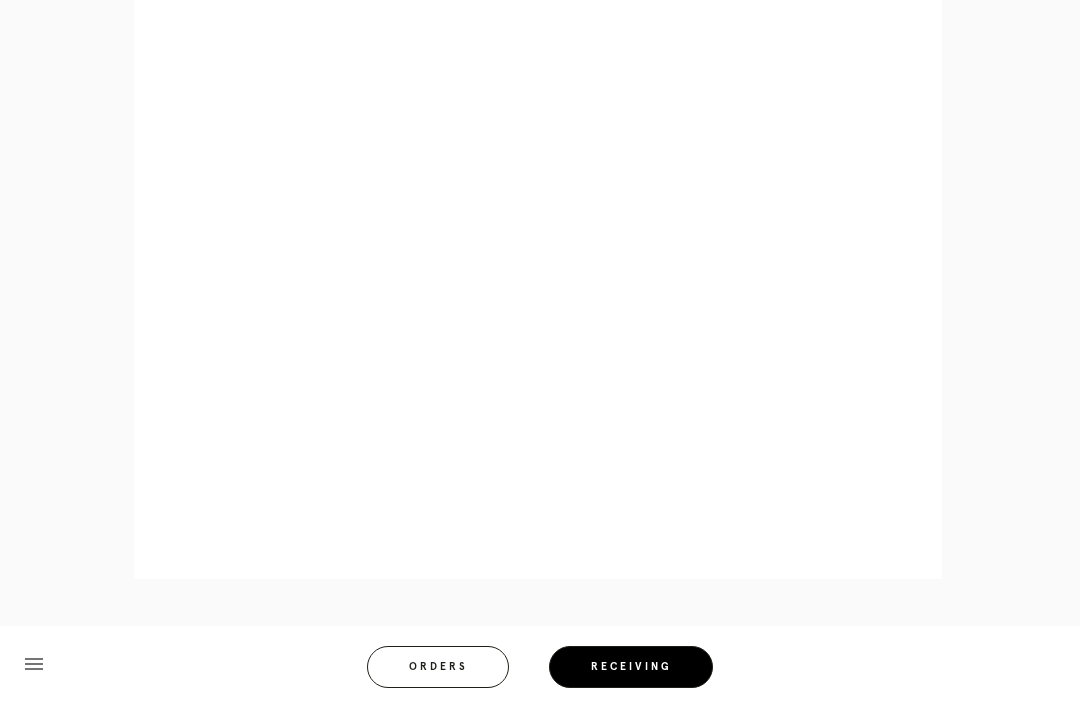 scroll, scrollTop: 1100, scrollLeft: 0, axis: vertical 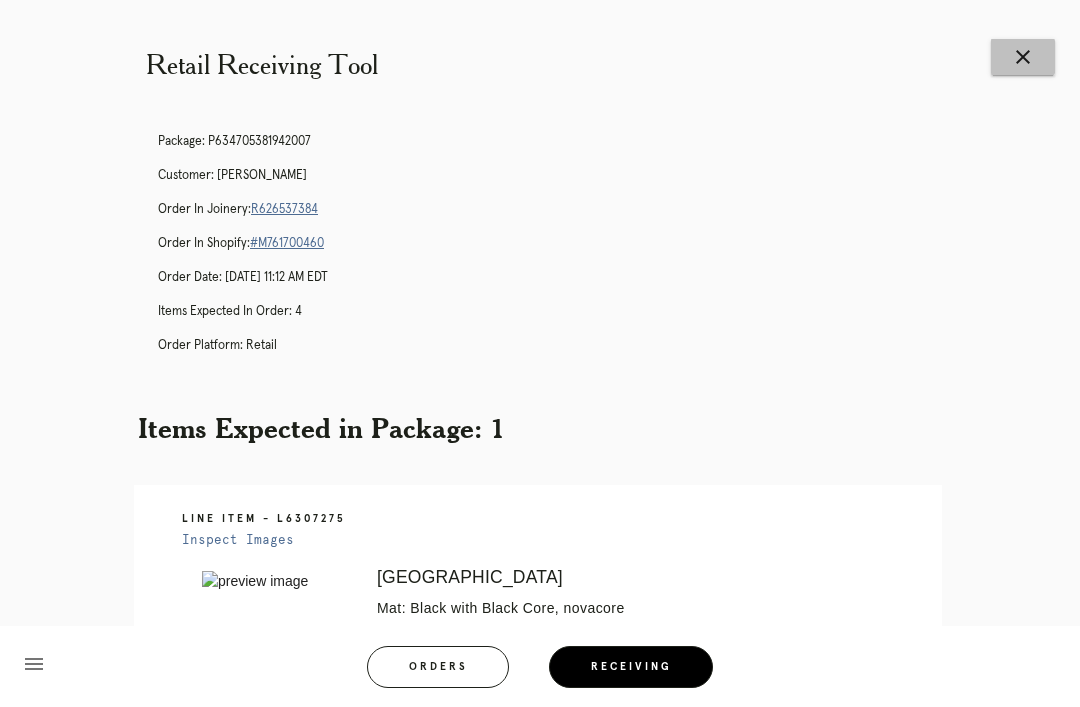 click on "close" at bounding box center (1023, 57) 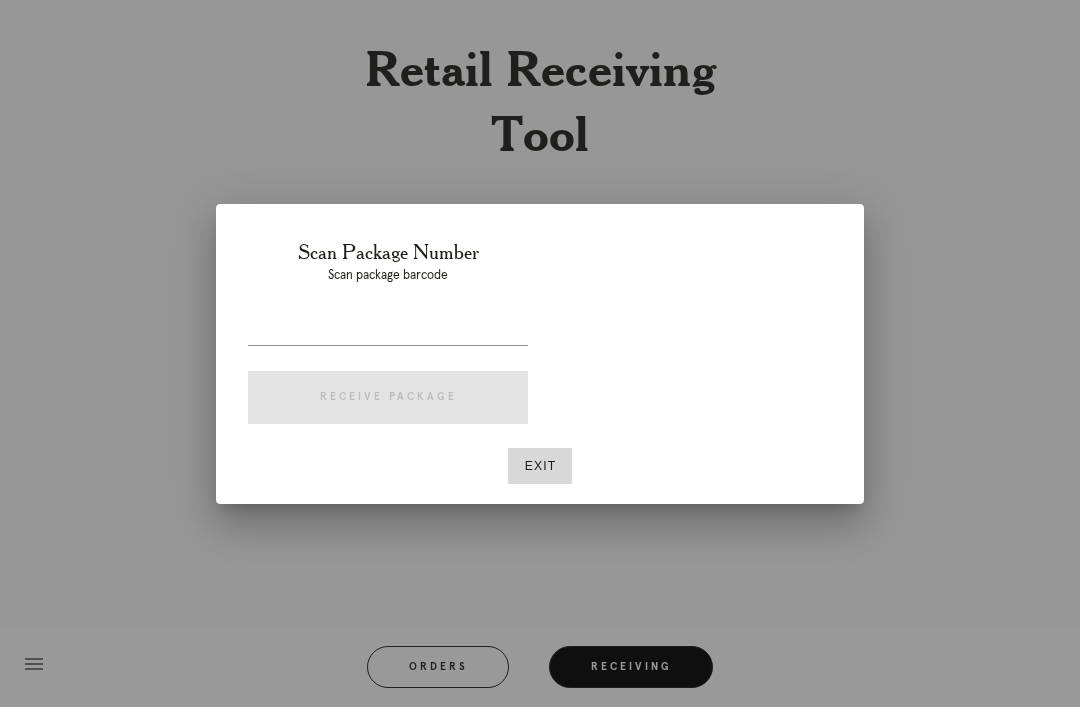 scroll, scrollTop: 0, scrollLeft: 0, axis: both 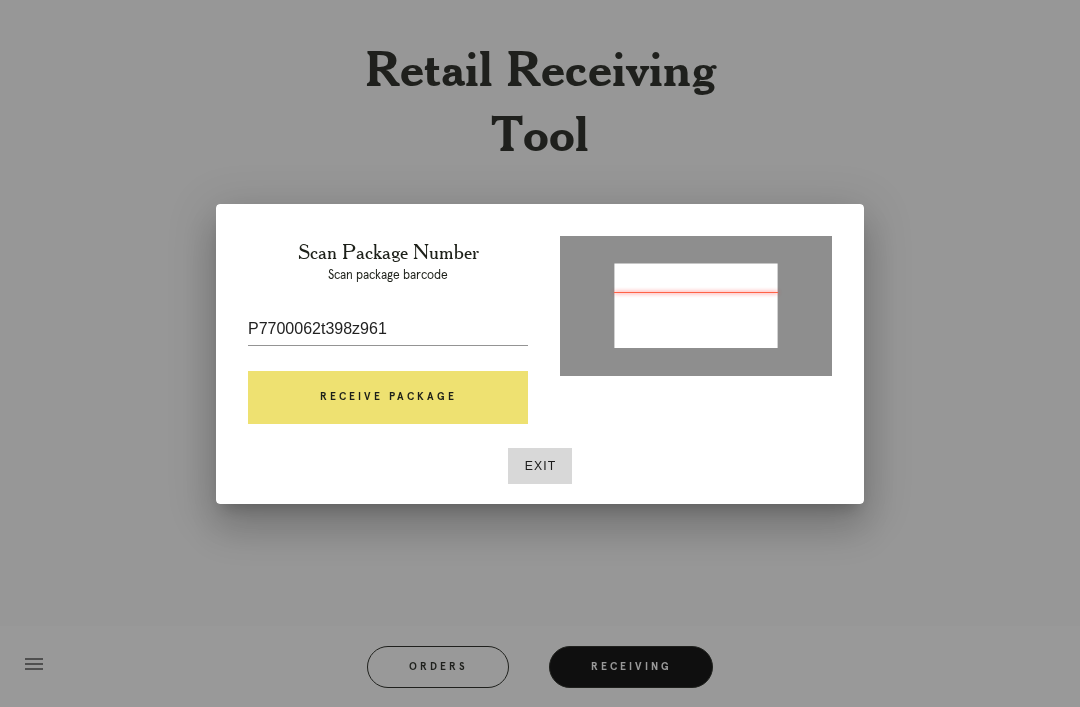 type on "P770006263986961" 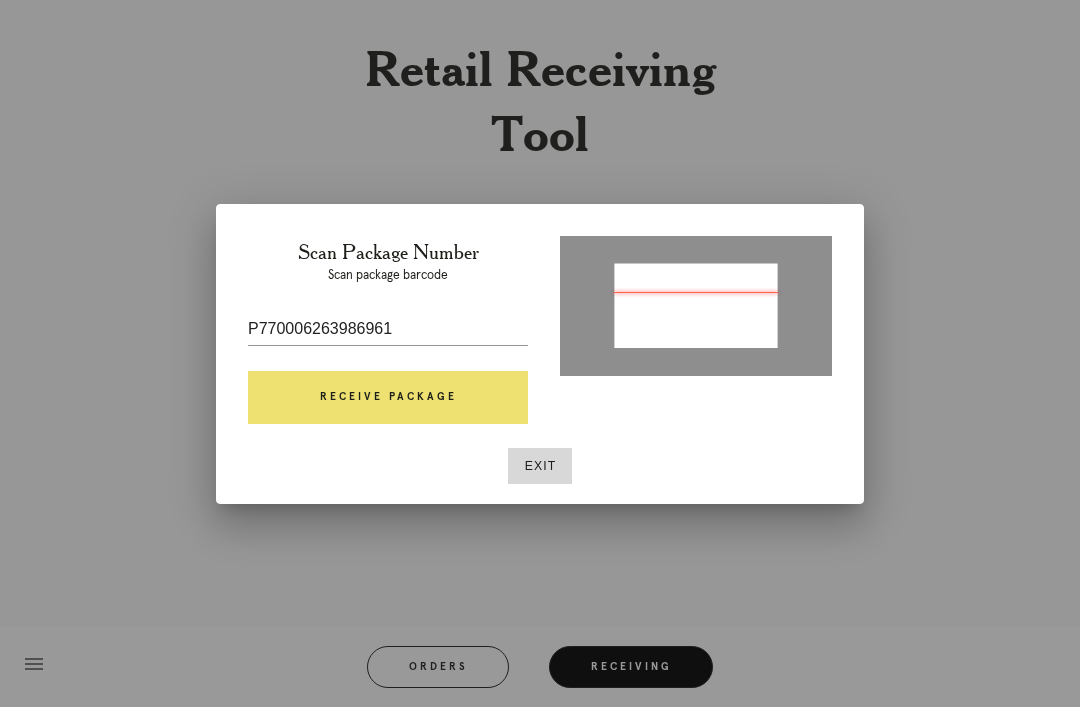 click on "Scan Package Number   Scan package barcode   P770006263986961   Receive Package" at bounding box center (388, 336) 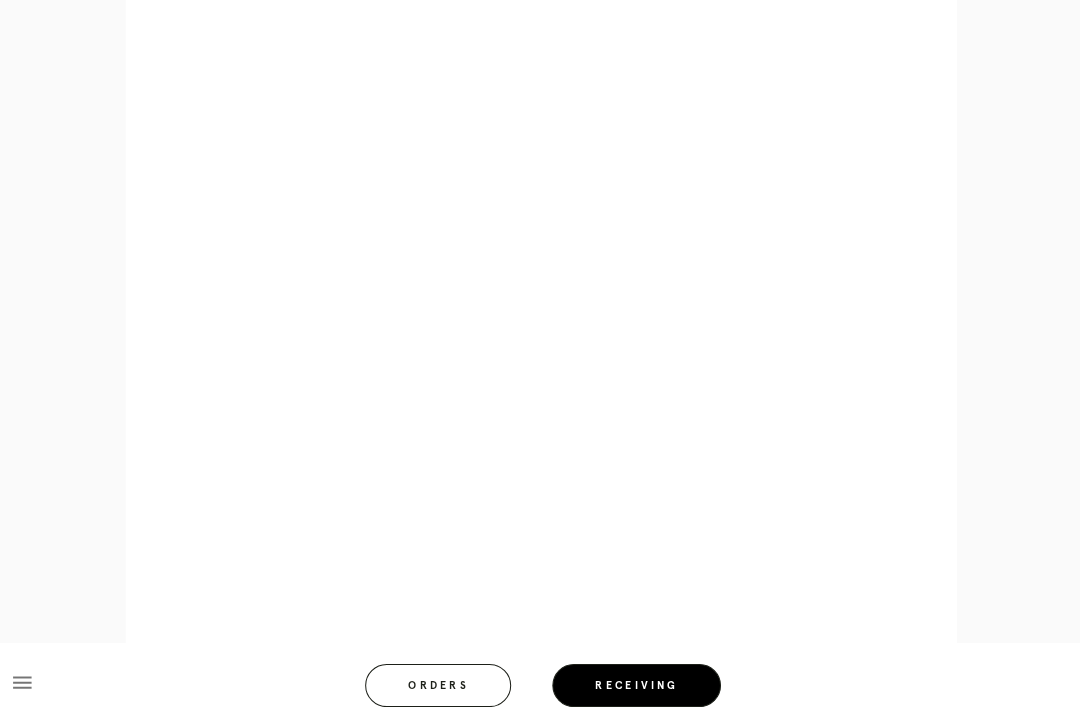 scroll, scrollTop: 931, scrollLeft: 0, axis: vertical 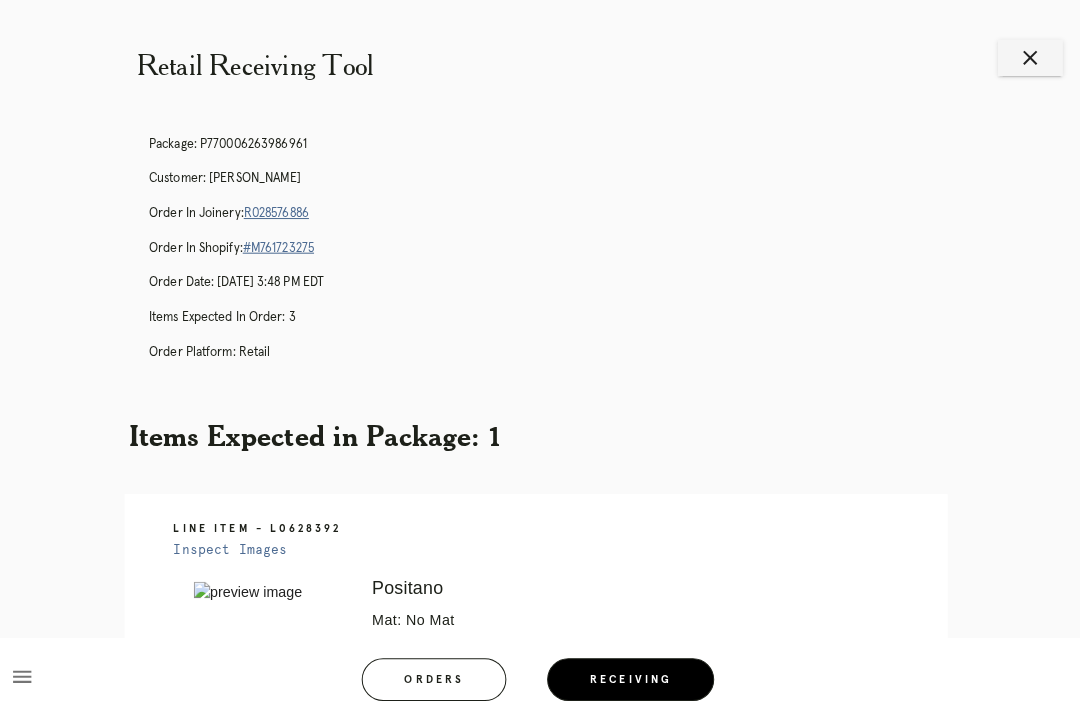 click on "close" at bounding box center (1023, 57) 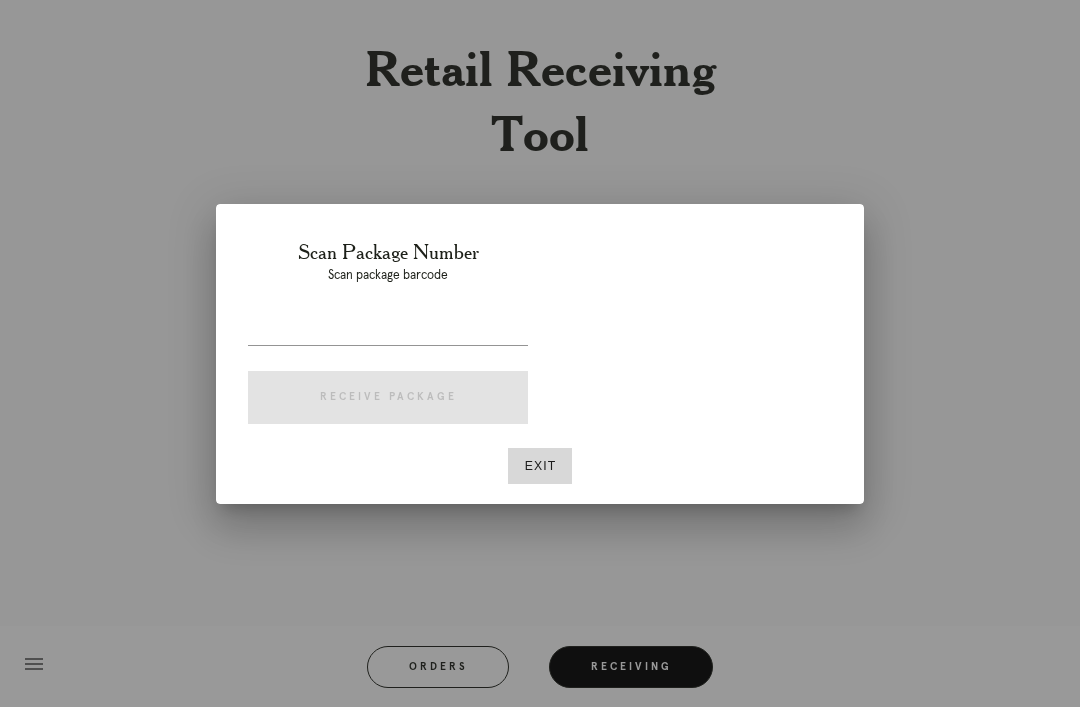 scroll, scrollTop: 0, scrollLeft: 12, axis: horizontal 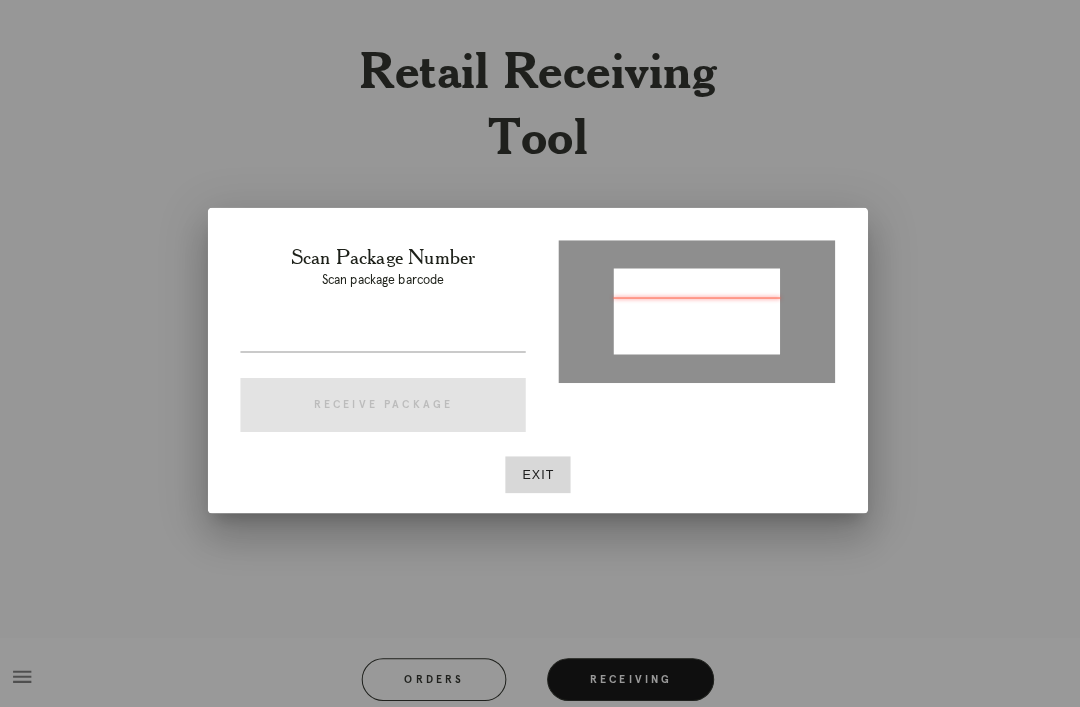 type on "P782825457705647" 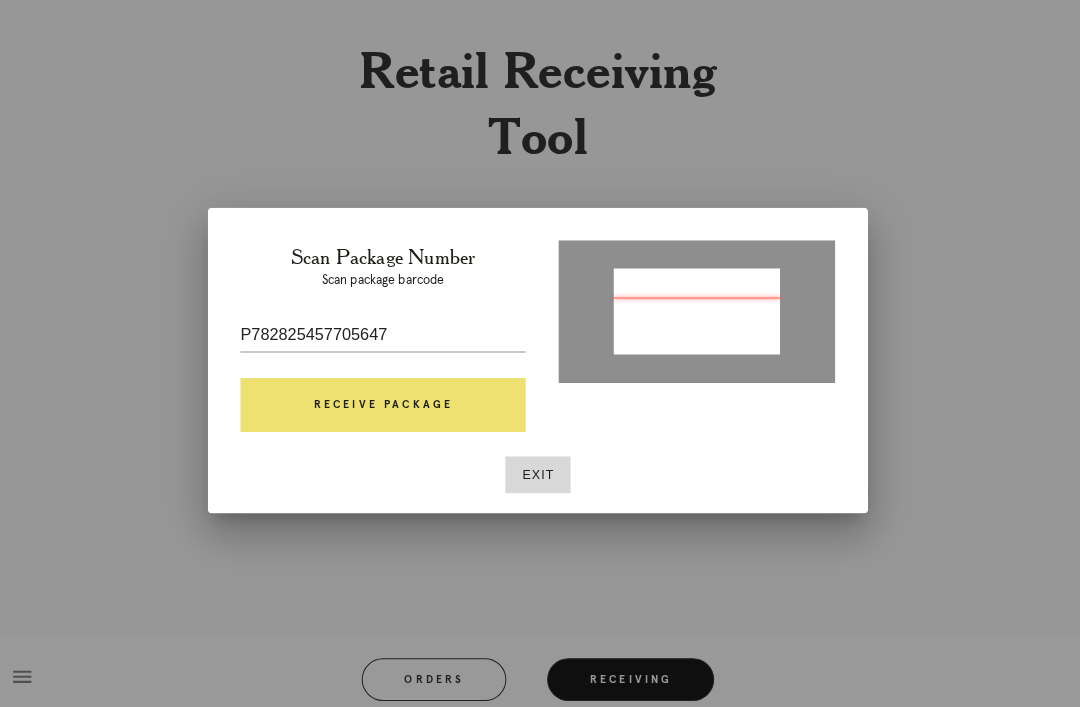 click on "Receive Package" at bounding box center [388, 398] 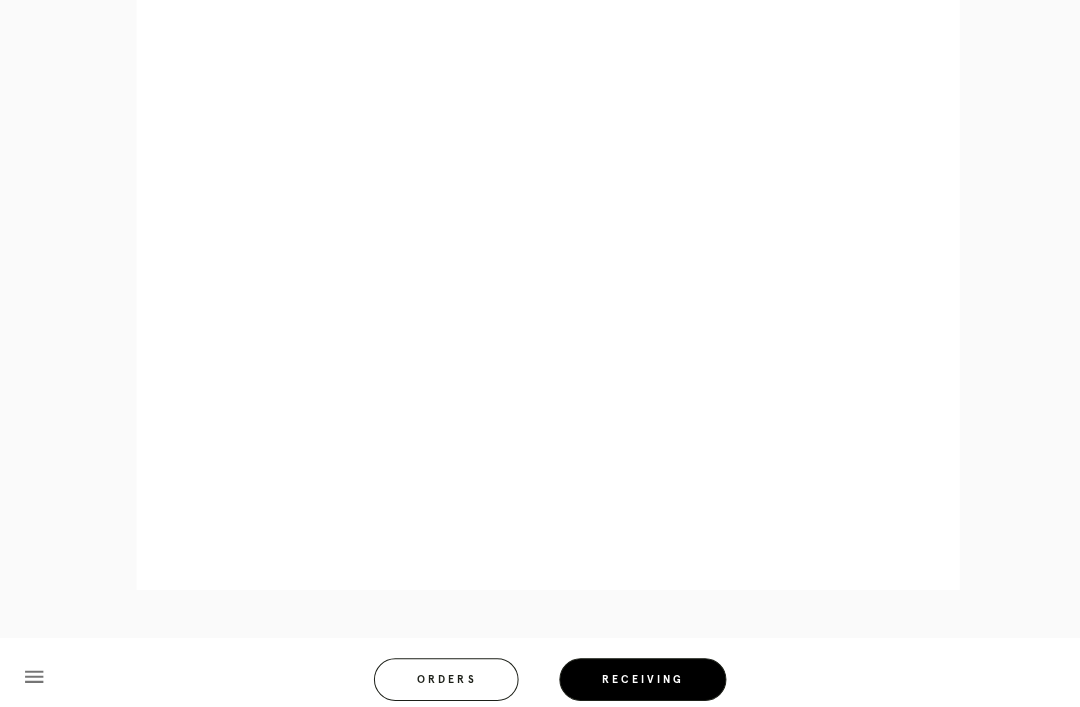 scroll, scrollTop: 1062, scrollLeft: 0, axis: vertical 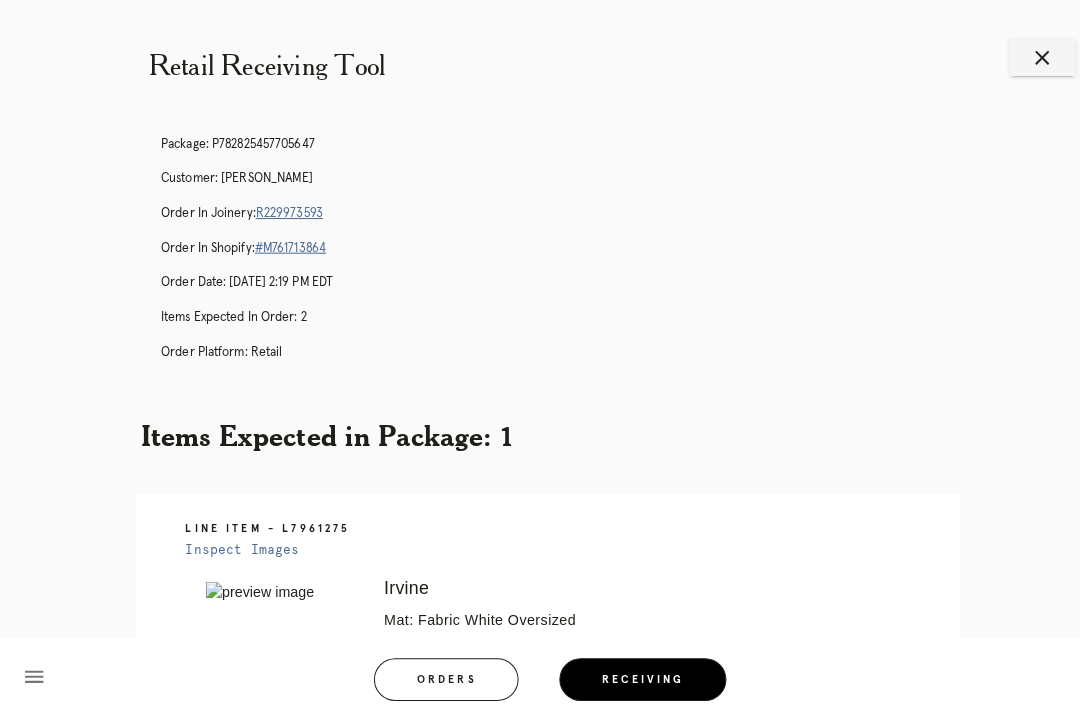 click on "close" at bounding box center [1023, 57] 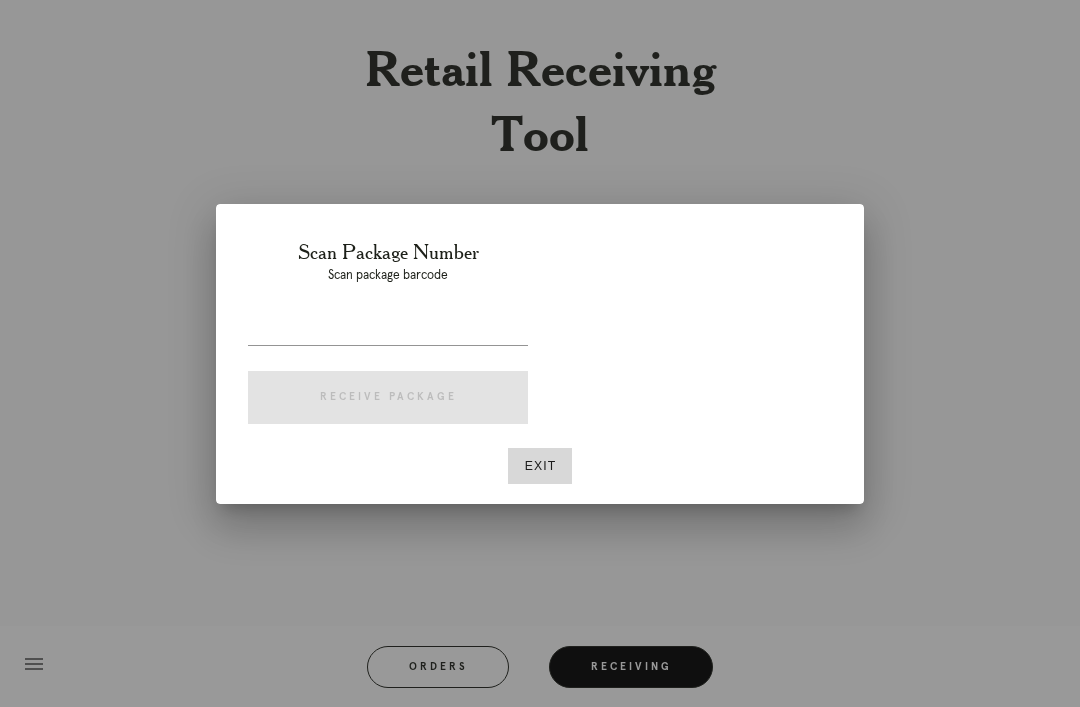 scroll, scrollTop: 0, scrollLeft: 0, axis: both 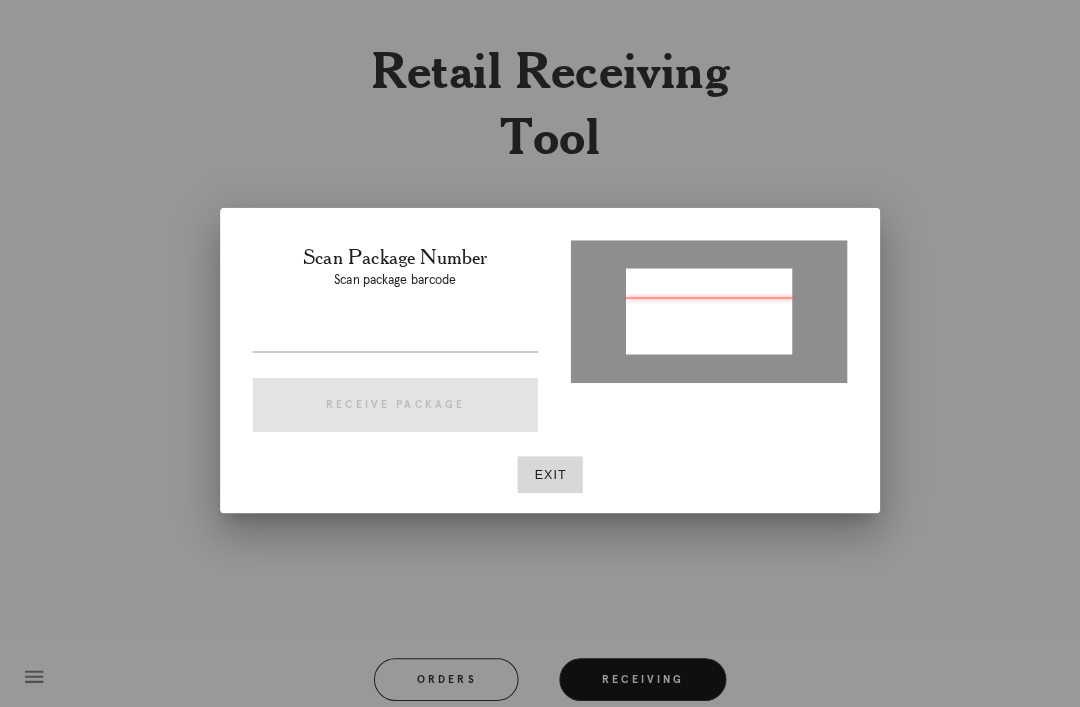 type on "P574234507109124" 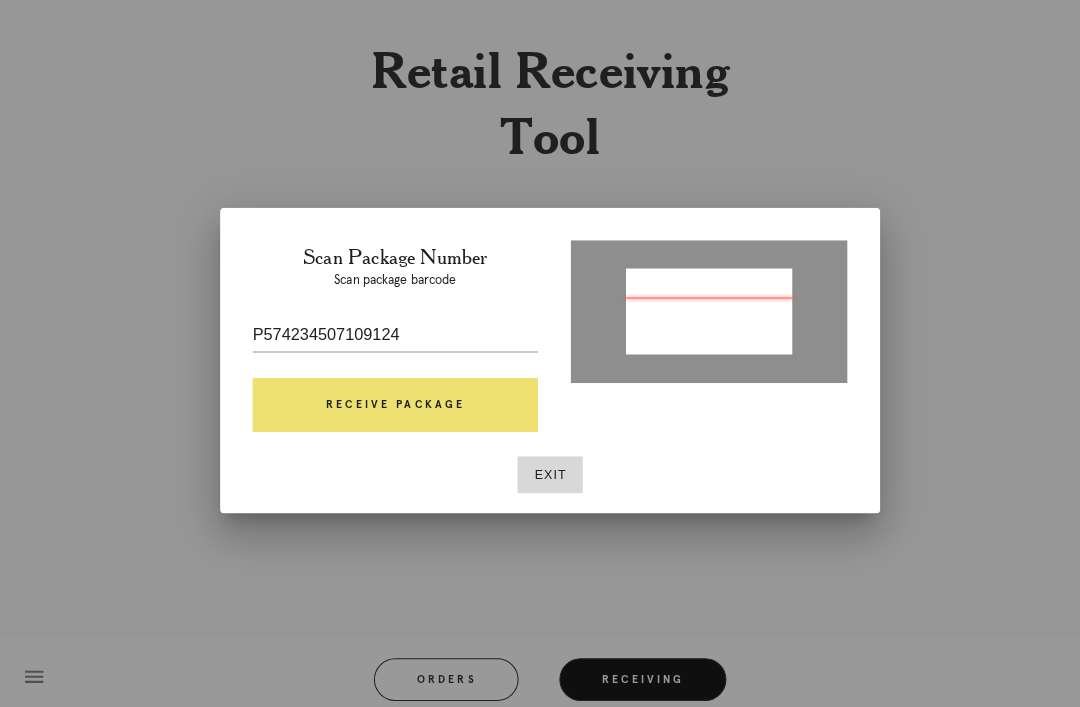 click on "Receive Package" at bounding box center (388, 398) 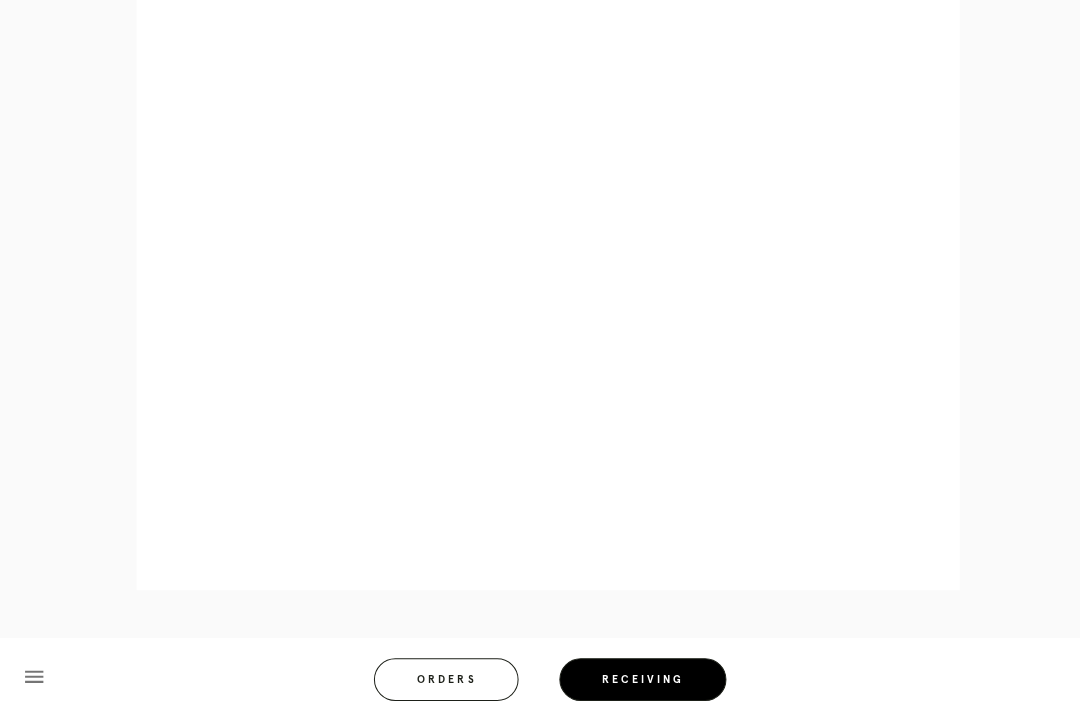 scroll, scrollTop: 924, scrollLeft: 0, axis: vertical 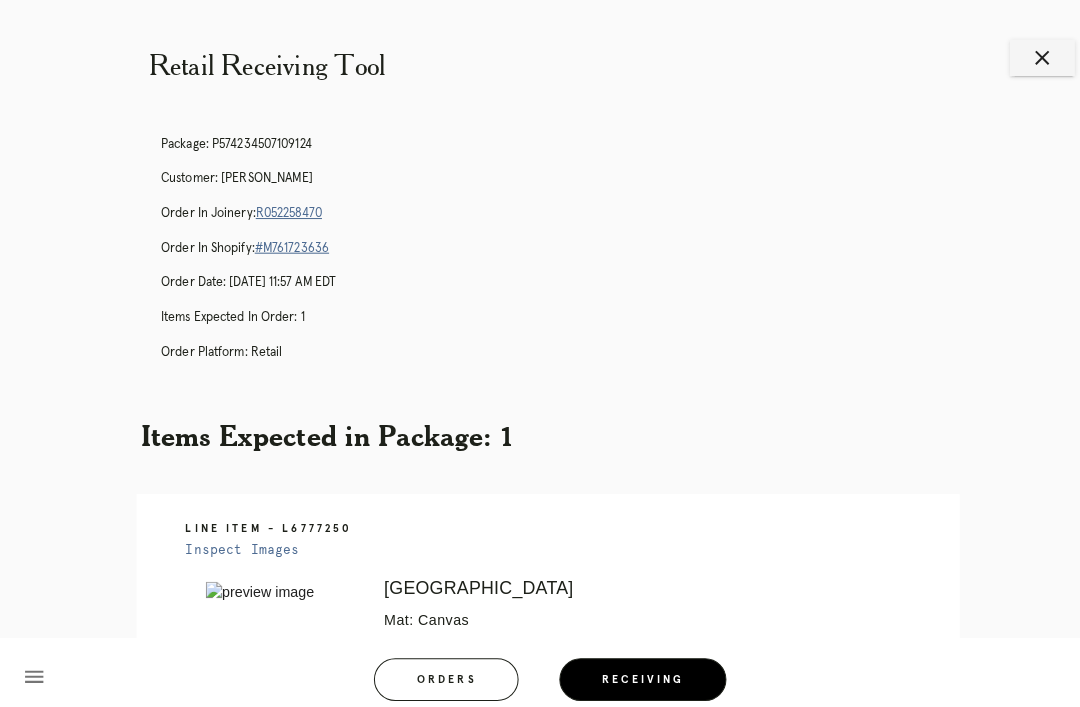 click on "close" at bounding box center (1023, 57) 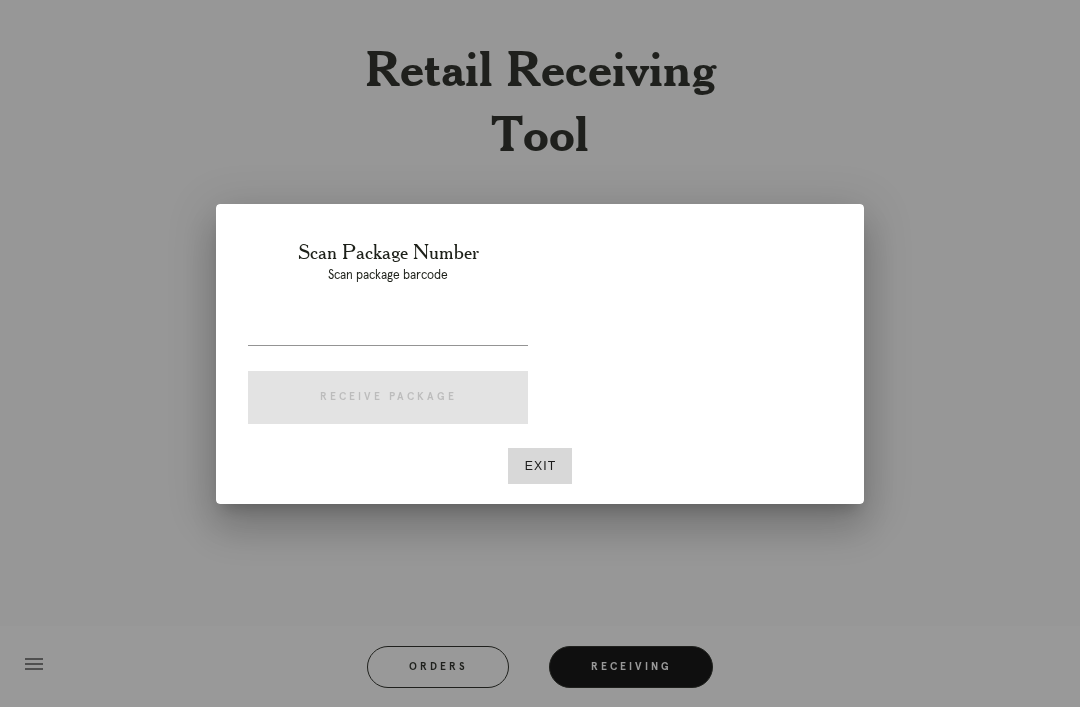 scroll, scrollTop: 0, scrollLeft: 0, axis: both 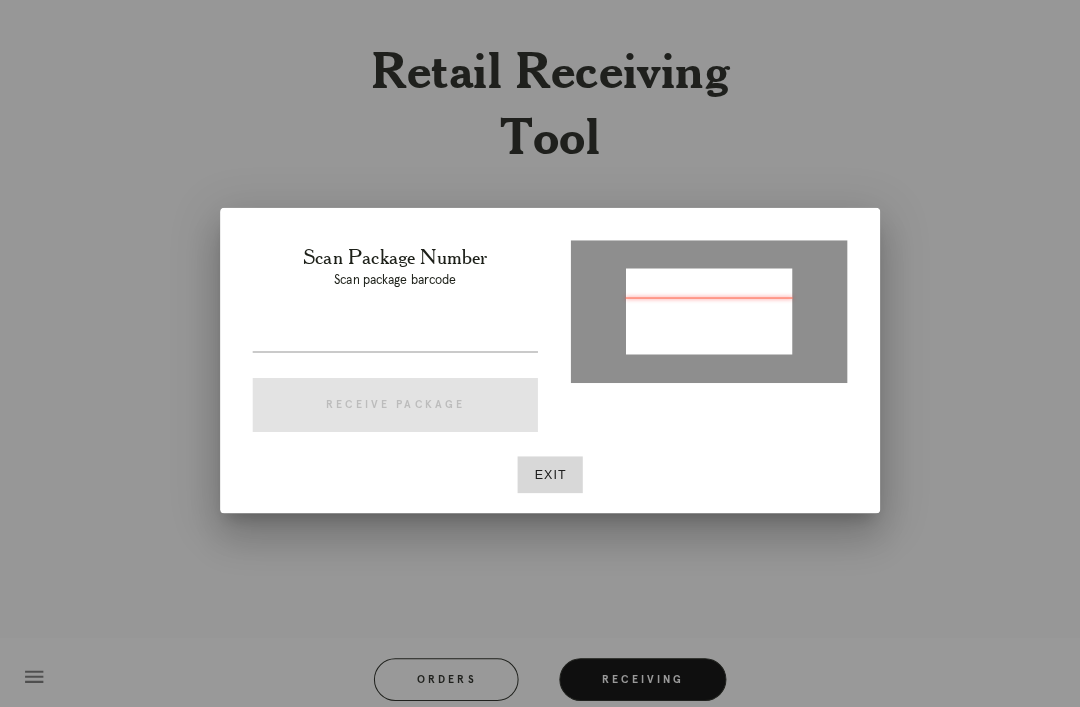 type on "P398431777412923" 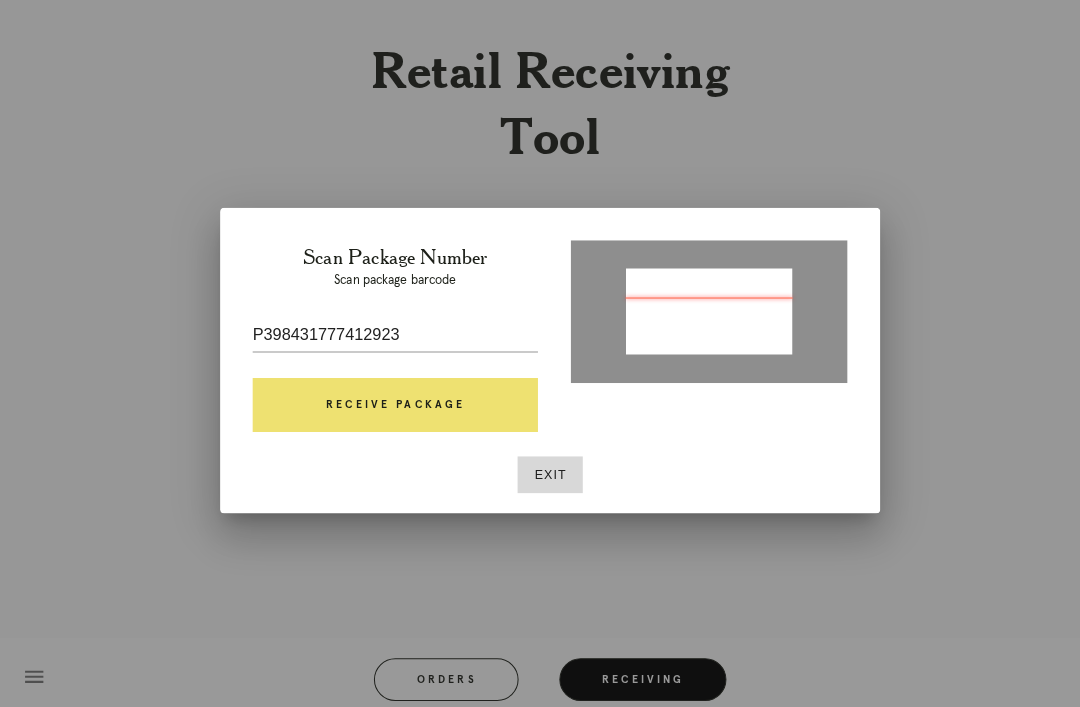 click on "Receive Package" at bounding box center (388, 398) 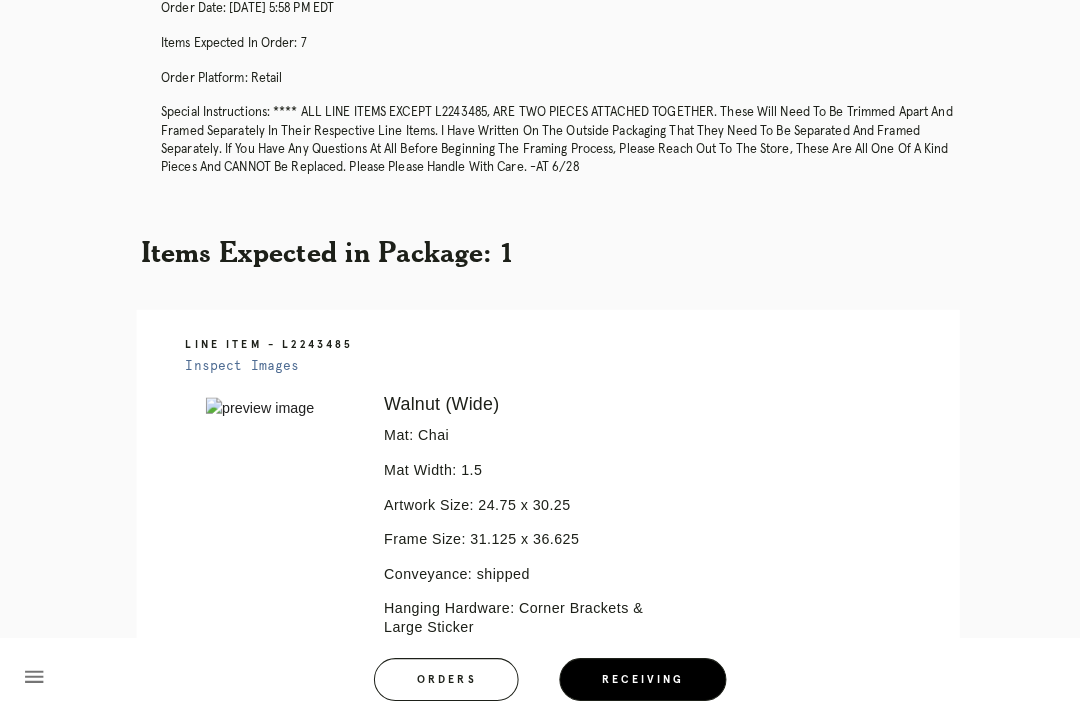scroll, scrollTop: 329, scrollLeft: 0, axis: vertical 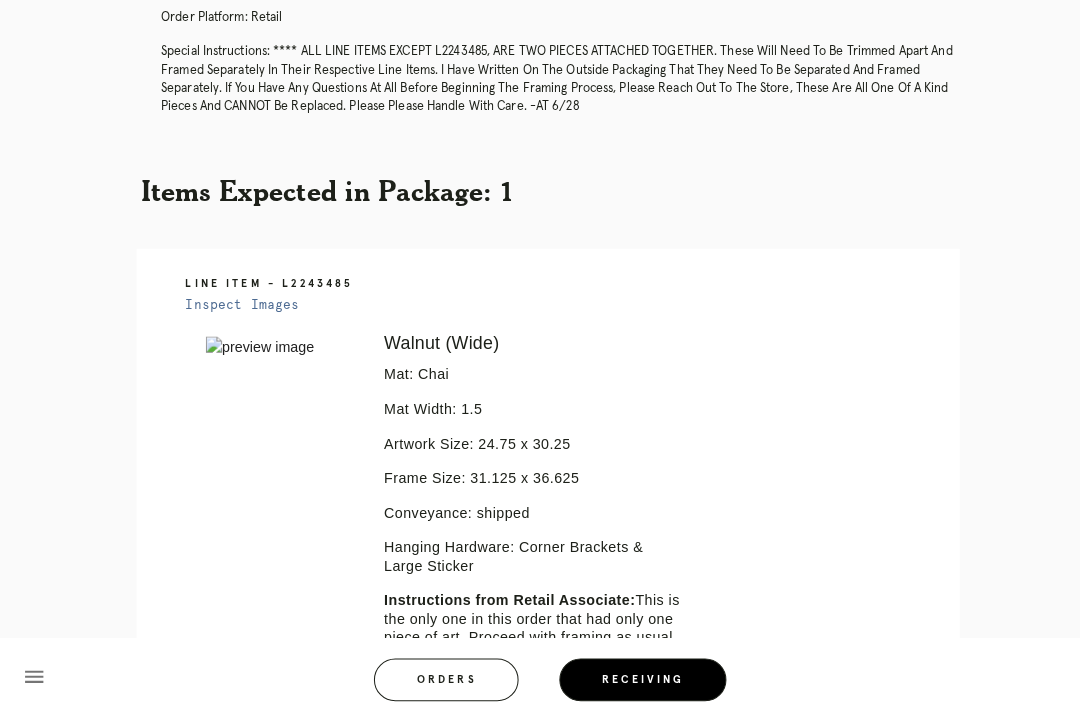 click on "Retail Receiving Tool   close   Package: P398431777412923   Customer: [PERSON_NAME]
Order in Joinery:
R651997705
Order in Shopify:
#M761723423
Order Date:
[DATE]  5:58 PM EDT
Items Expected in Order: 7   Order Platform: retail
Special Instructions: **** ALL LINE ITEMS EXCEPT L2243485, ARE TWO PIECES ATTACHED TOGETHER. These will need to be trimmed apart and framed separately in their respective line items. I have written on the outside packaging that they need to be separated and framed separately. If you have any questions at all before beginning the framing process, please reach out to the store, these are all one of a kind pieces and CANNOT be replaced. Please Please handle with care. -AT 6/28
Items Expected in Package:  1
Line Item - L2243485
Inspect Images
Error retreiving frame spec #9674590" at bounding box center [540, 343] 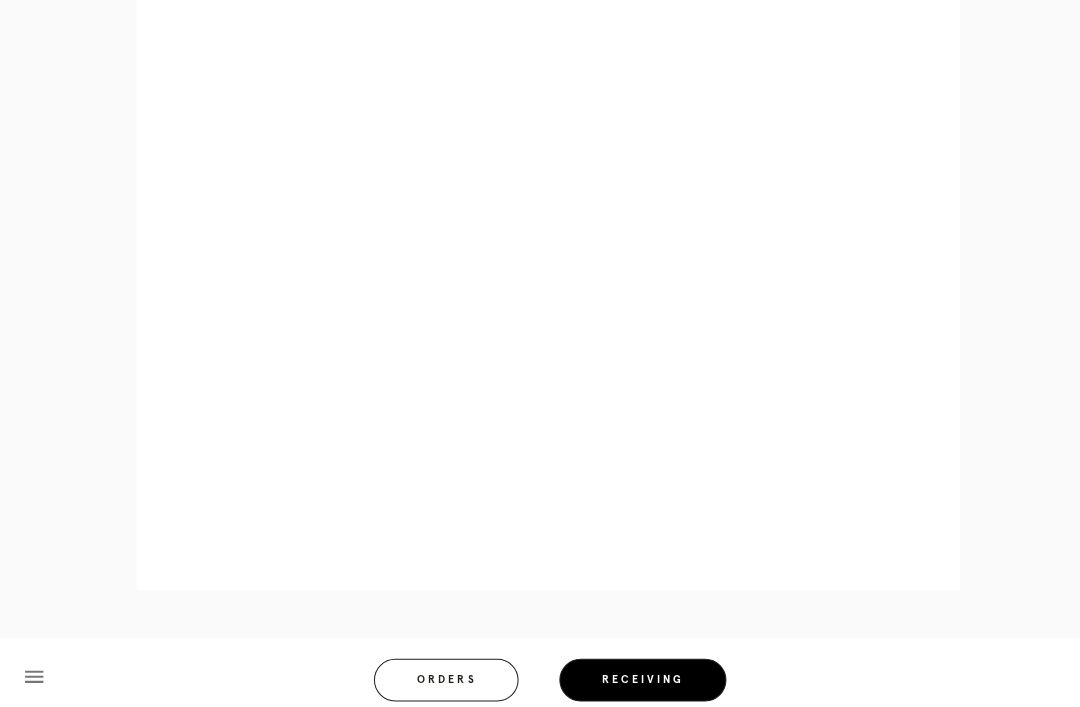 scroll, scrollTop: 1064, scrollLeft: 0, axis: vertical 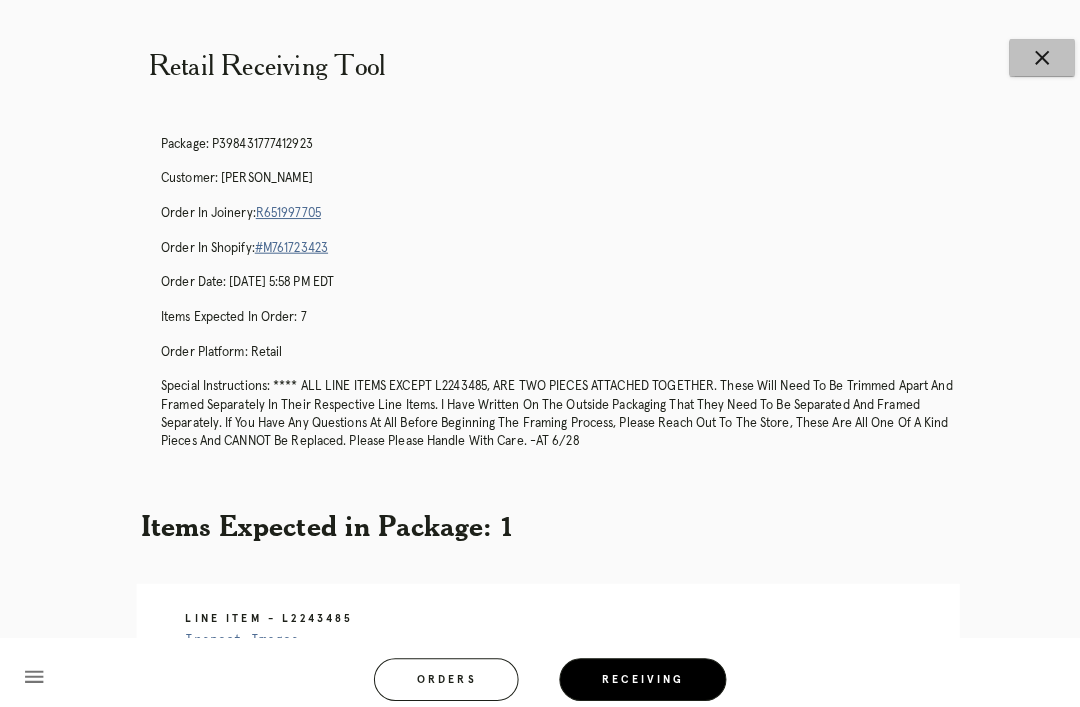 click on "close" at bounding box center (1023, 57) 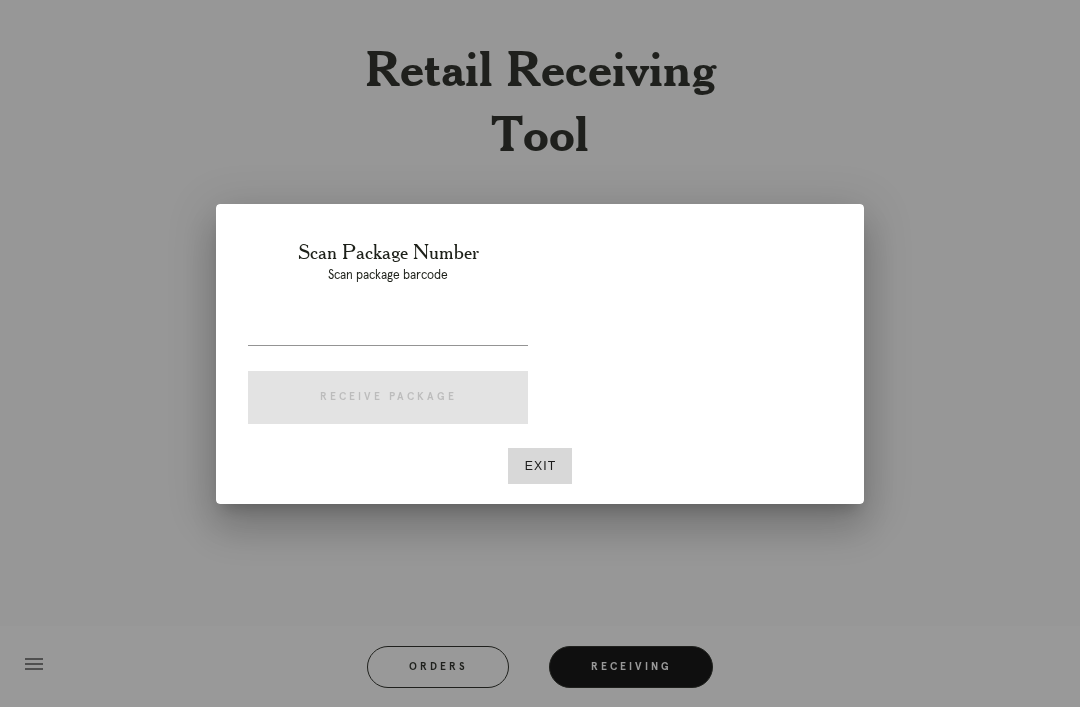 scroll, scrollTop: 0, scrollLeft: 0, axis: both 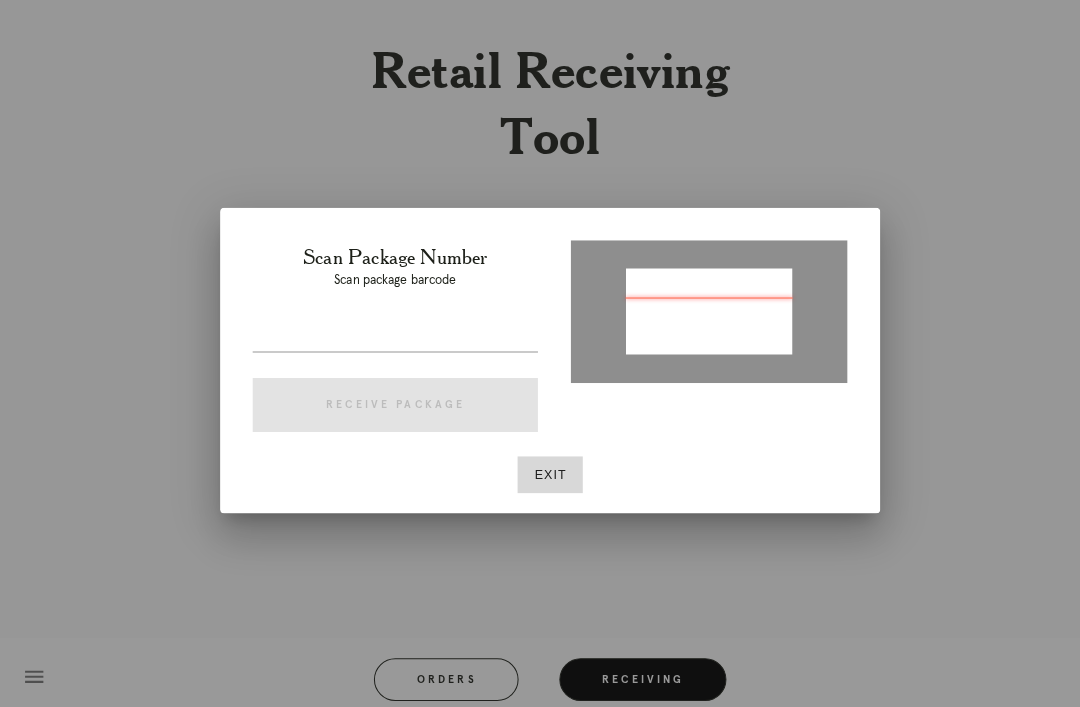 type on "P747802549785818" 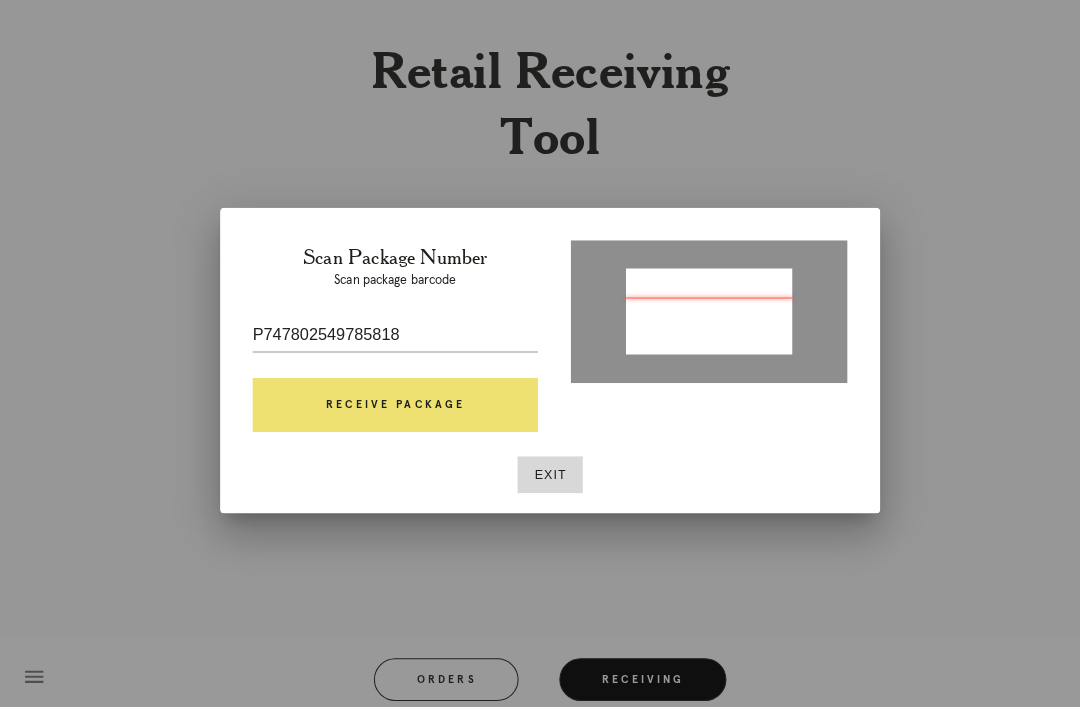click on "Receive Package" at bounding box center (388, 398) 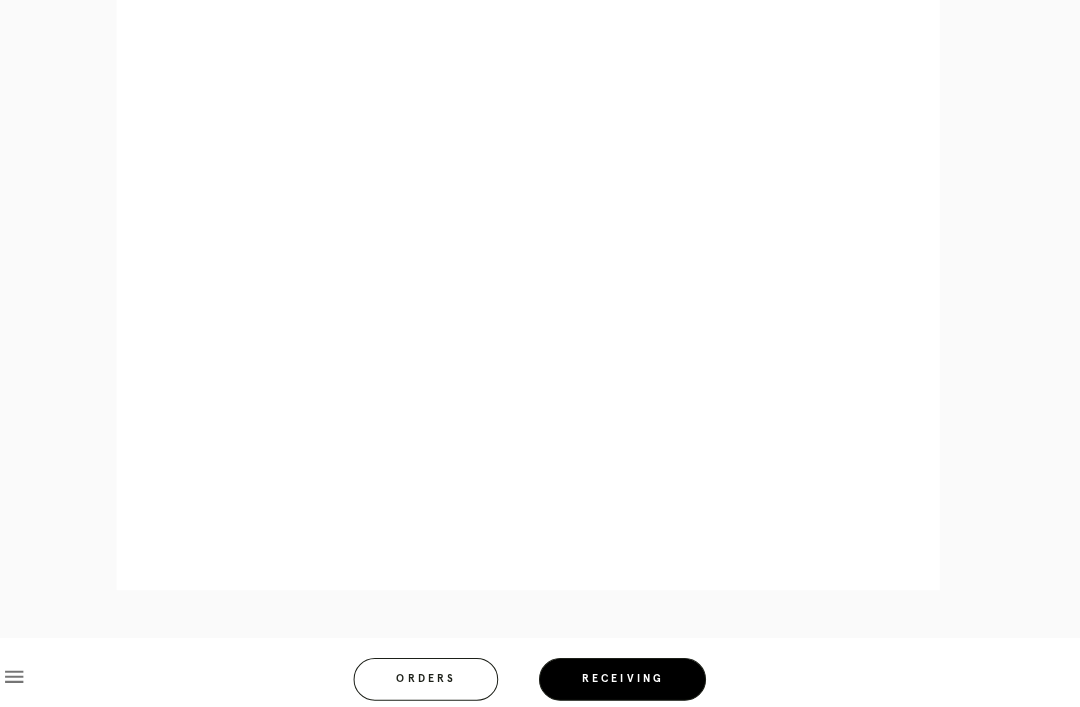 scroll, scrollTop: 1186, scrollLeft: 0, axis: vertical 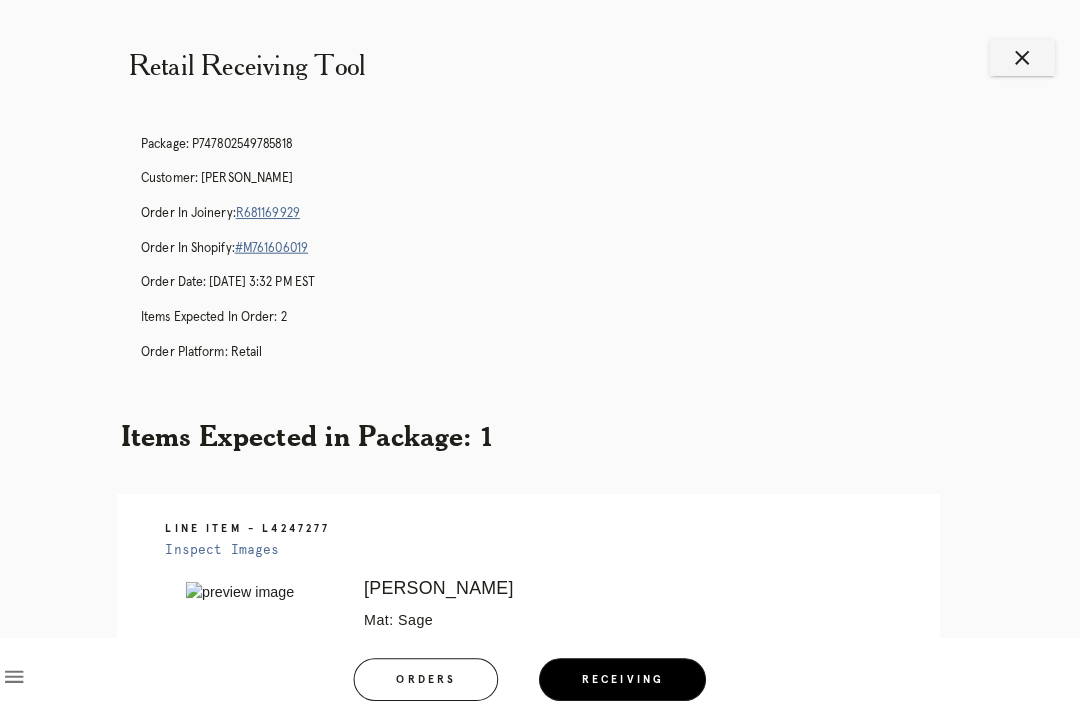 click on "close" at bounding box center [1023, 57] 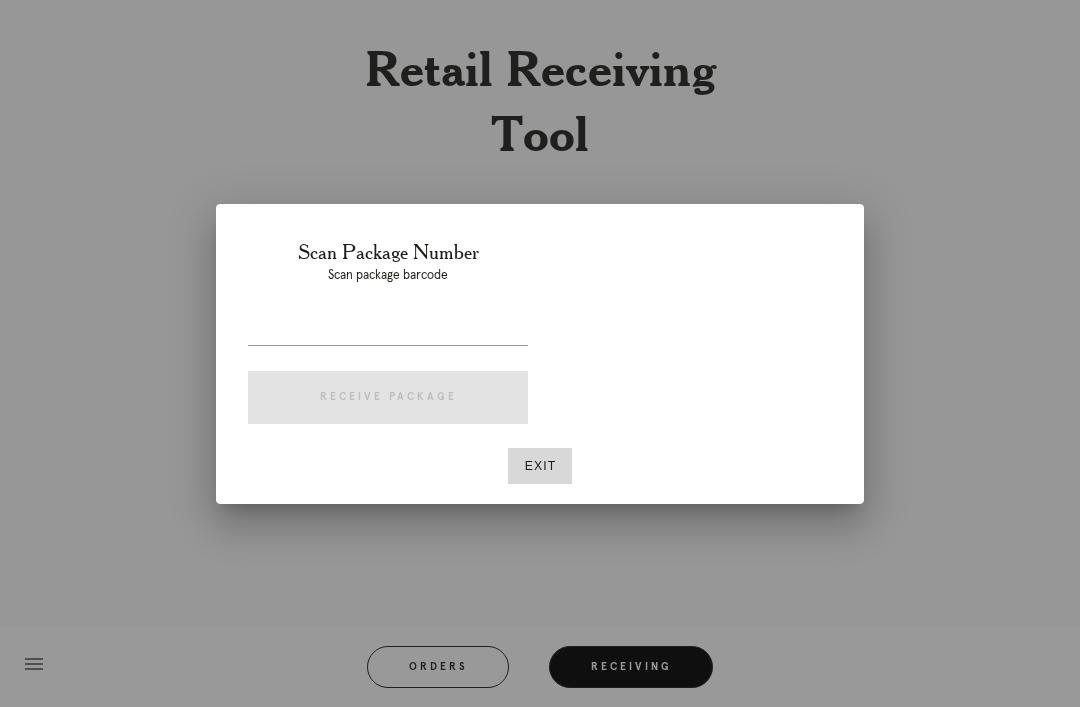 scroll, scrollTop: 0, scrollLeft: 20, axis: horizontal 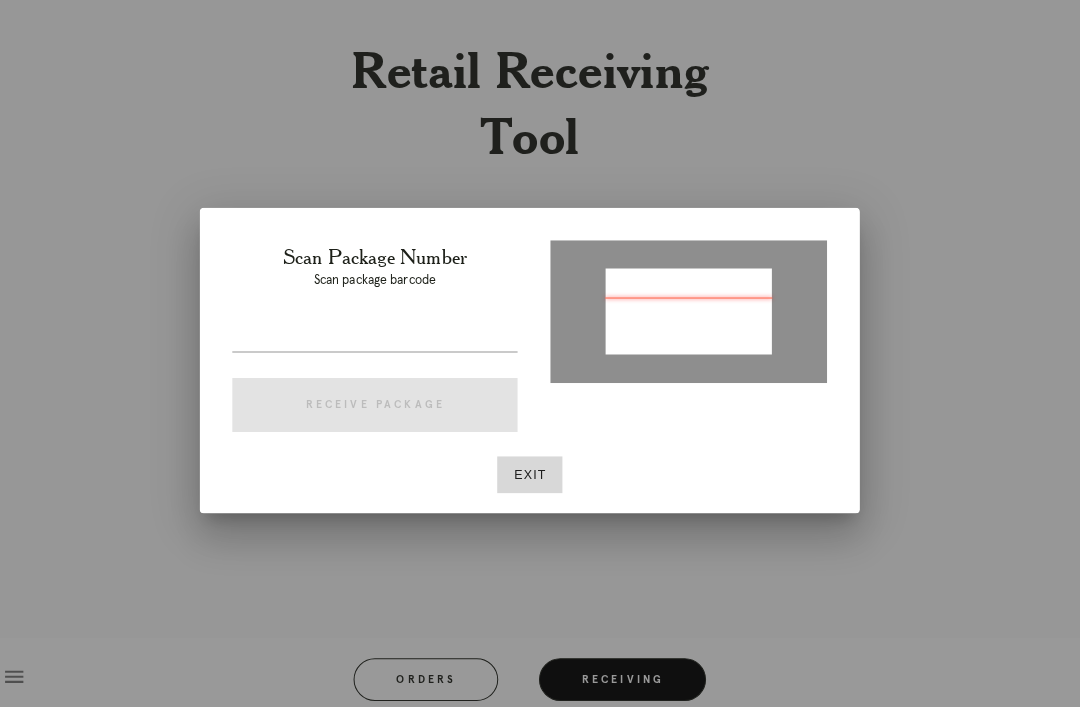 type on "P575751813800025" 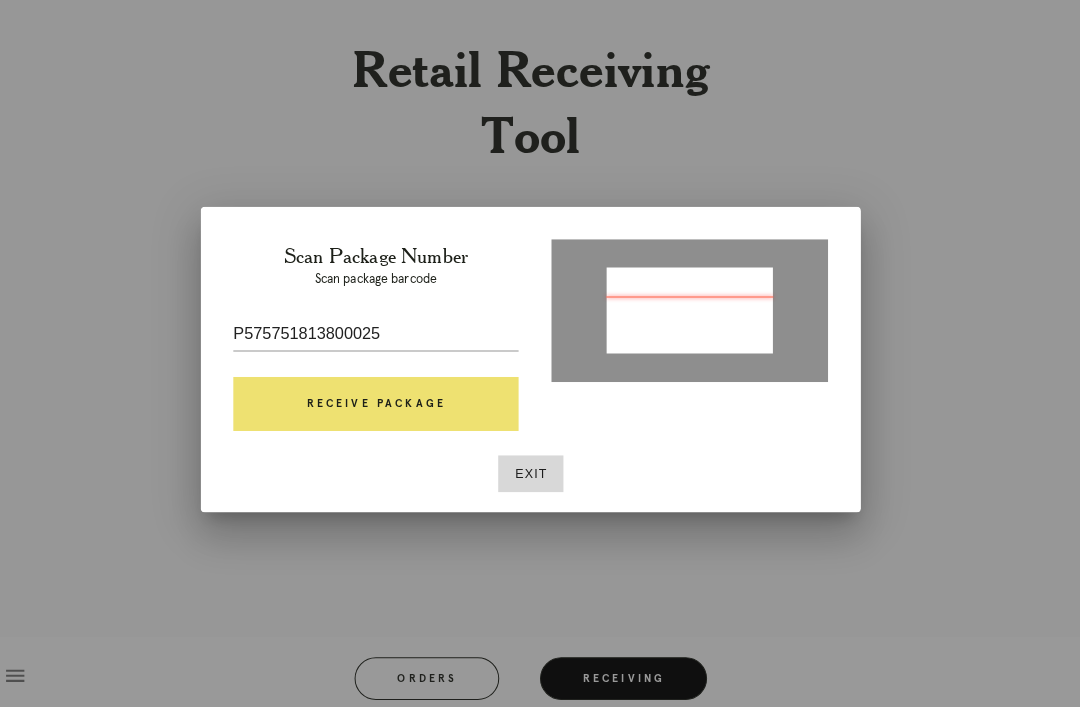 click on "Receive Package" at bounding box center [388, 398] 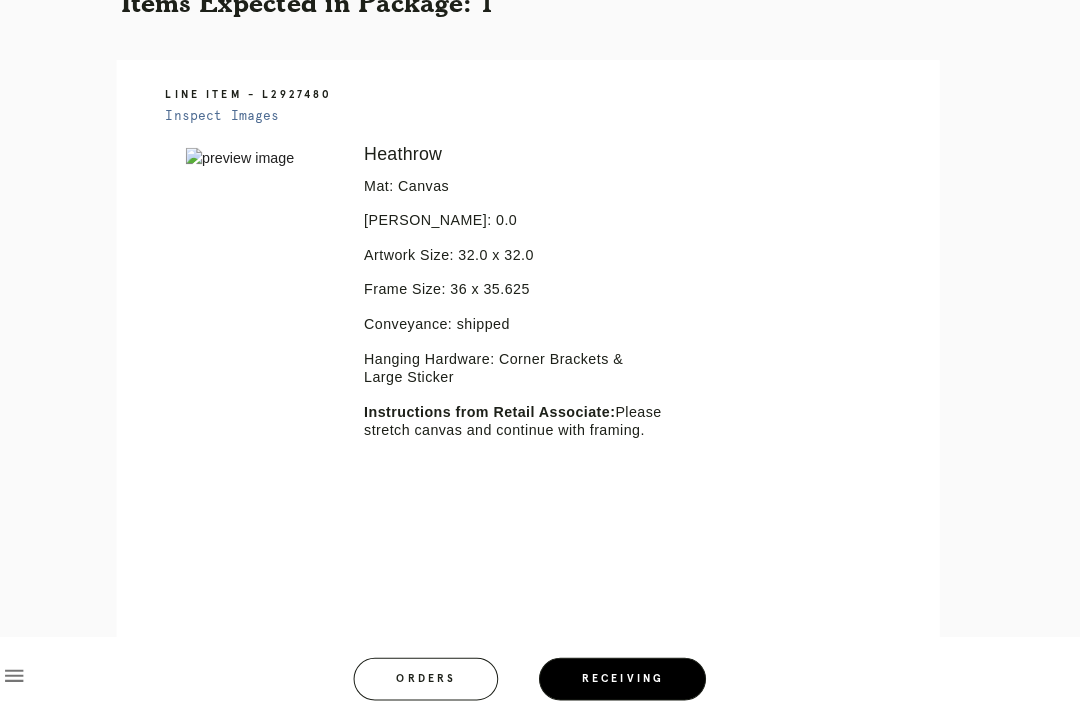 scroll, scrollTop: 294, scrollLeft: 0, axis: vertical 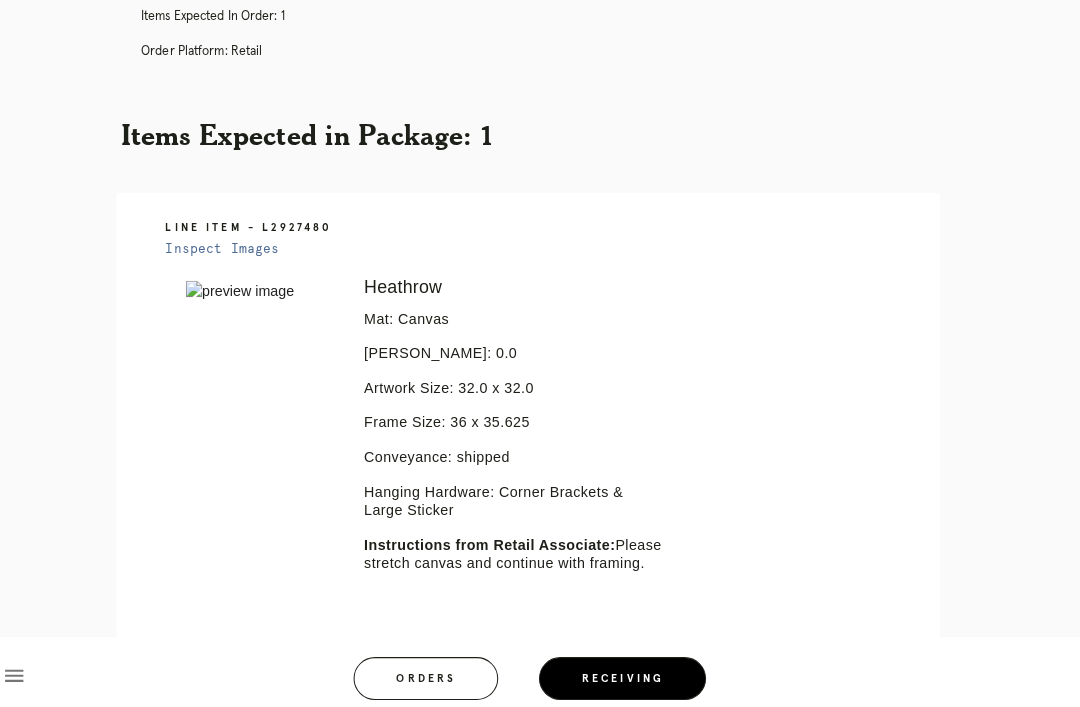 click on "Inspect Images" at bounding box center (238, 246) 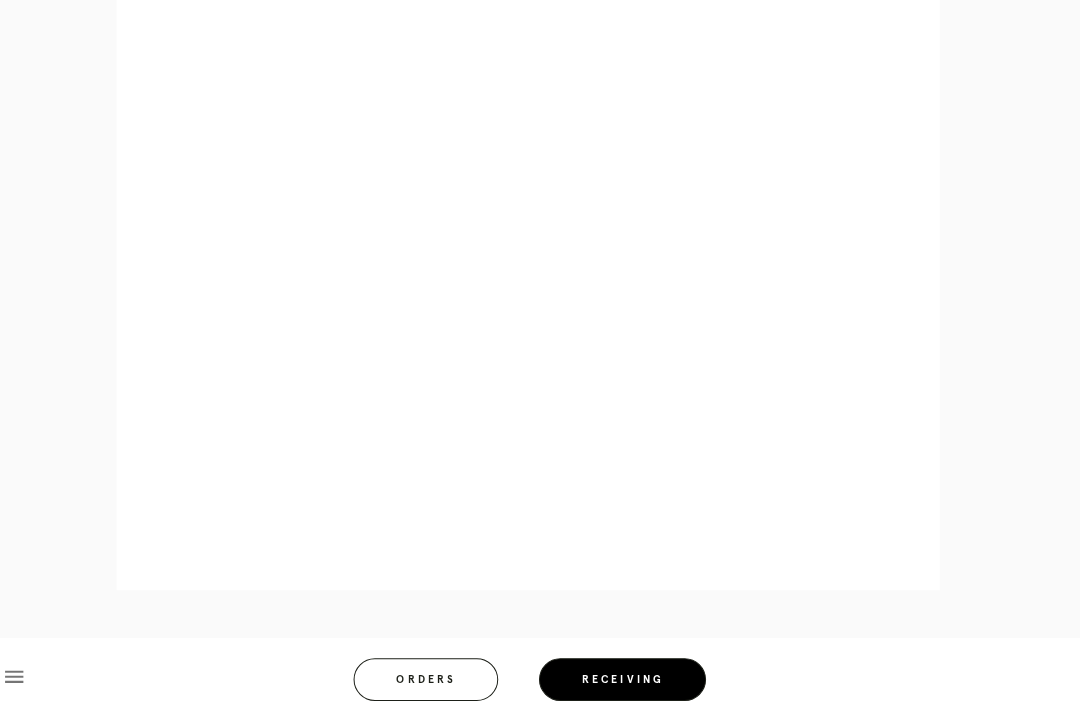 scroll, scrollTop: 942, scrollLeft: 0, axis: vertical 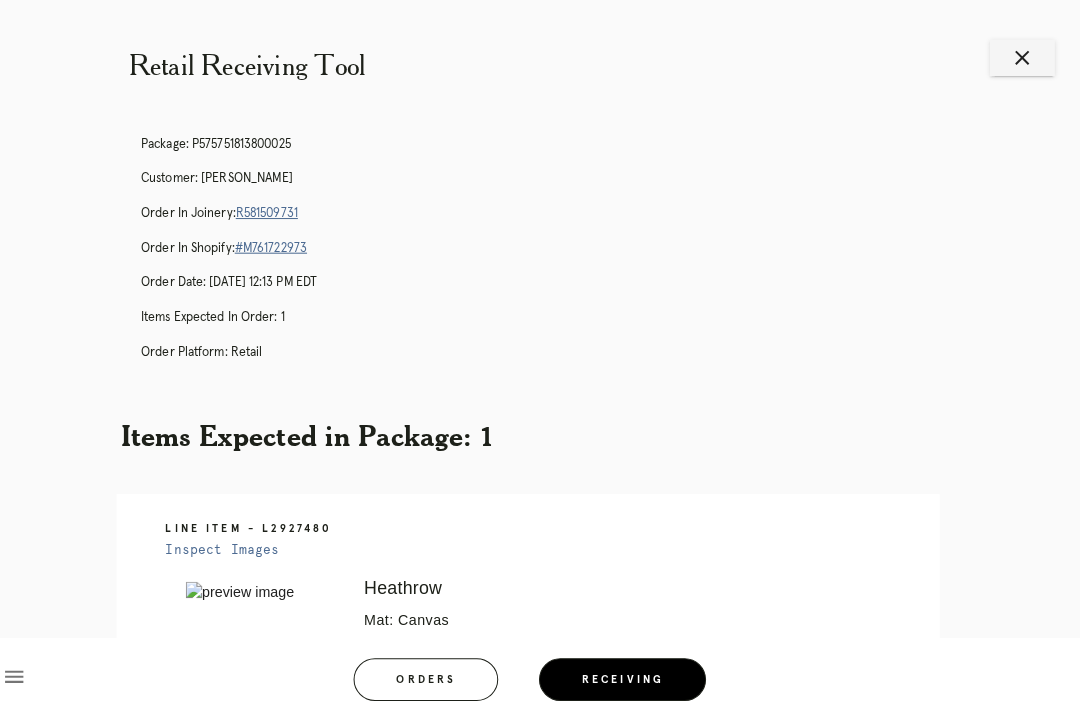 click on "close" at bounding box center (1023, 57) 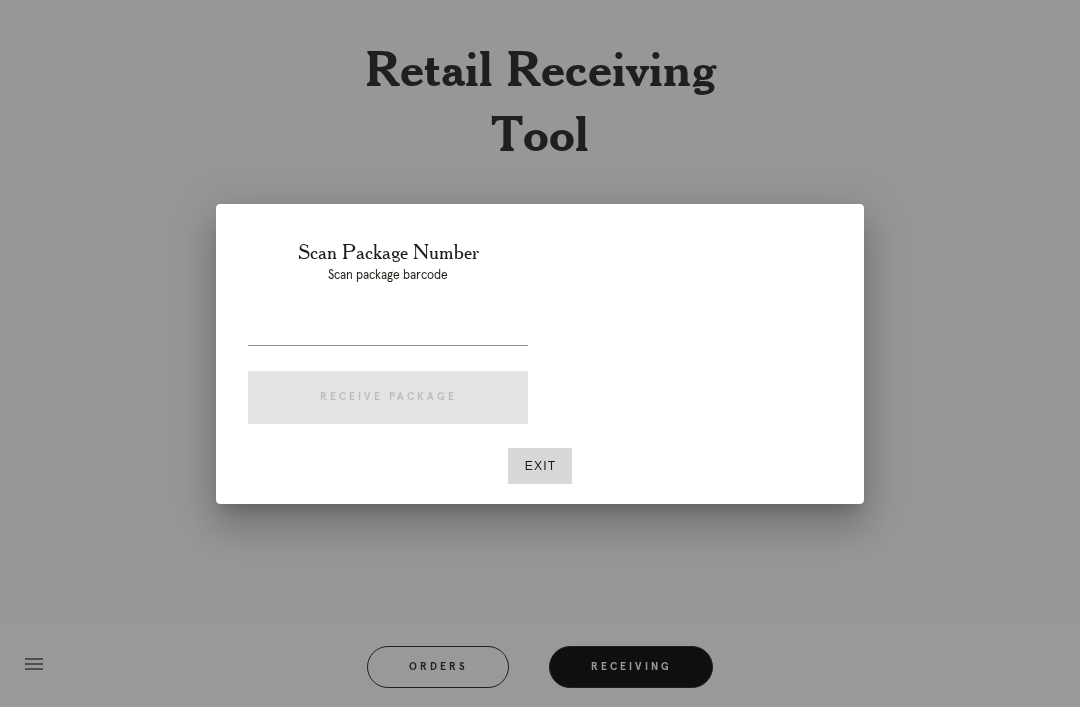 scroll, scrollTop: 0, scrollLeft: 20, axis: horizontal 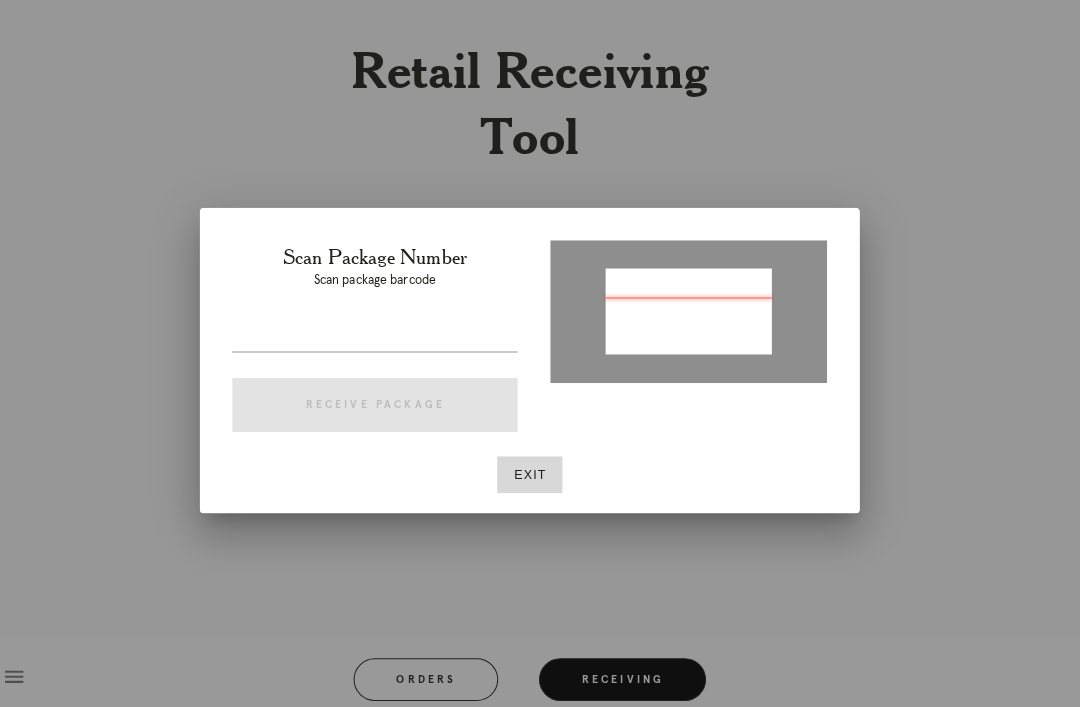 type on "P272308354452760" 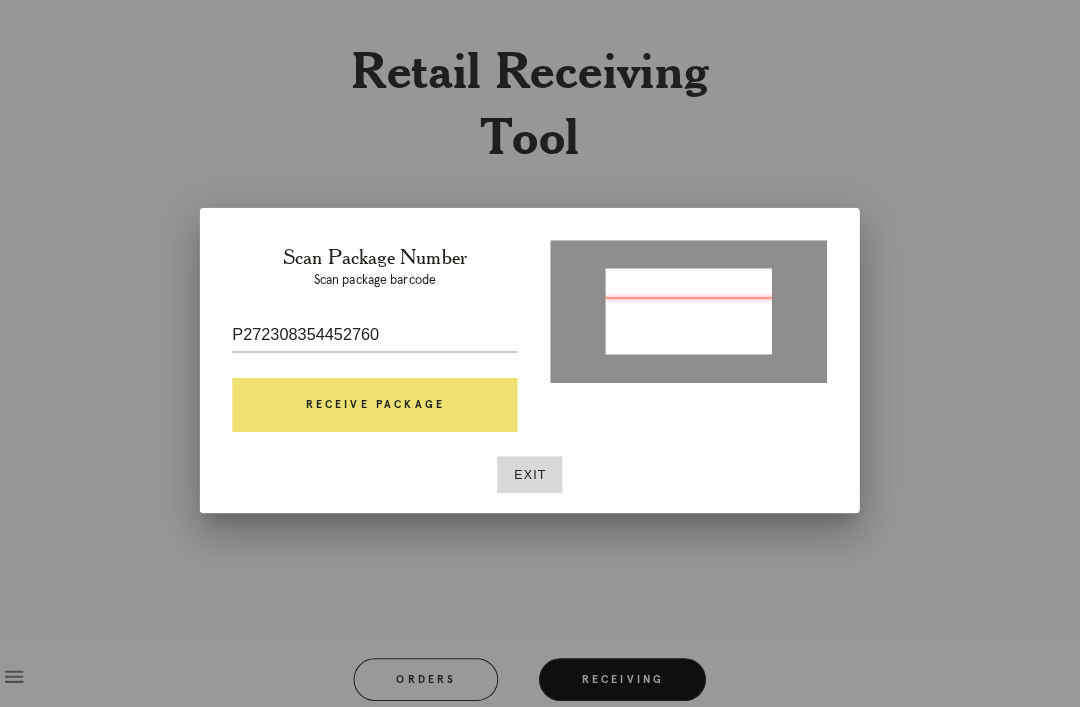 click on "Receive Package" at bounding box center (388, 398) 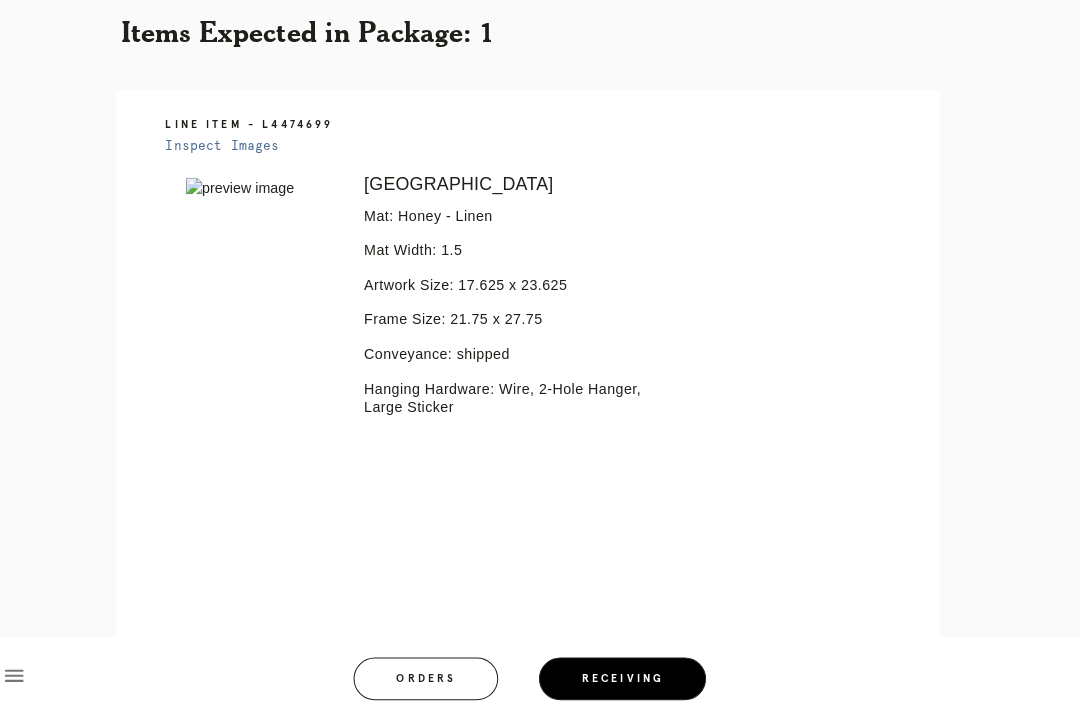 scroll, scrollTop: 396, scrollLeft: 0, axis: vertical 